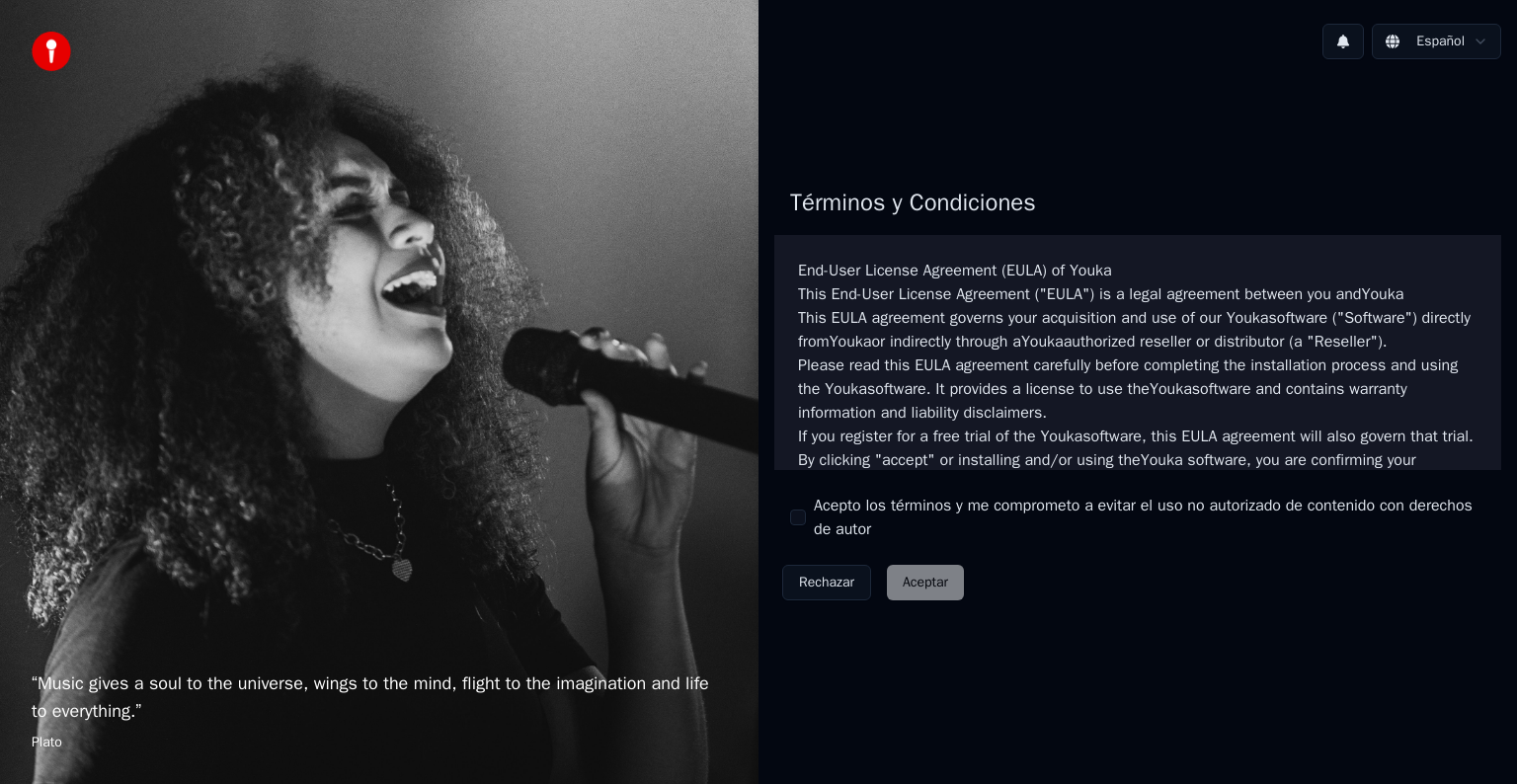 scroll, scrollTop: 0, scrollLeft: 0, axis: both 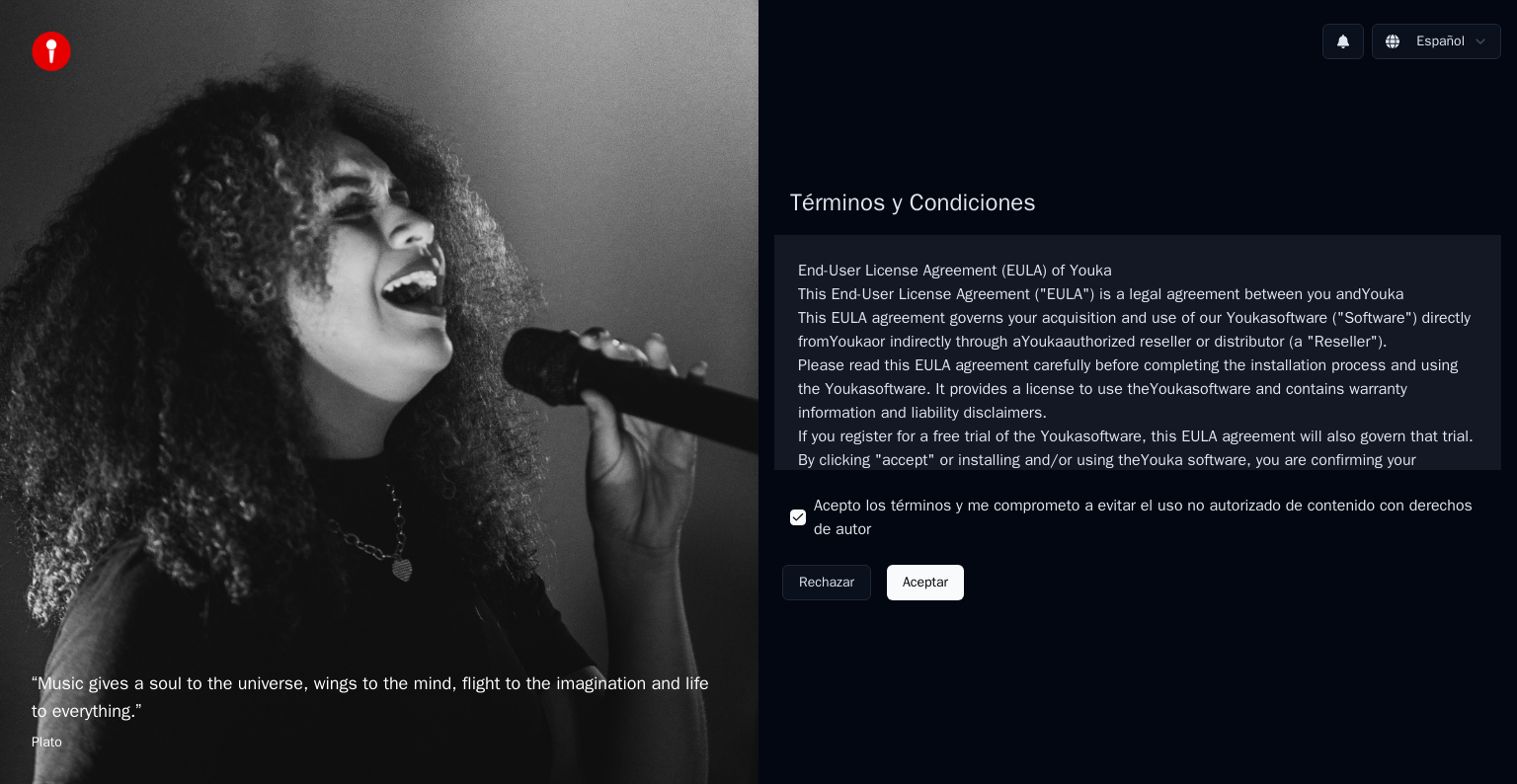 click on "Aceptar" at bounding box center [925, 583] 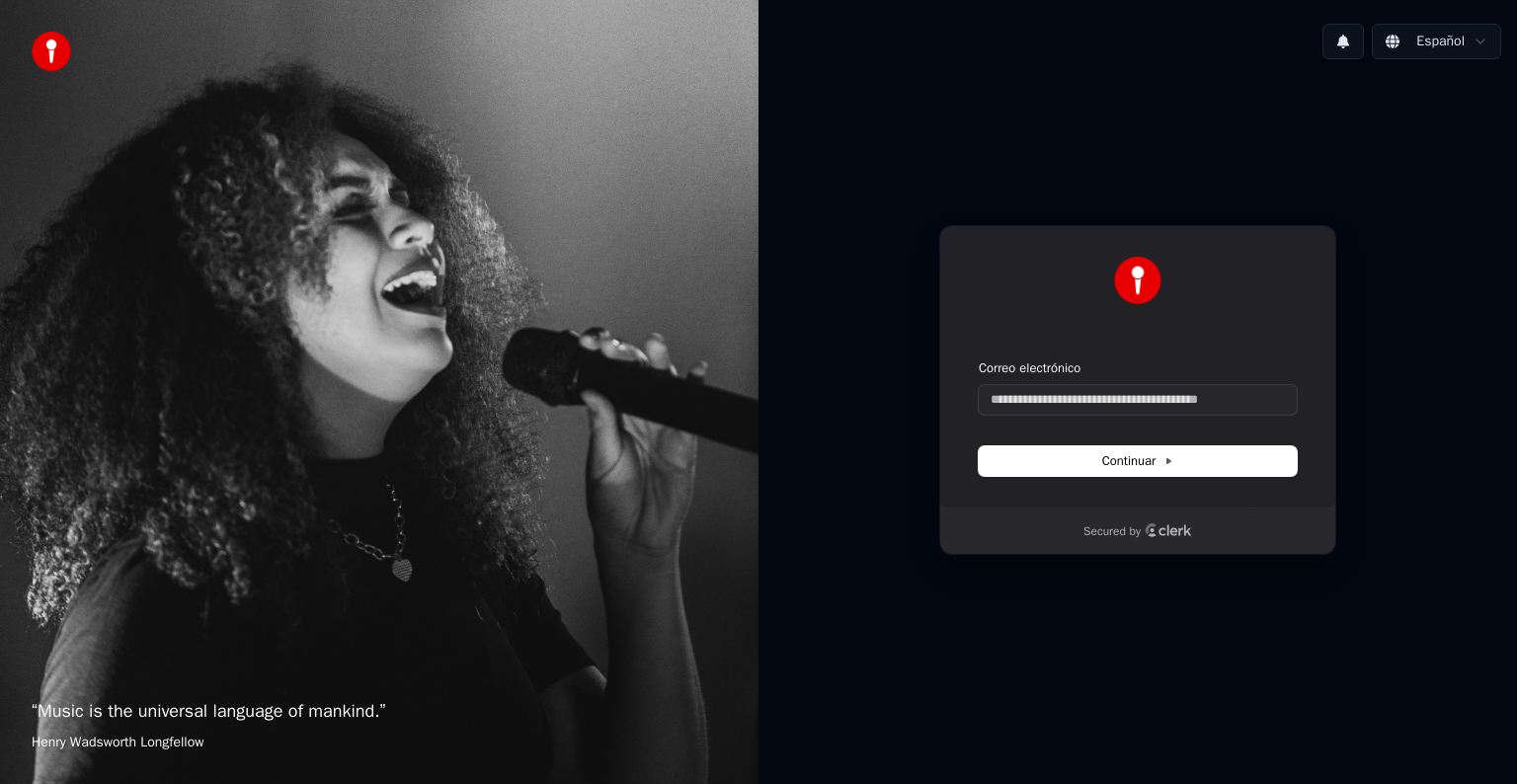 click at bounding box center (1138, 292) 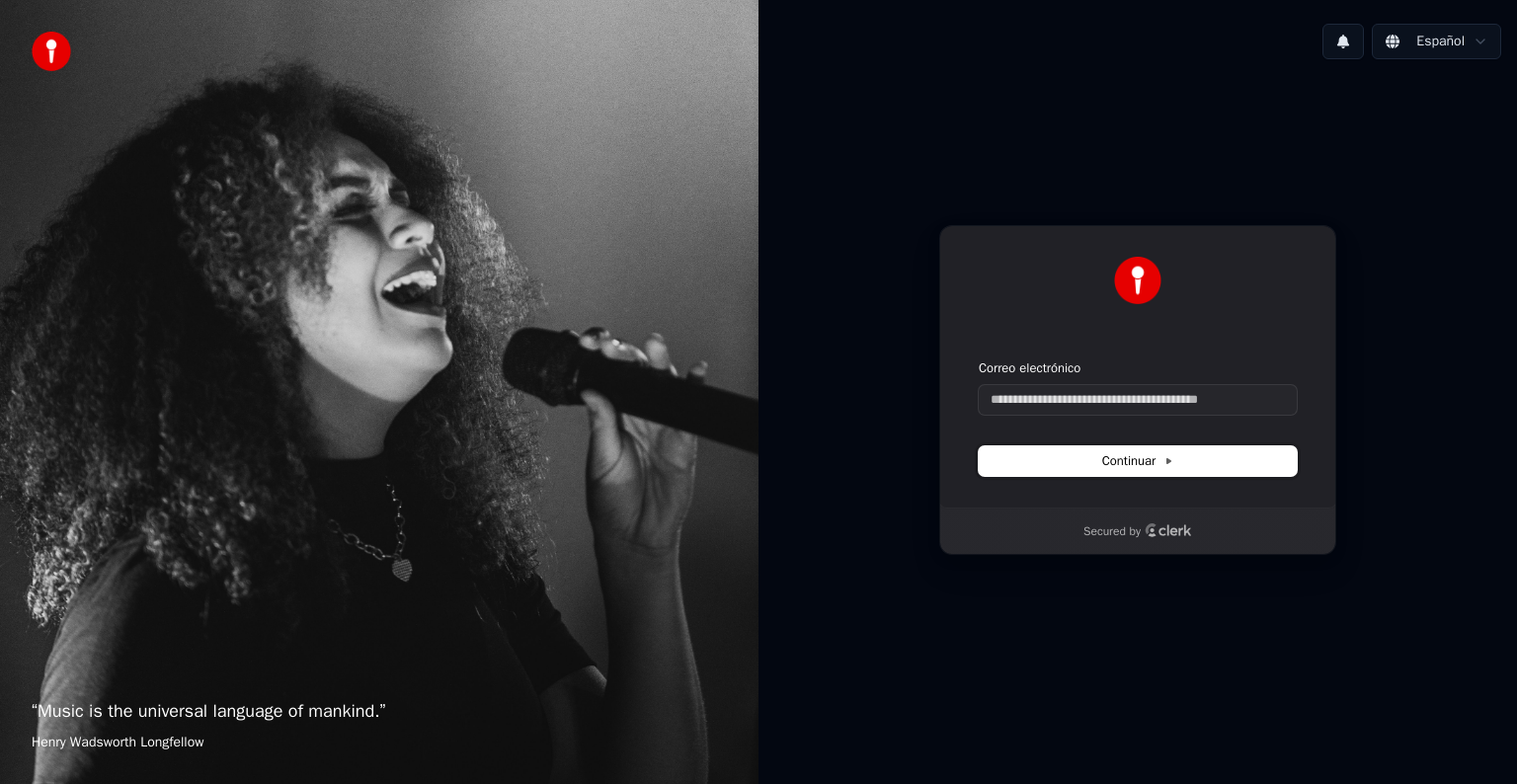 click on "Continuar" at bounding box center (1138, 461) 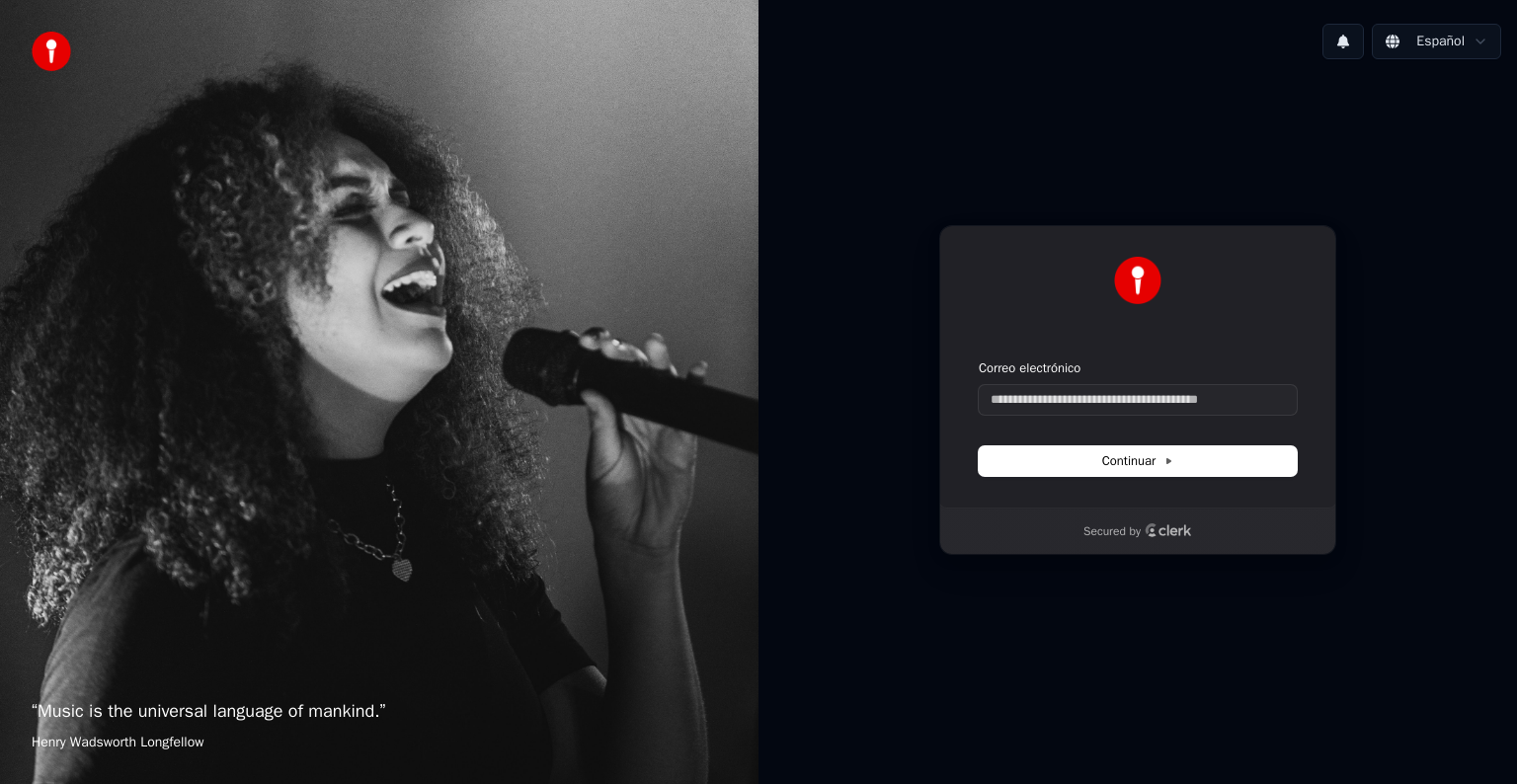 click on "Continuar con Google o Correo electrónico Continuar Secured by" at bounding box center (1138, 390) 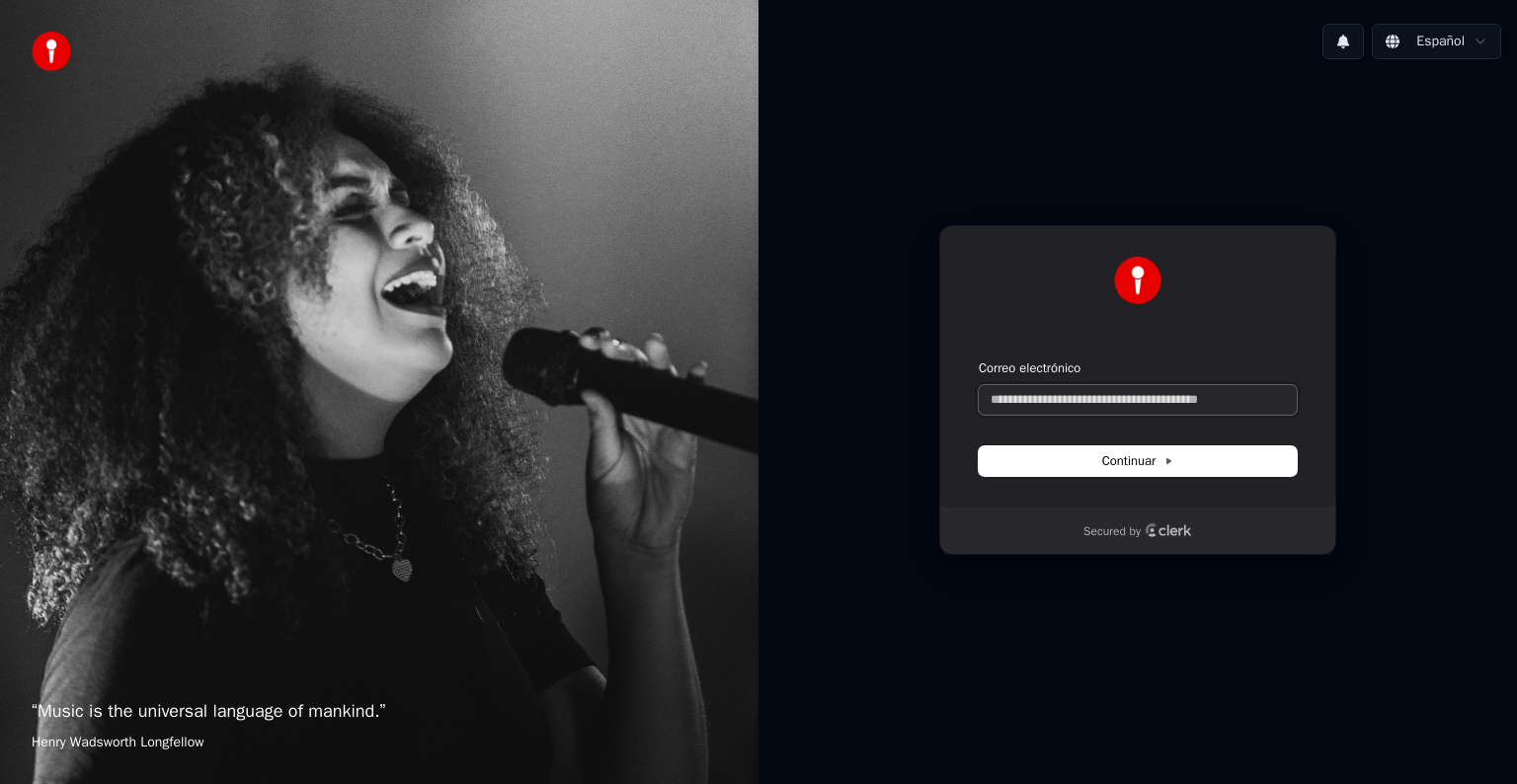 click on "Correo electrónico" at bounding box center [1138, 400] 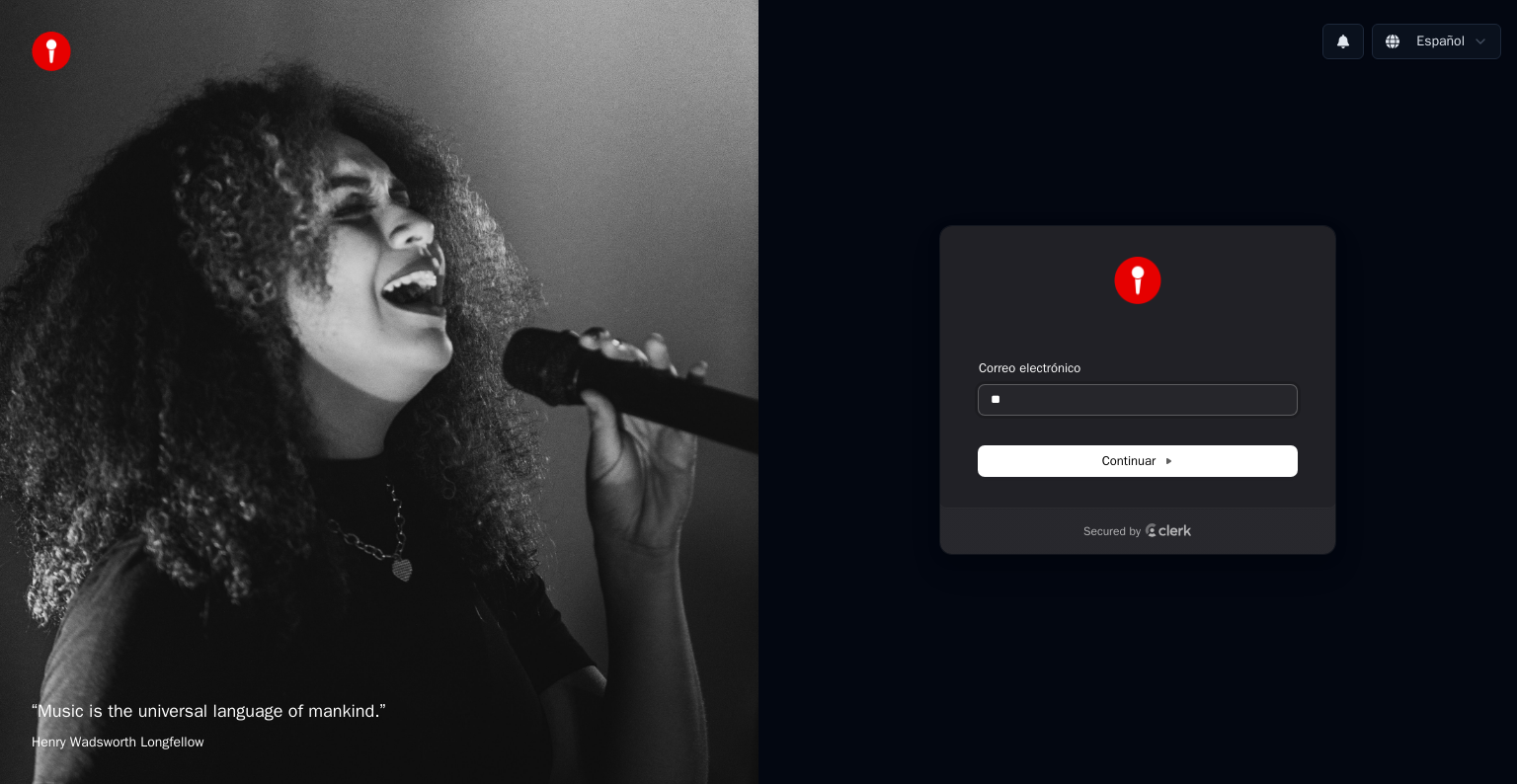 type on "*" 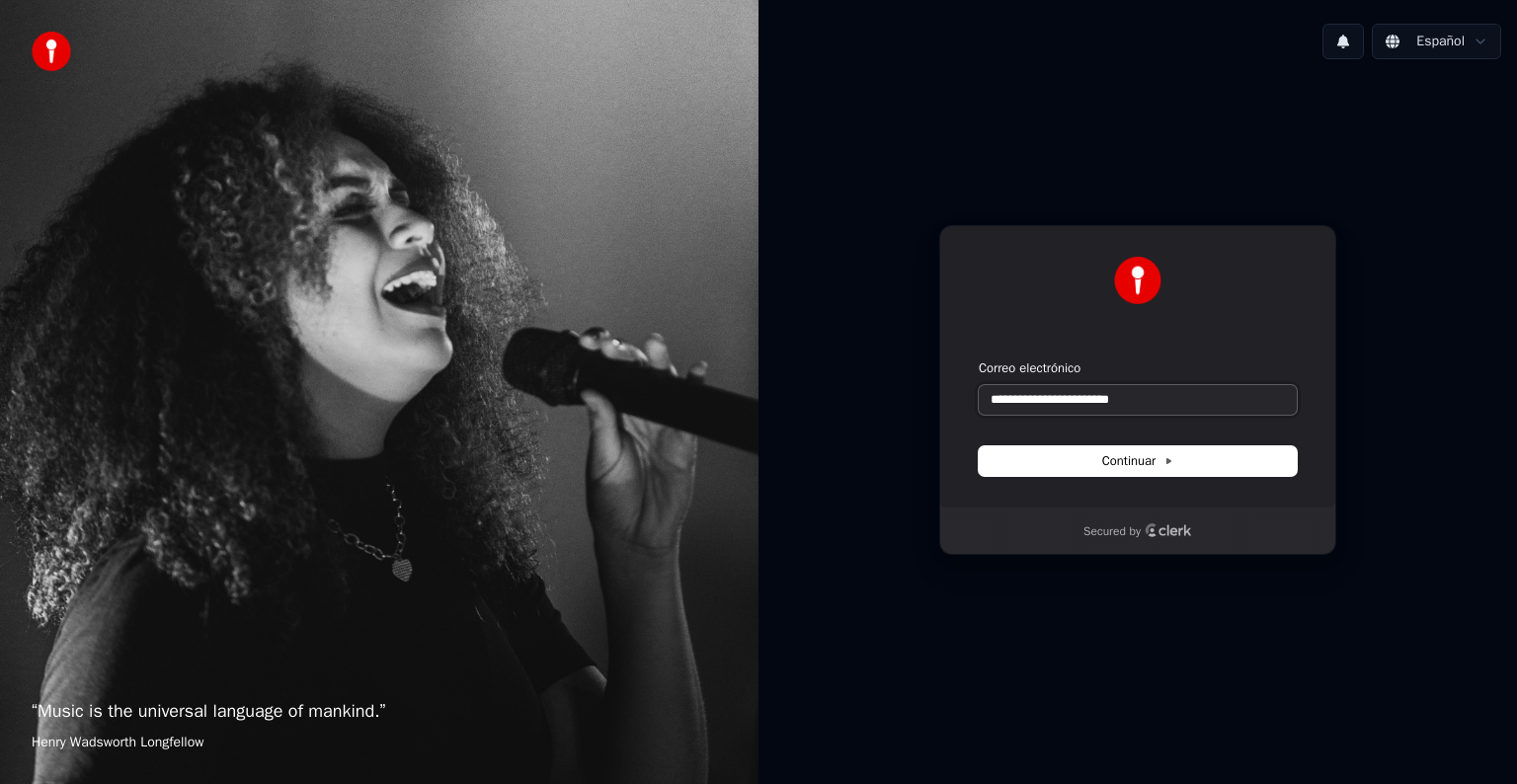 click at bounding box center [979, 359] 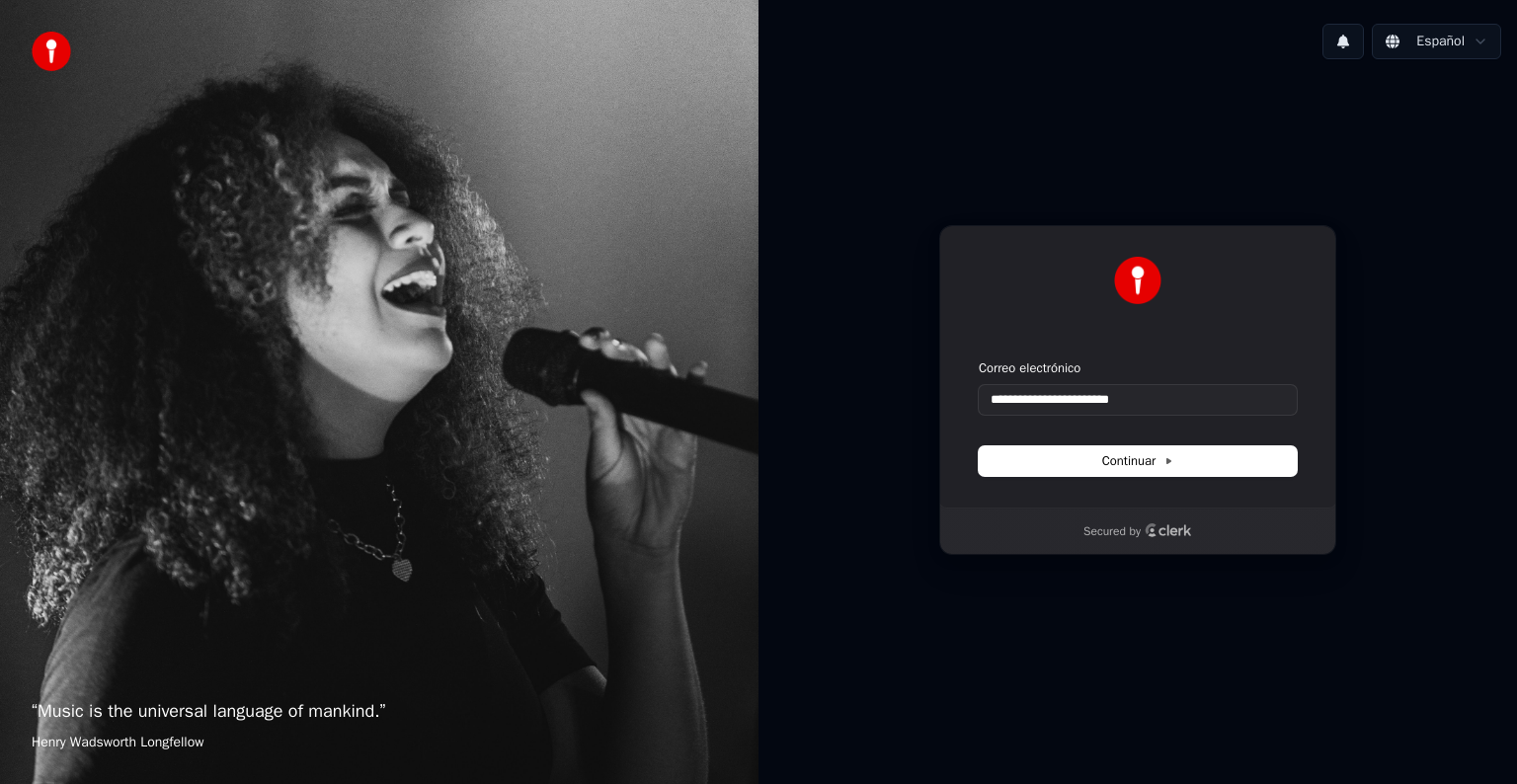 type on "**********" 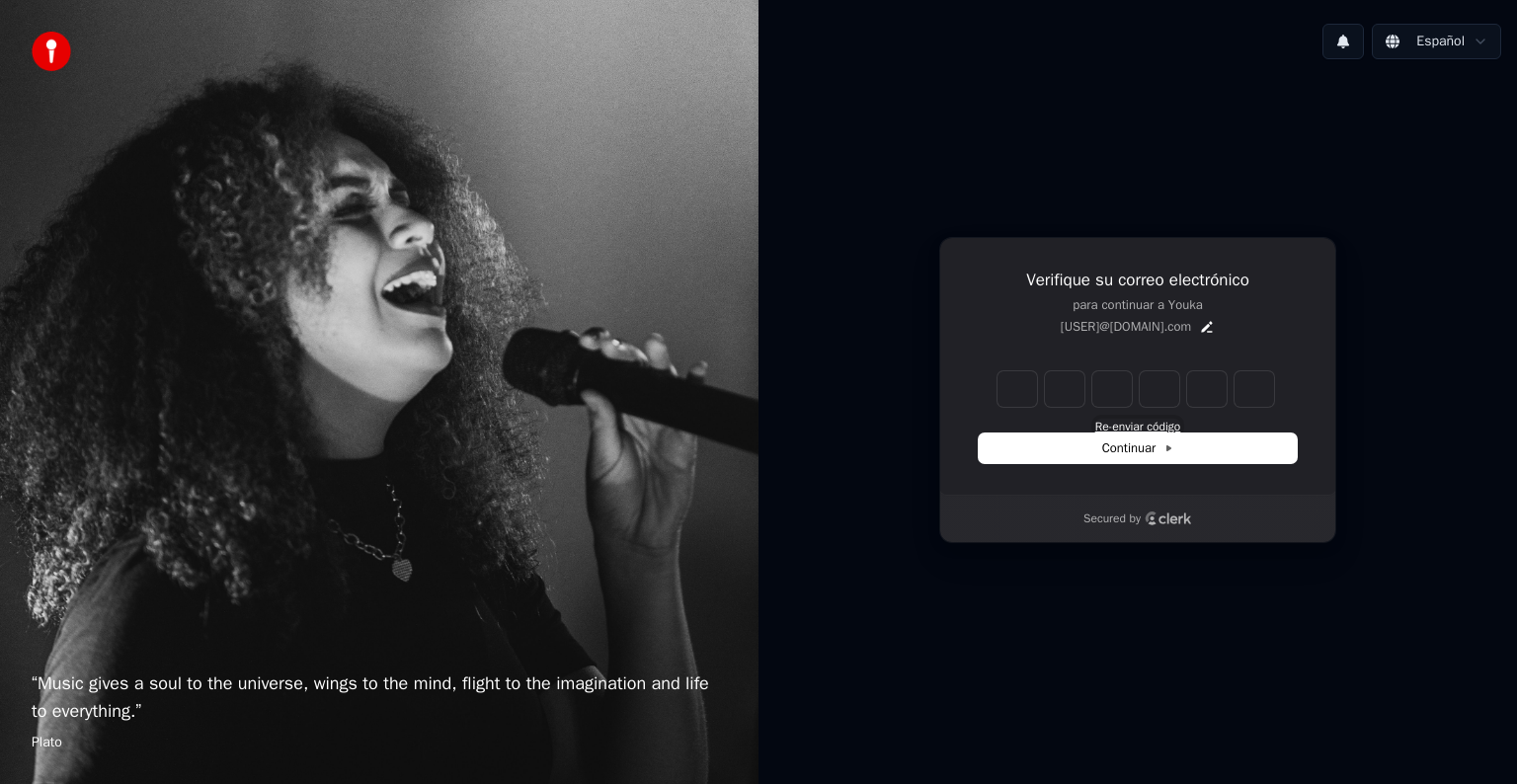 click on "Re-enviar código" at bounding box center (1138, 427) 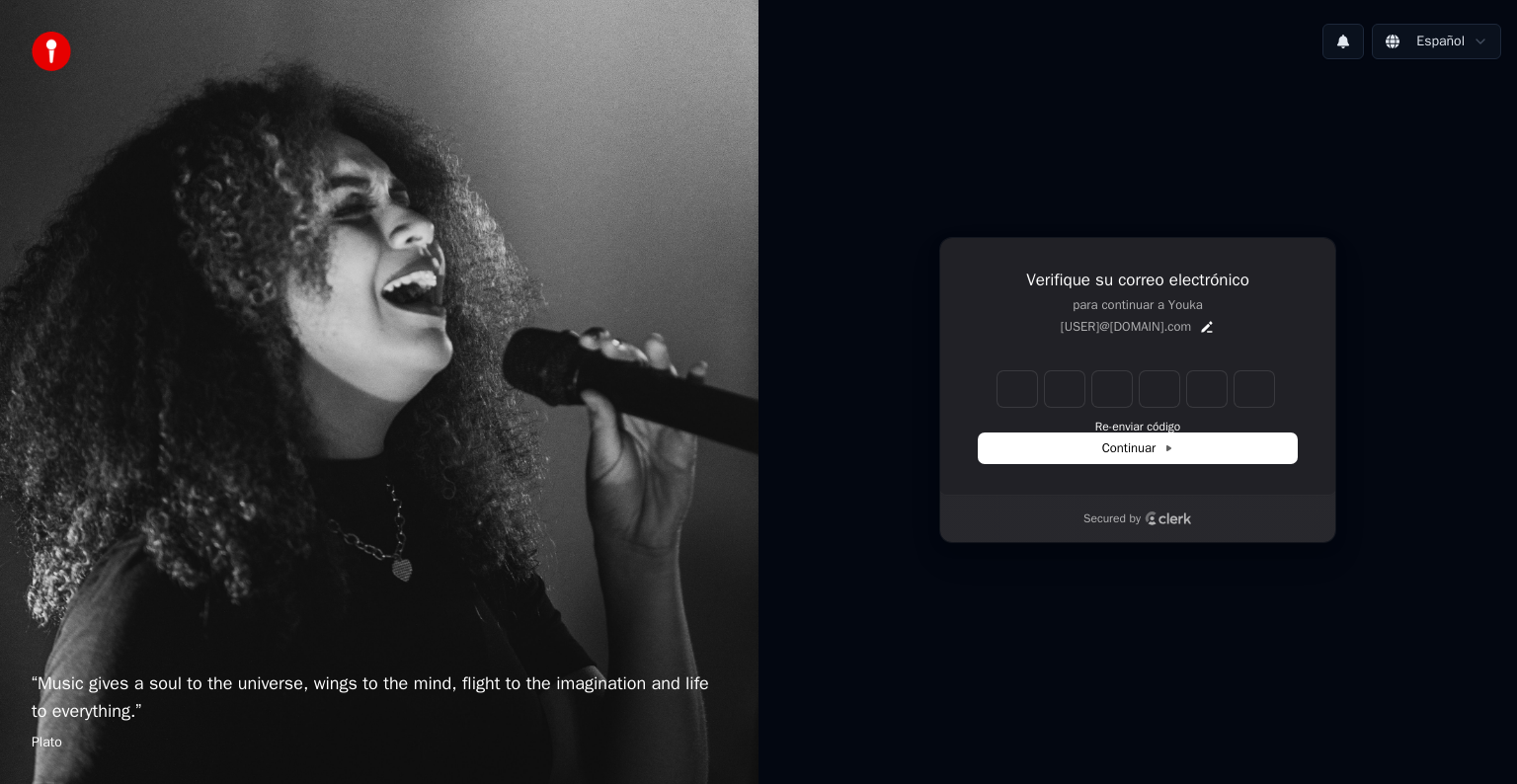 click on "[USER]@[DOMAIN].com" at bounding box center (1138, 327) 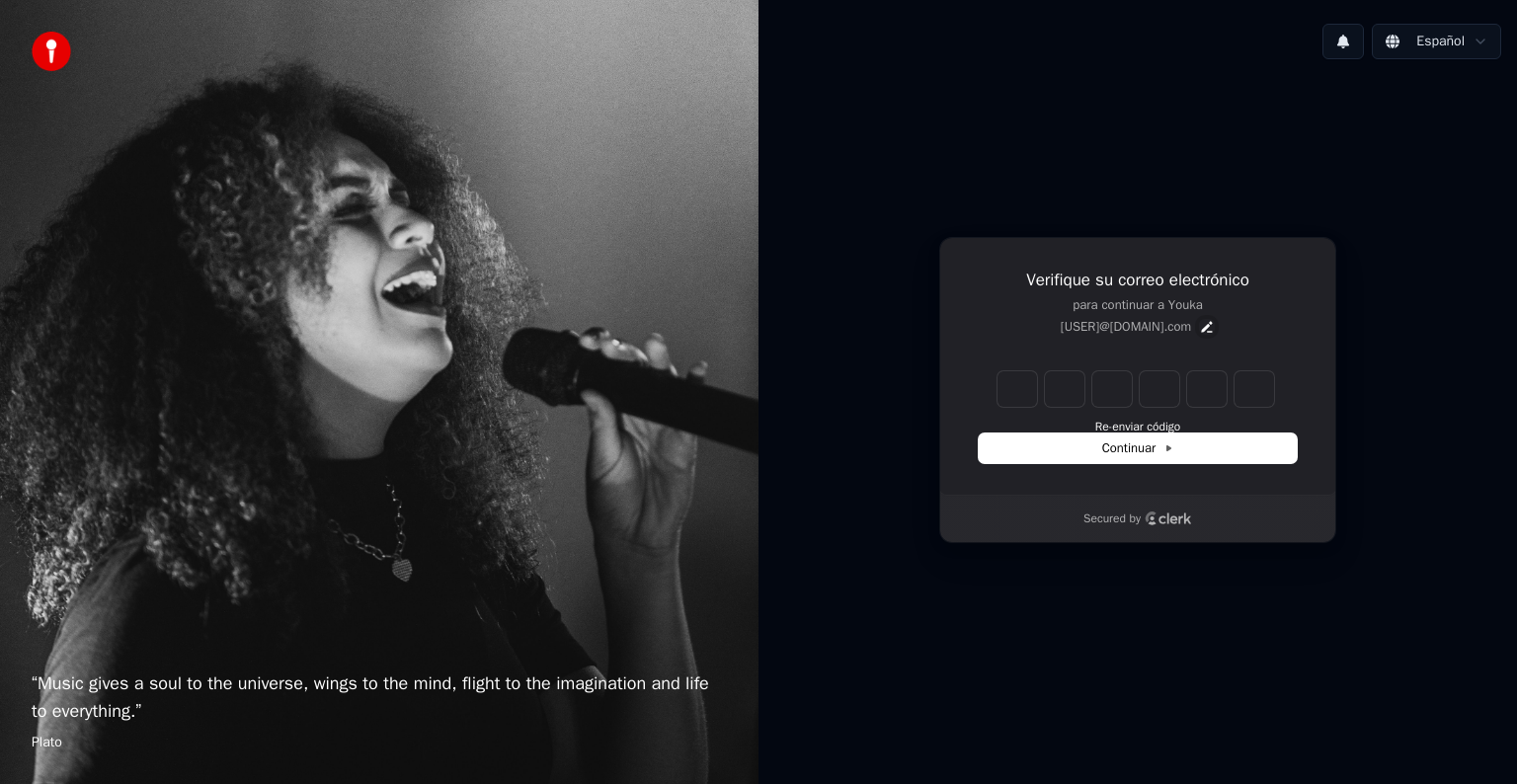 click 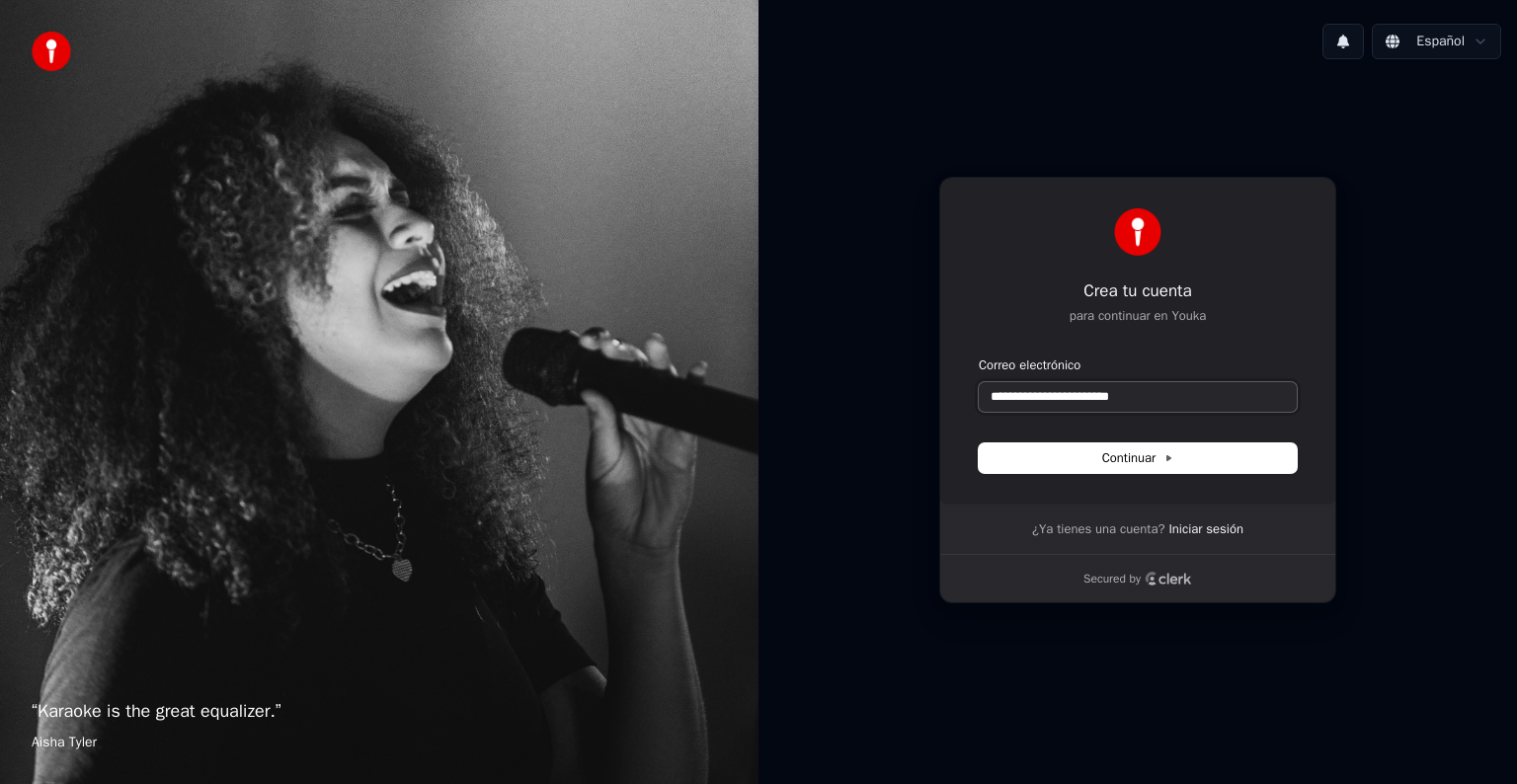 drag, startPoint x: 1163, startPoint y: 396, endPoint x: 565, endPoint y: 341, distance: 600.524 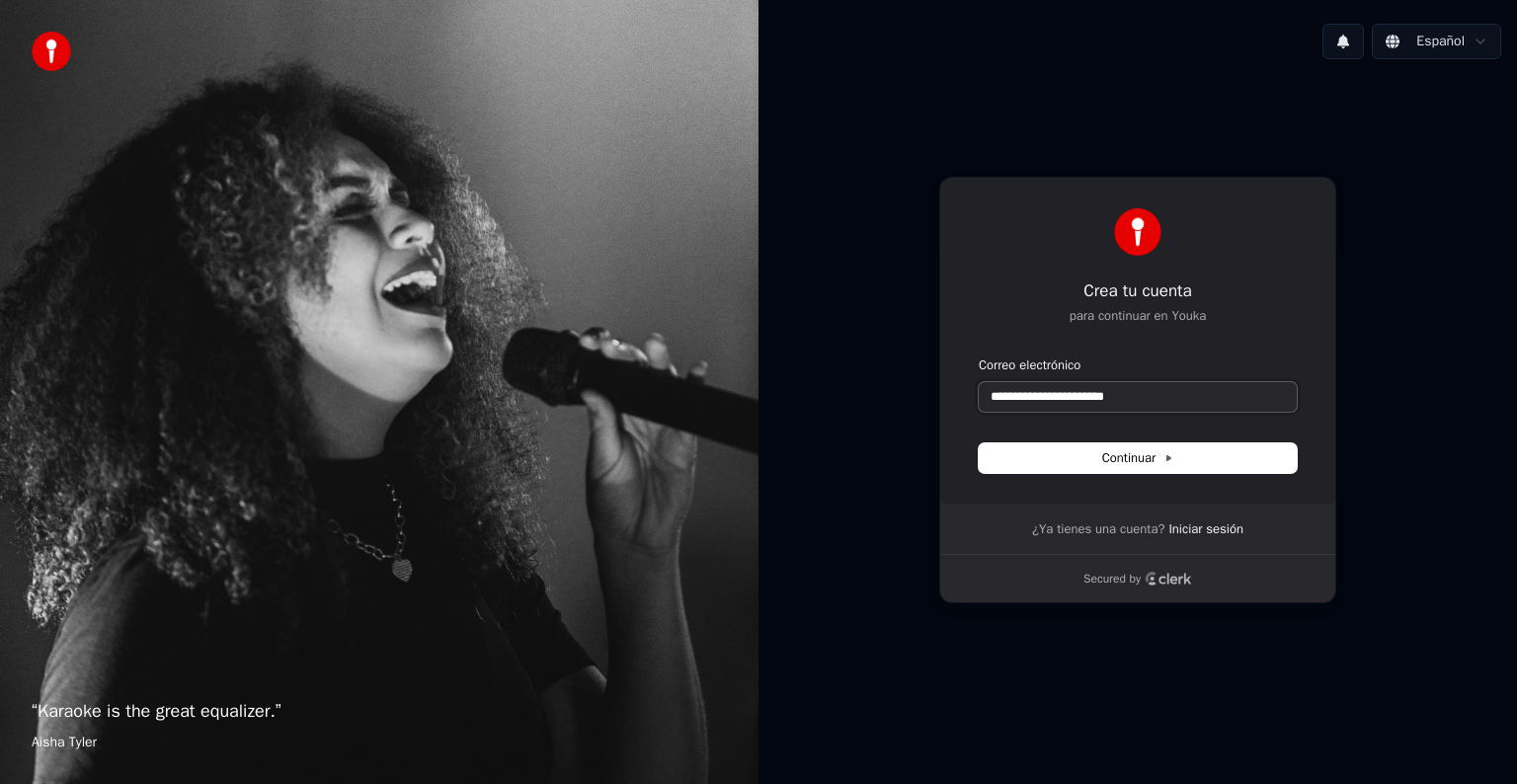 click at bounding box center [979, 356] 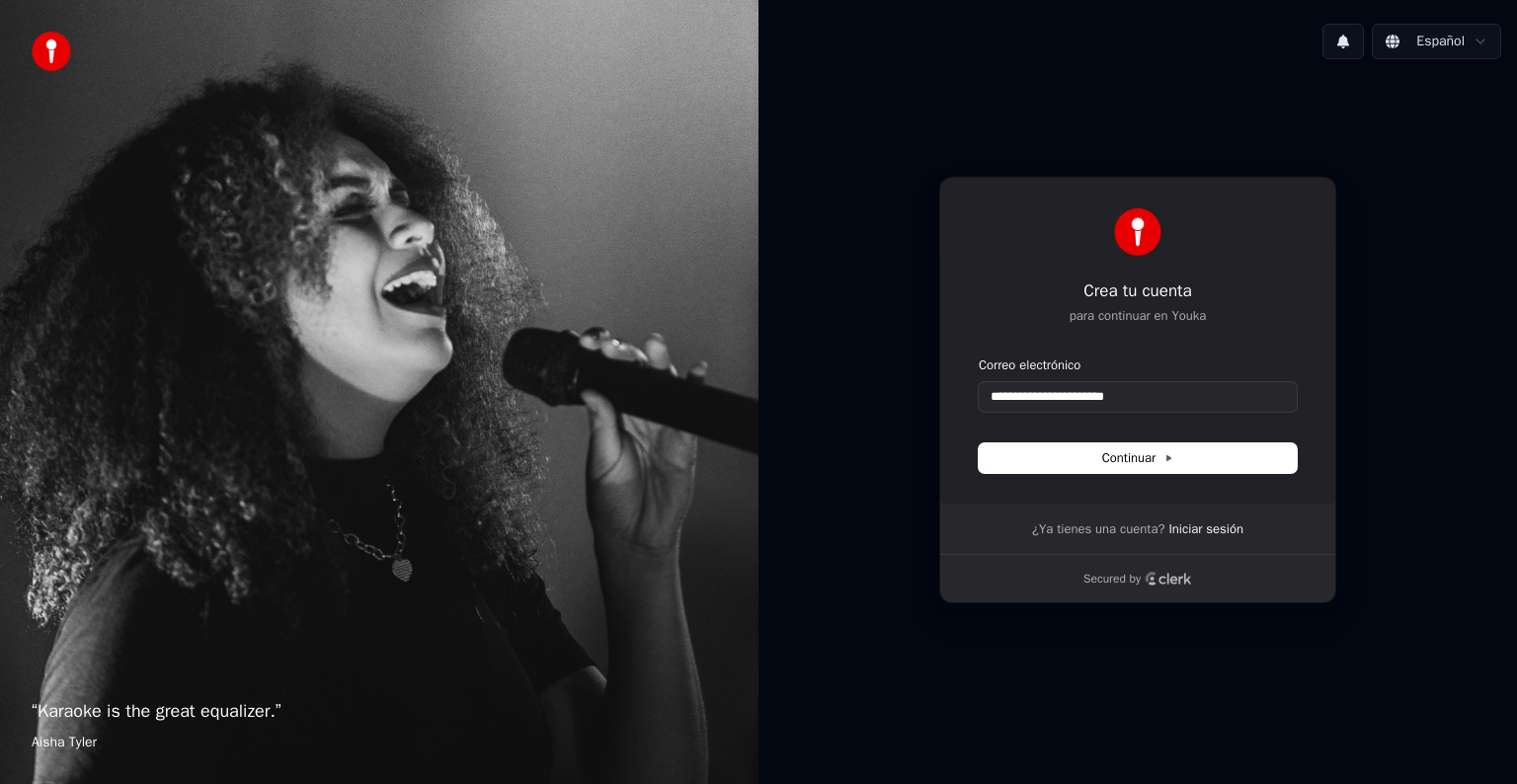type on "**********" 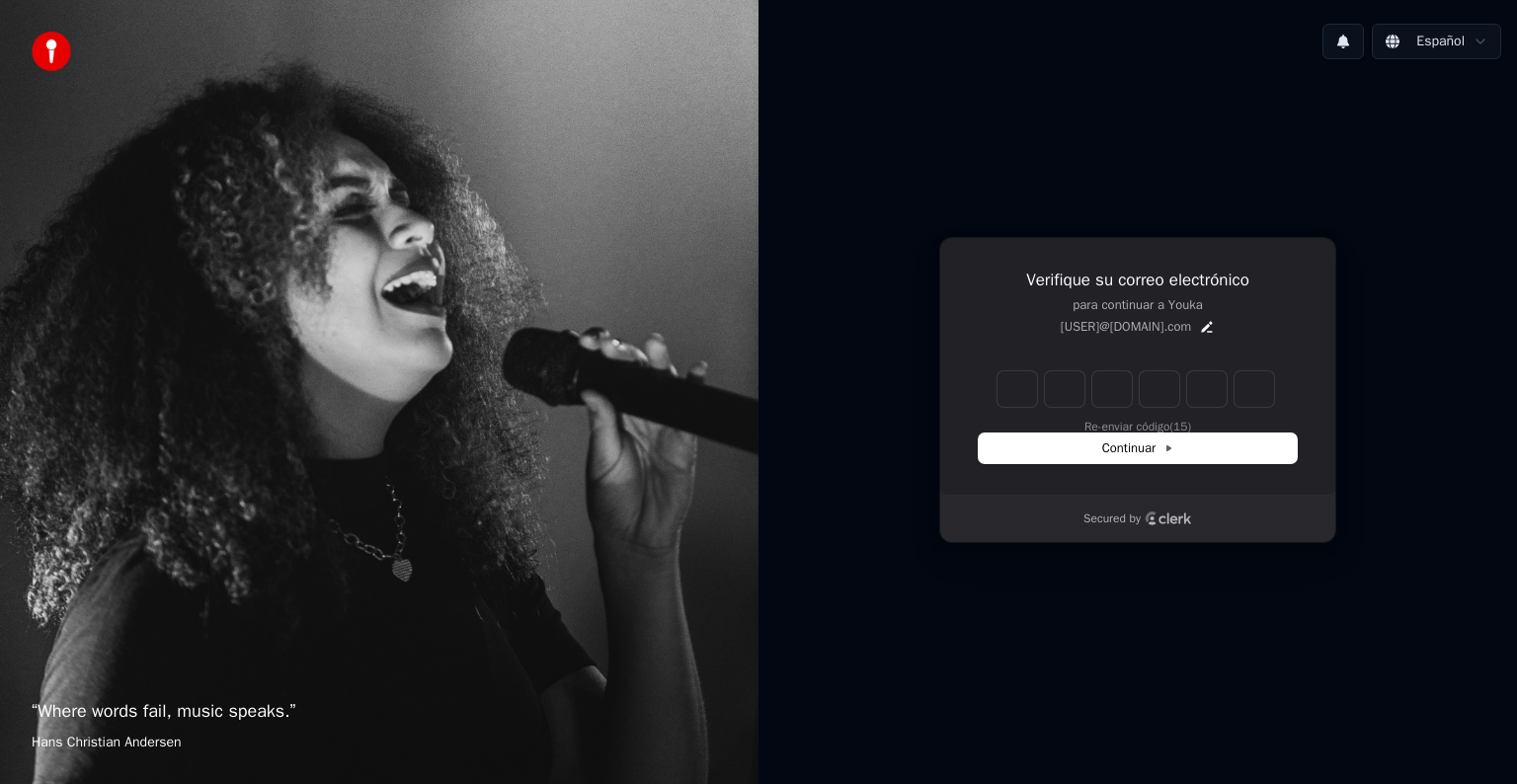 type on "*" 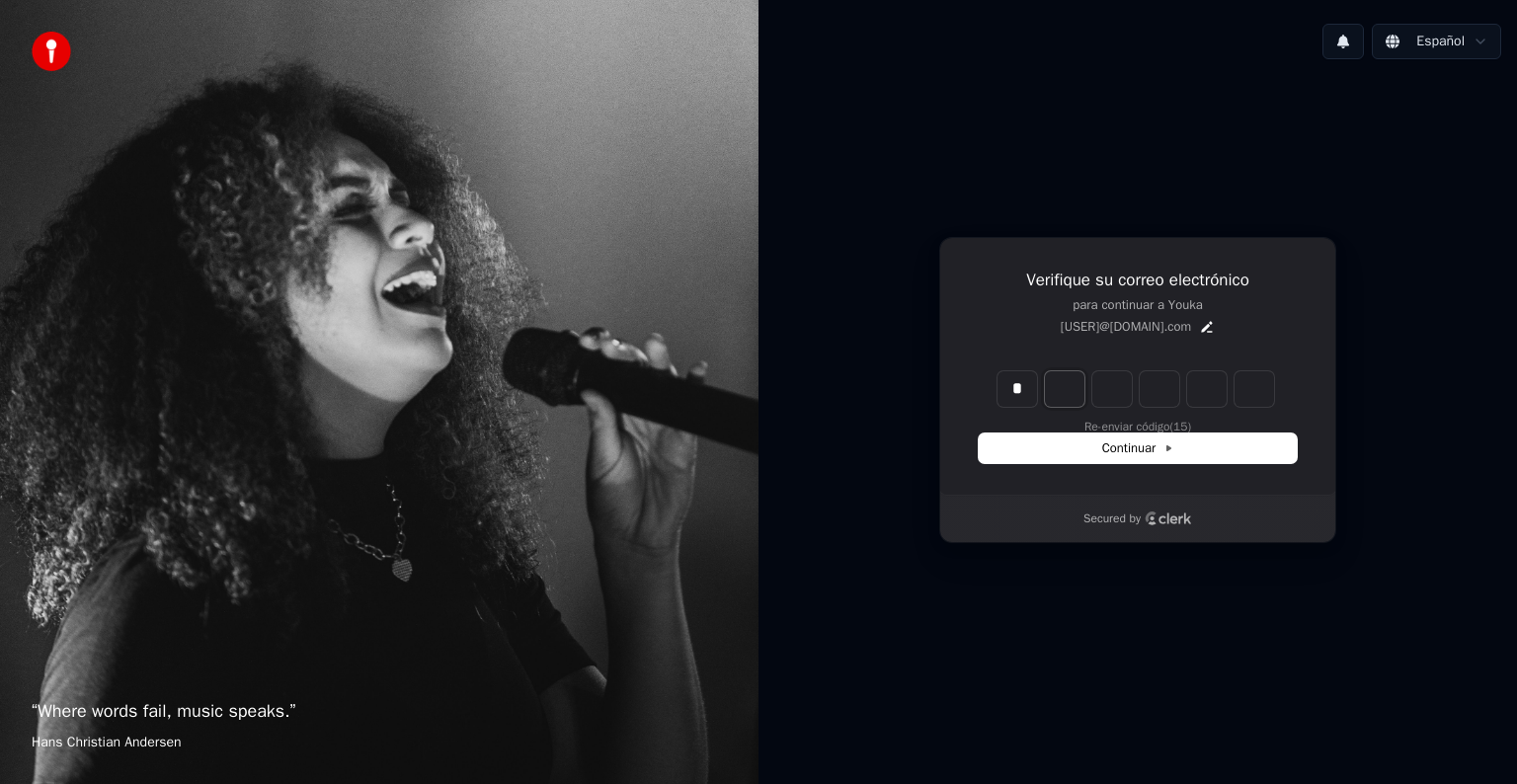 type on "*" 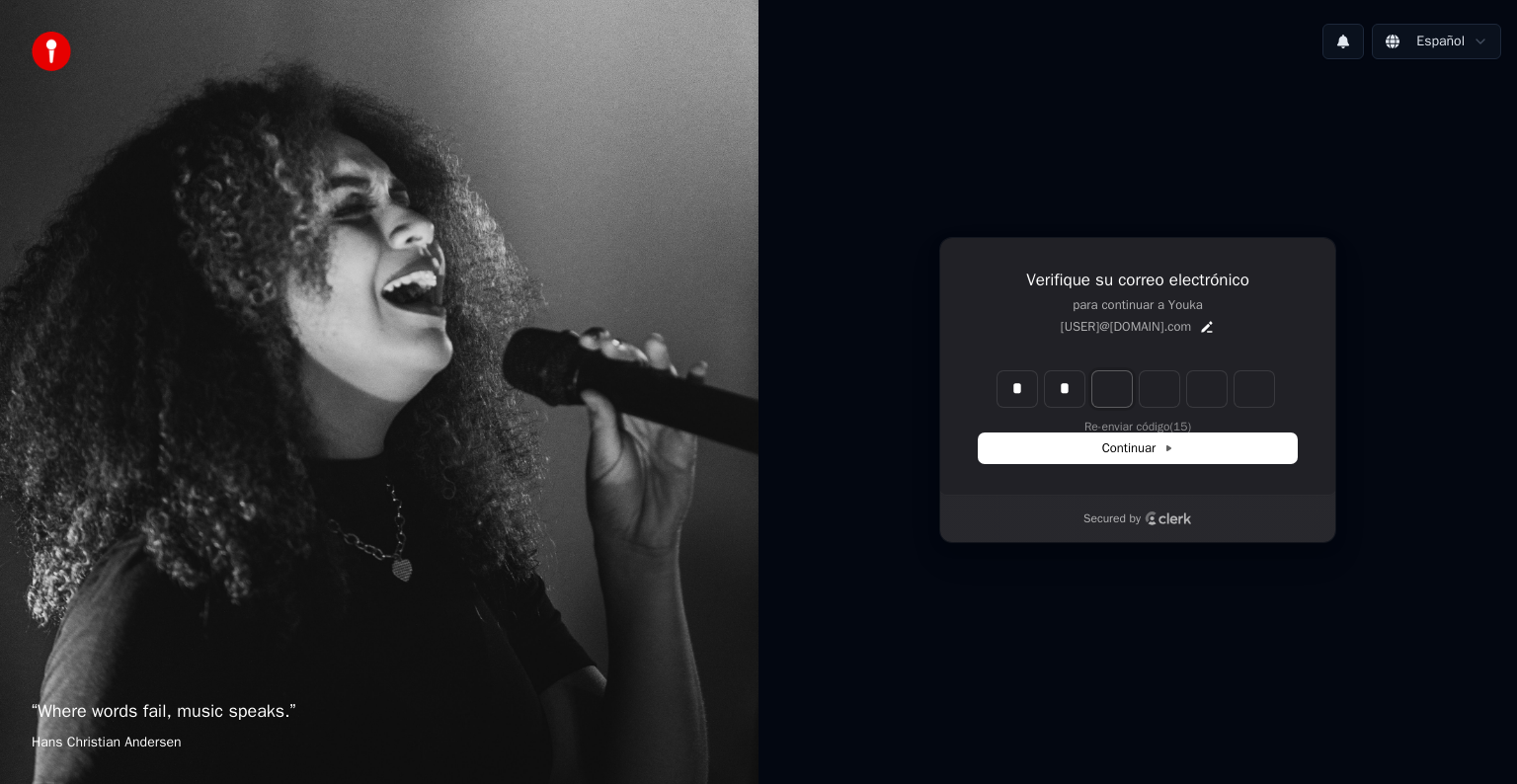 type on "**" 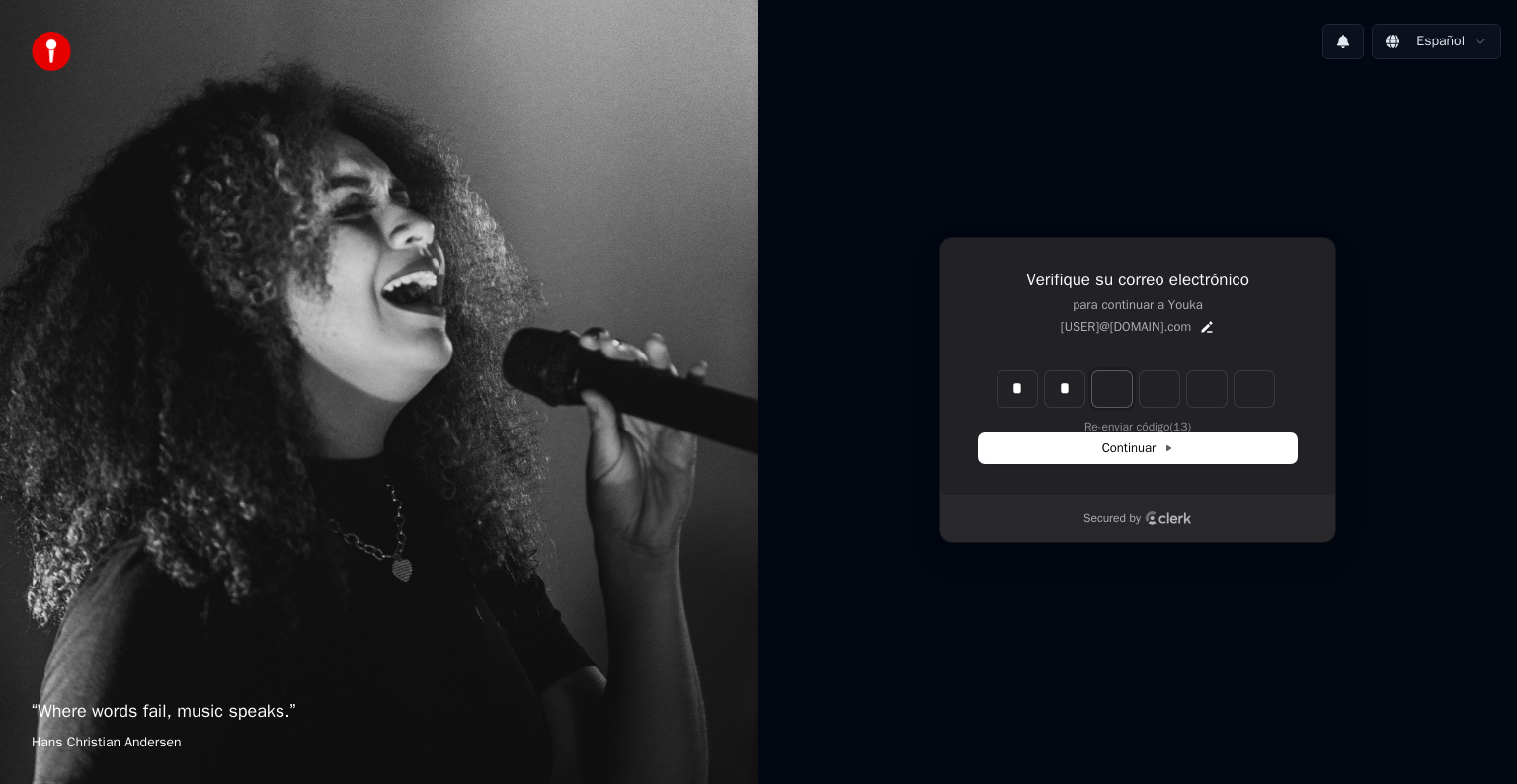 type on "*" 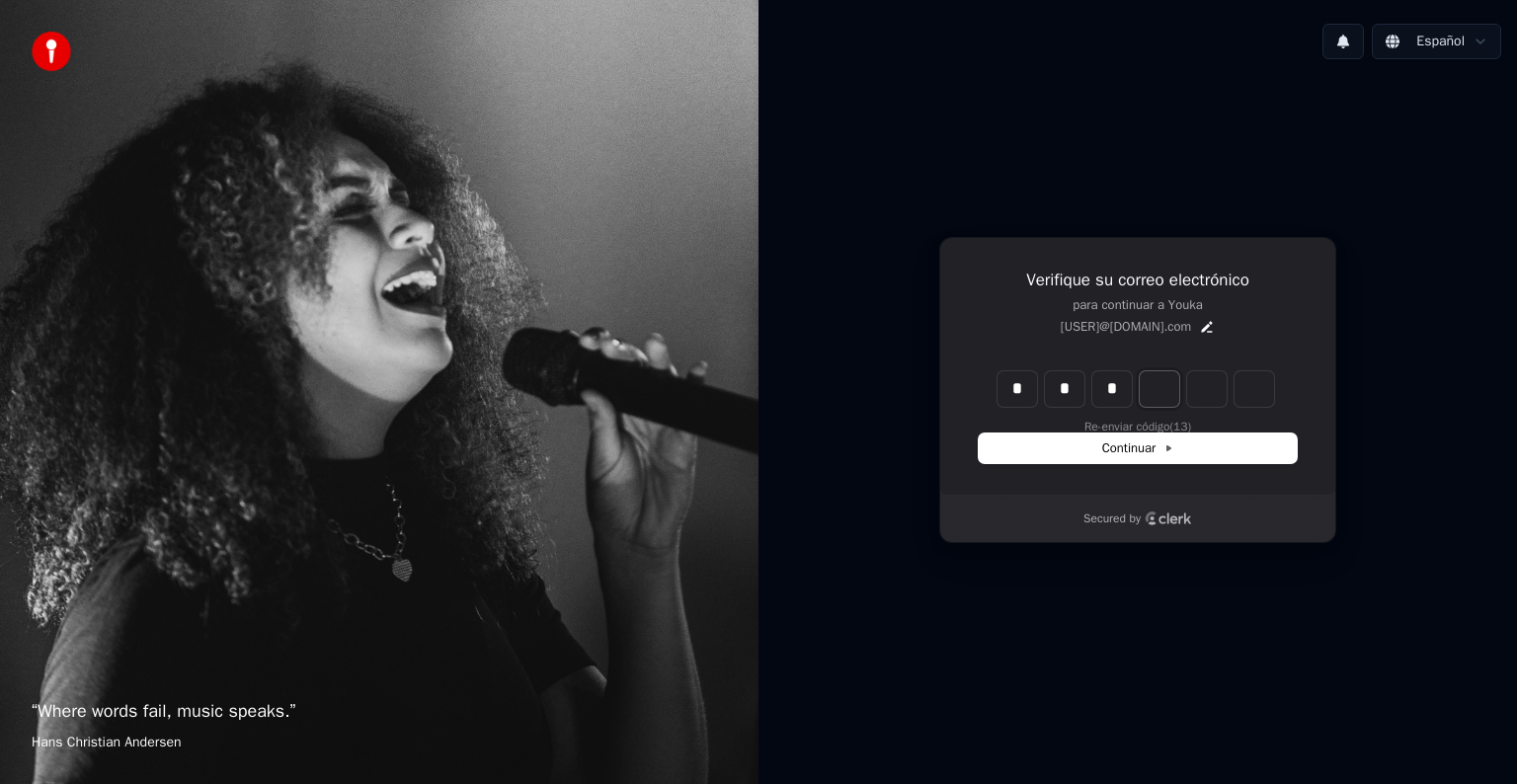 type on "***" 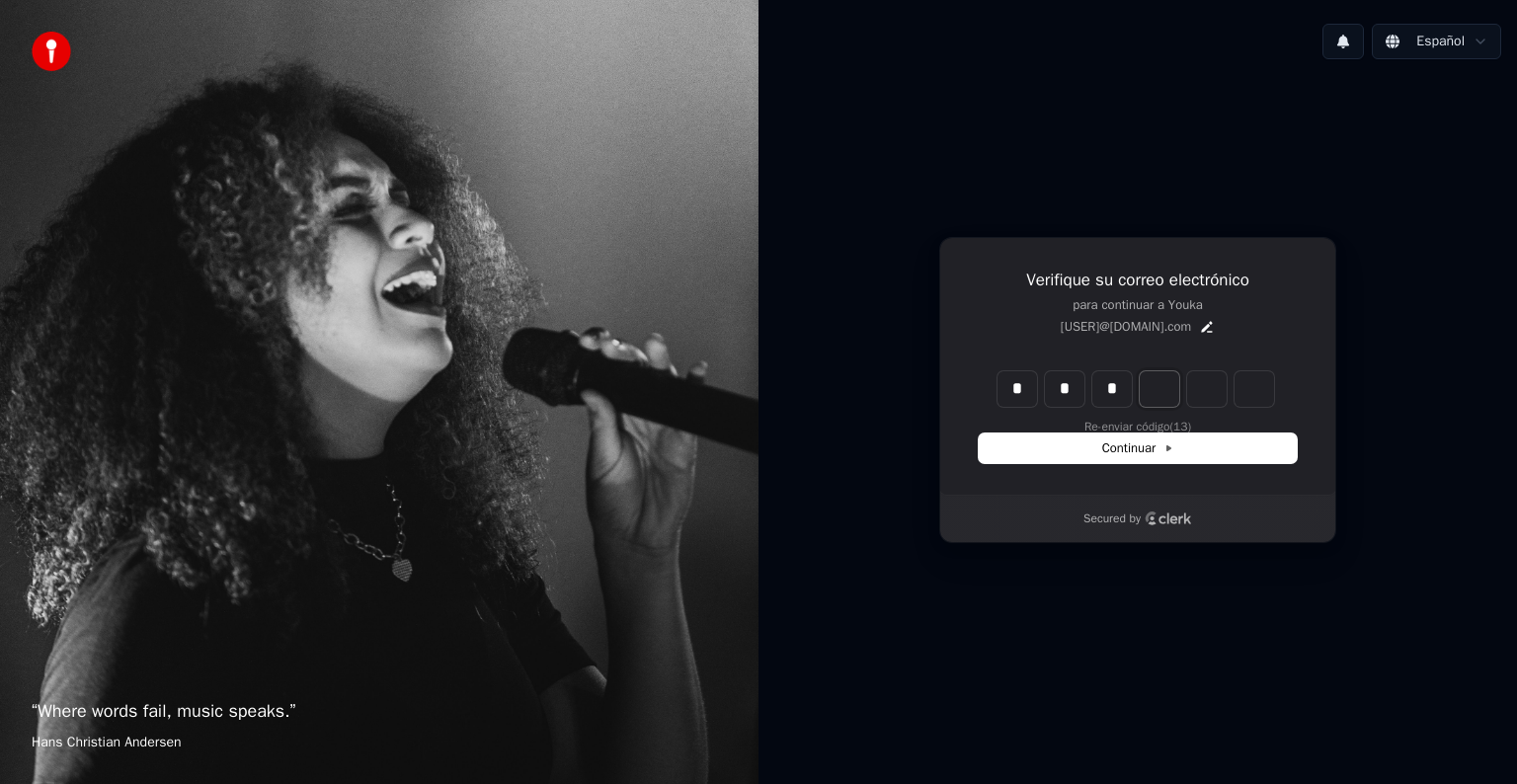 type on "*" 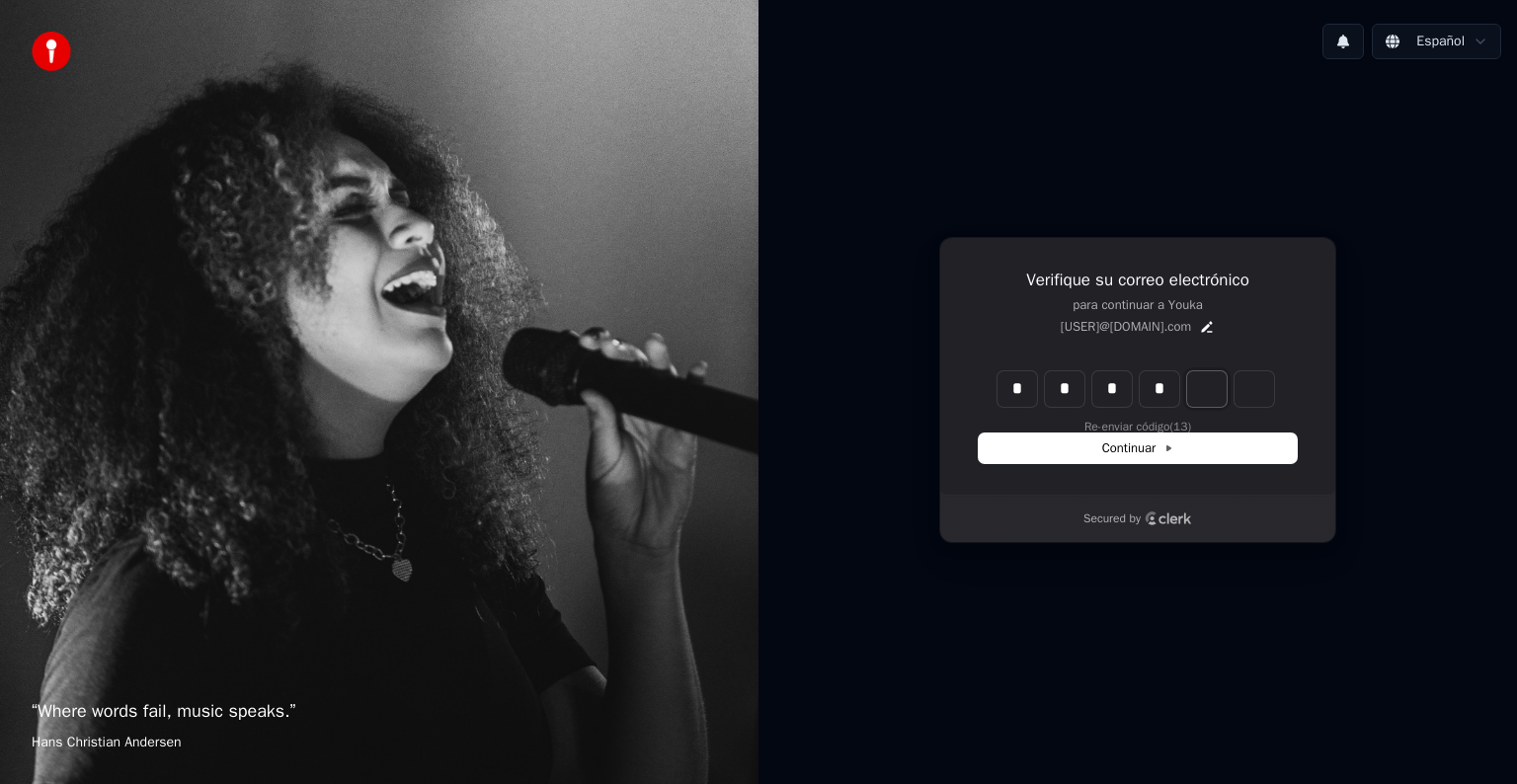 type on "****" 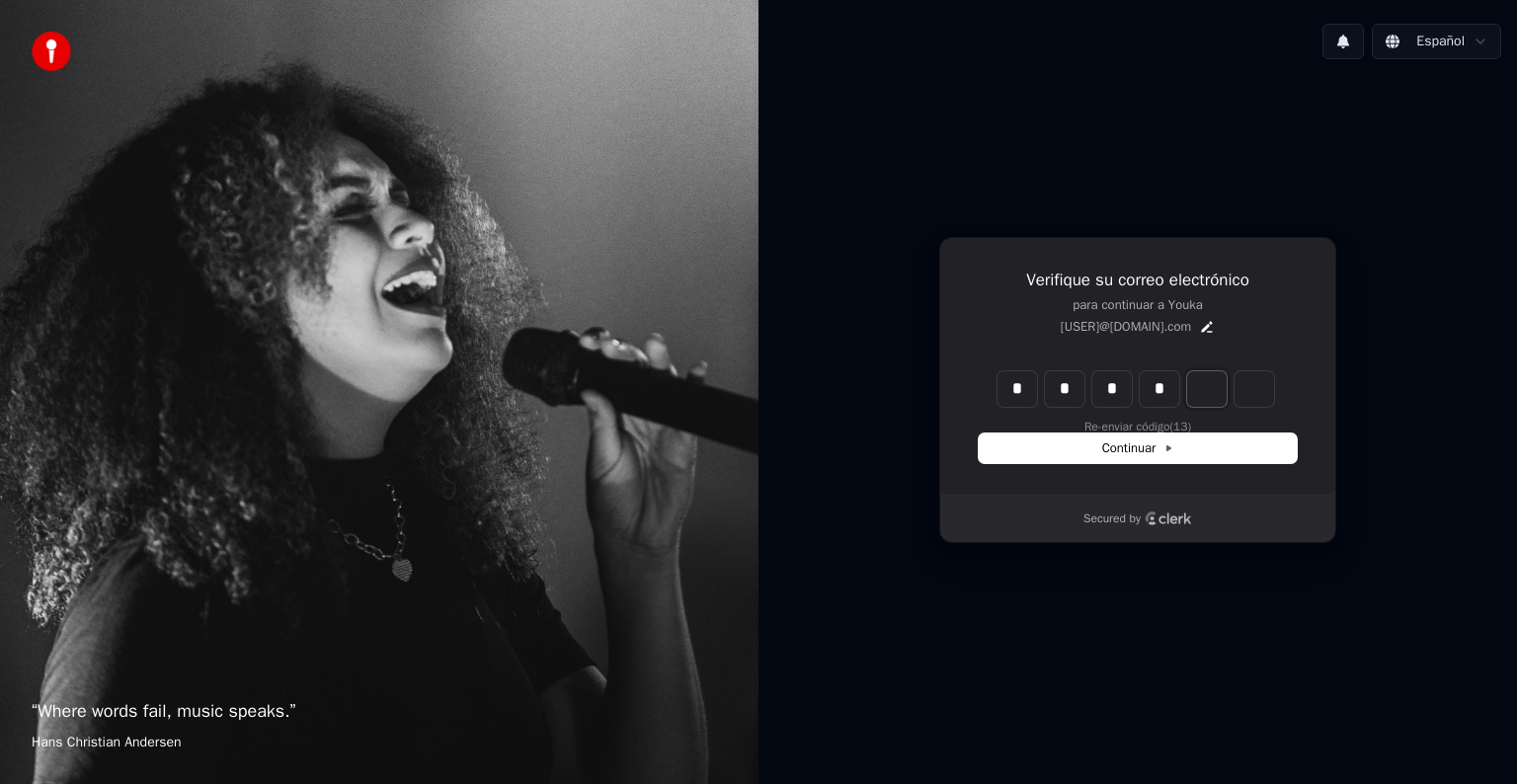 type on "*" 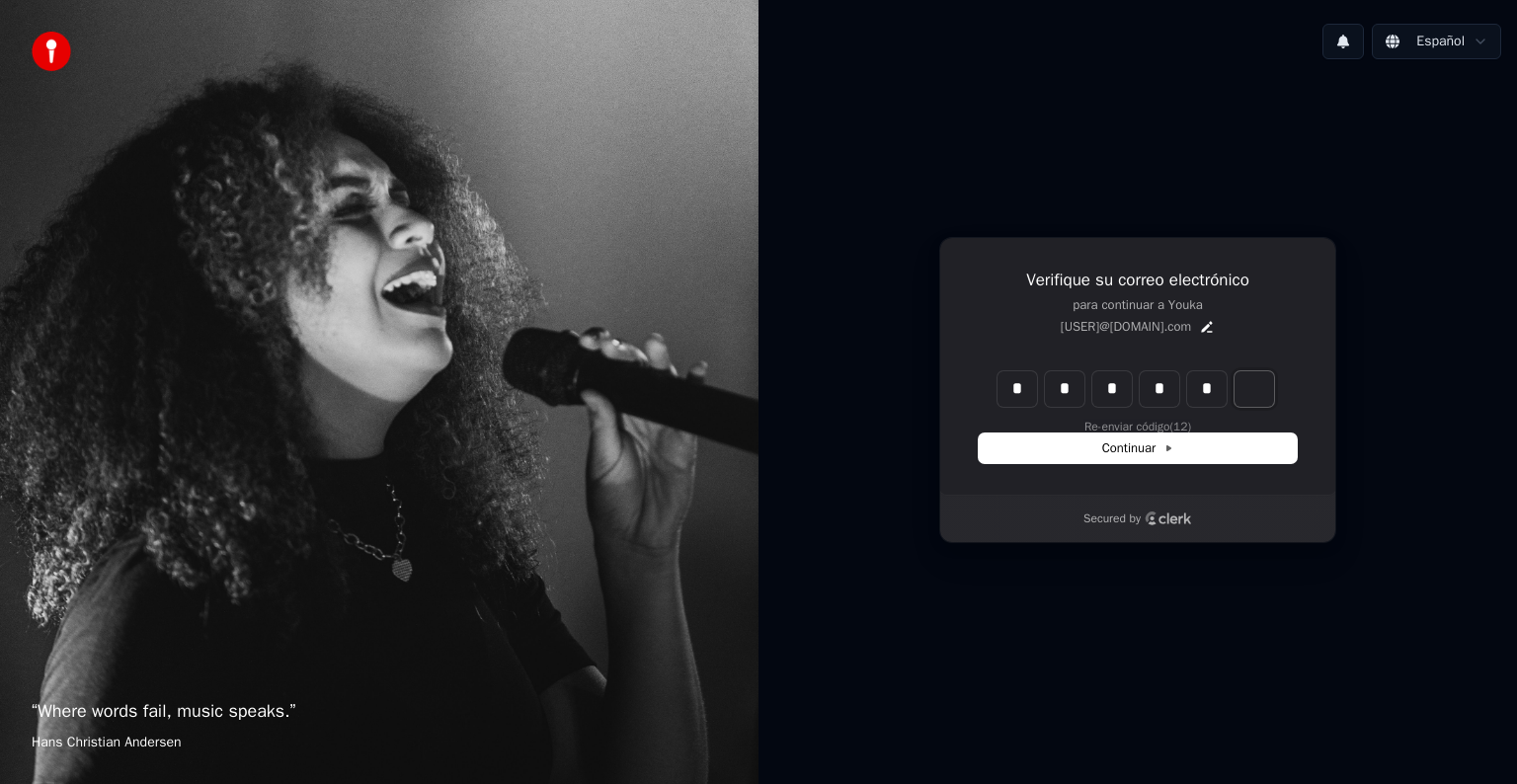 type on "******" 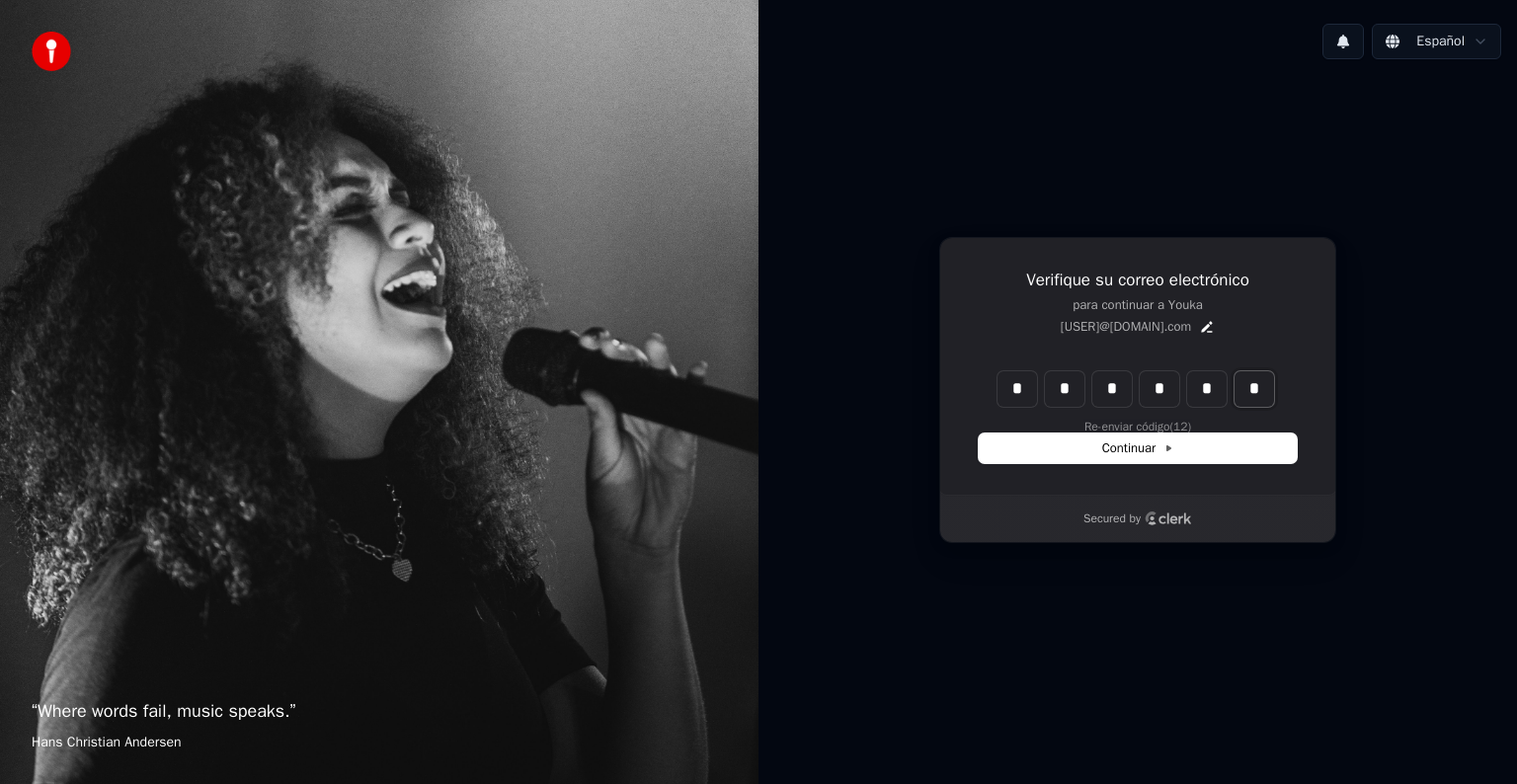 type on "*" 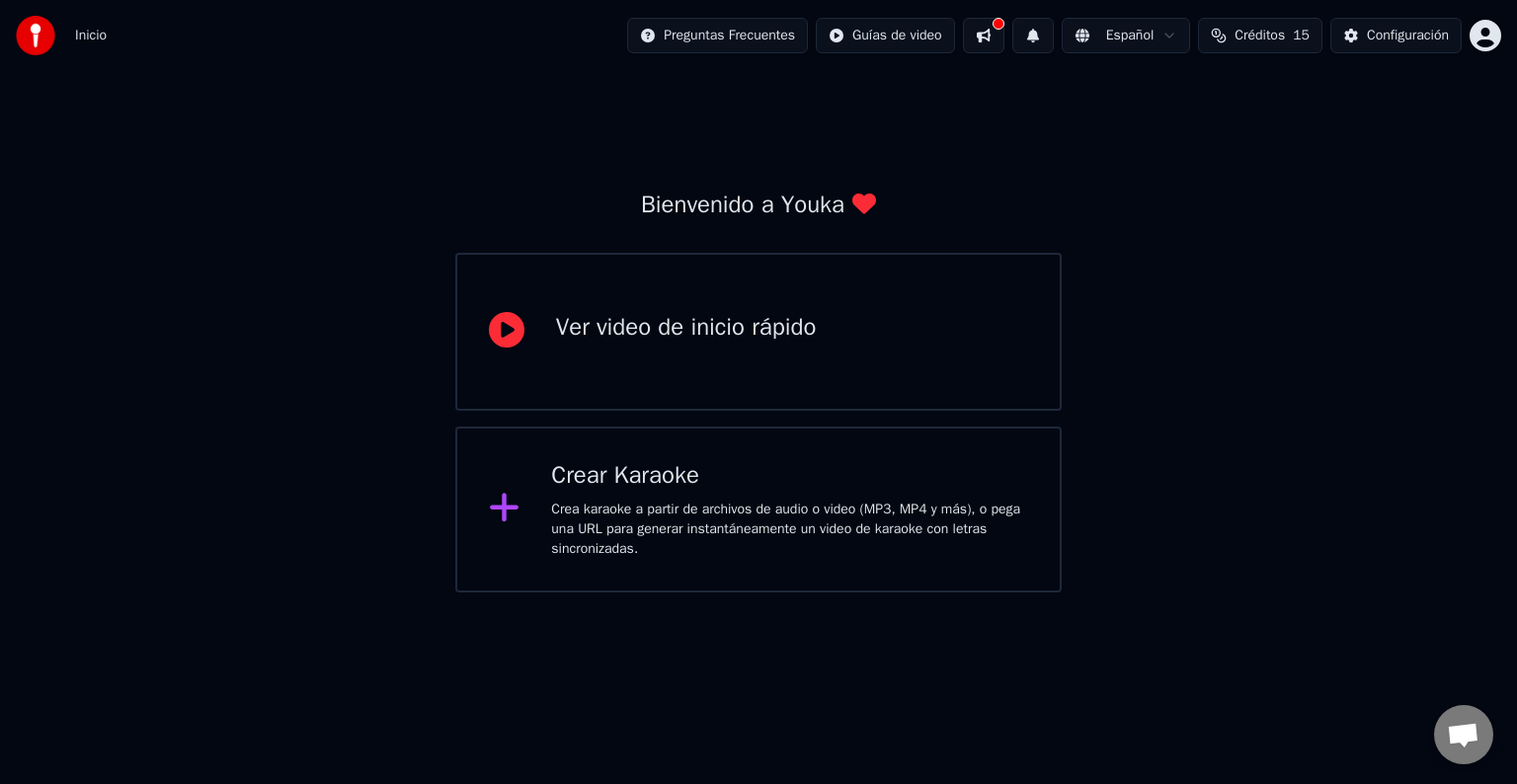 click on "Crea karaoke a partir de archivos de audio o video (MP3, MP4 y más), o pega una URL para generar instantáneamente un video de karaoke con letras sincronizadas." at bounding box center (789, 529) 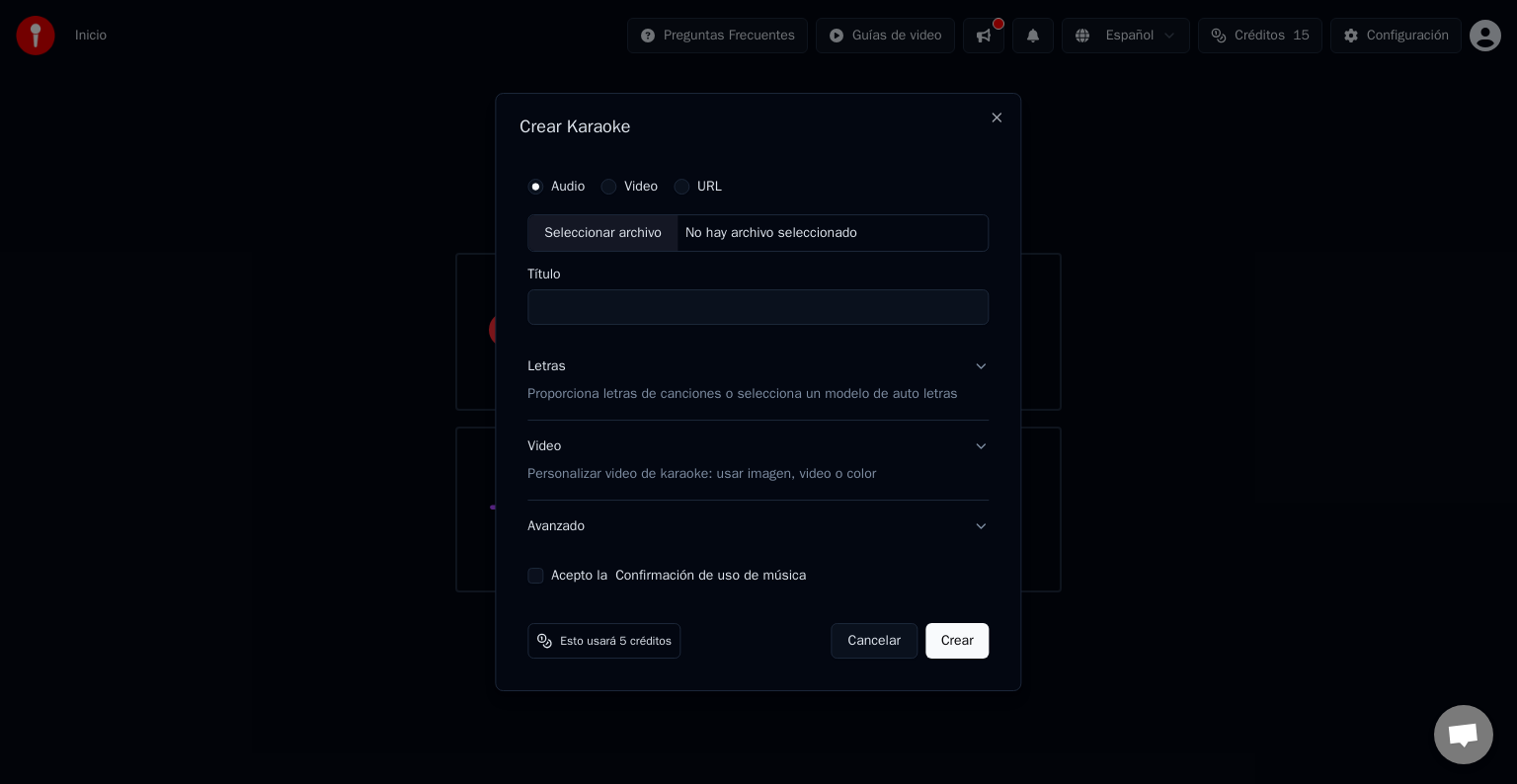 click on "Video" at bounding box center [608, 187] 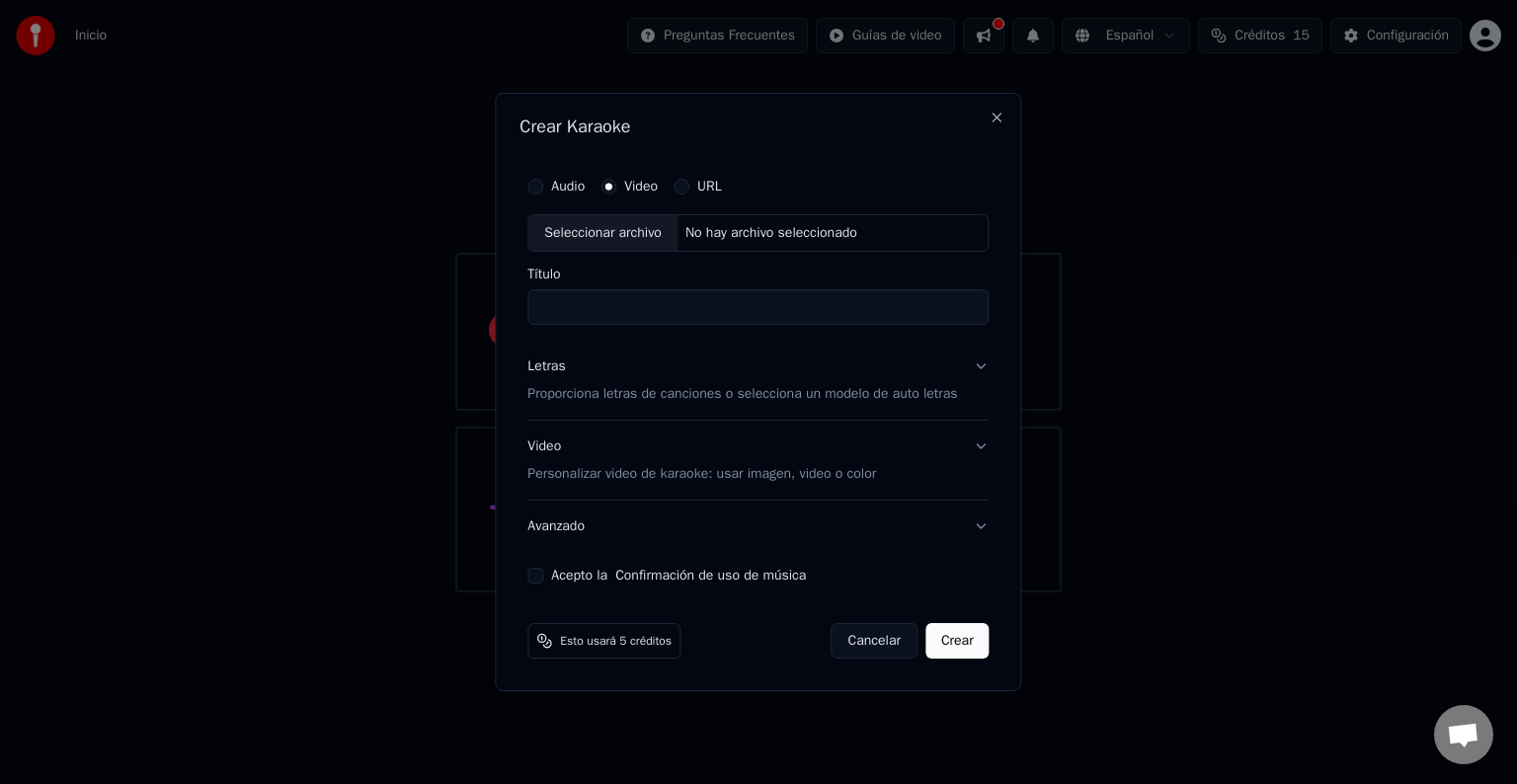 click on "Seleccionar archivo" at bounding box center (602, 233) 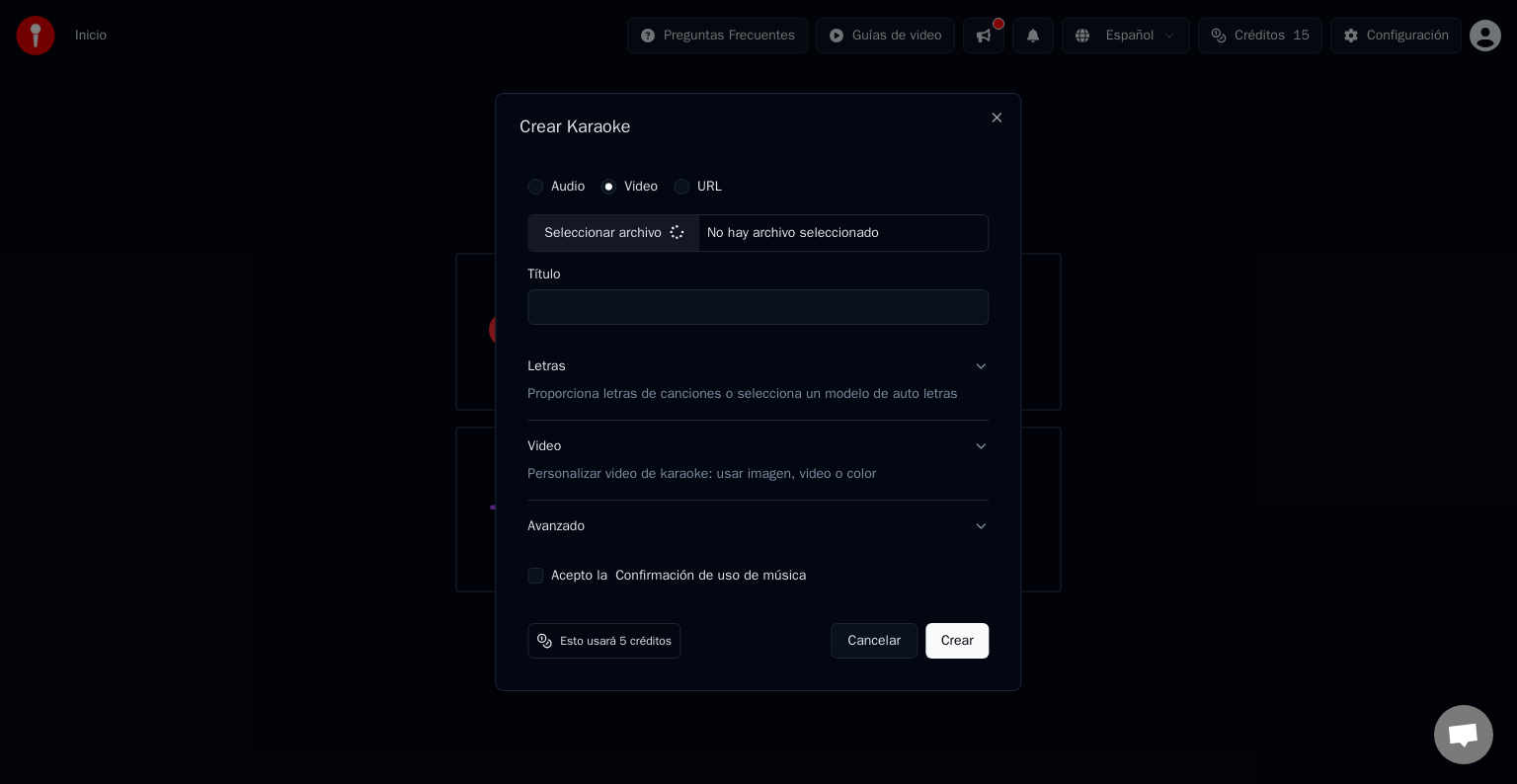 type on "**********" 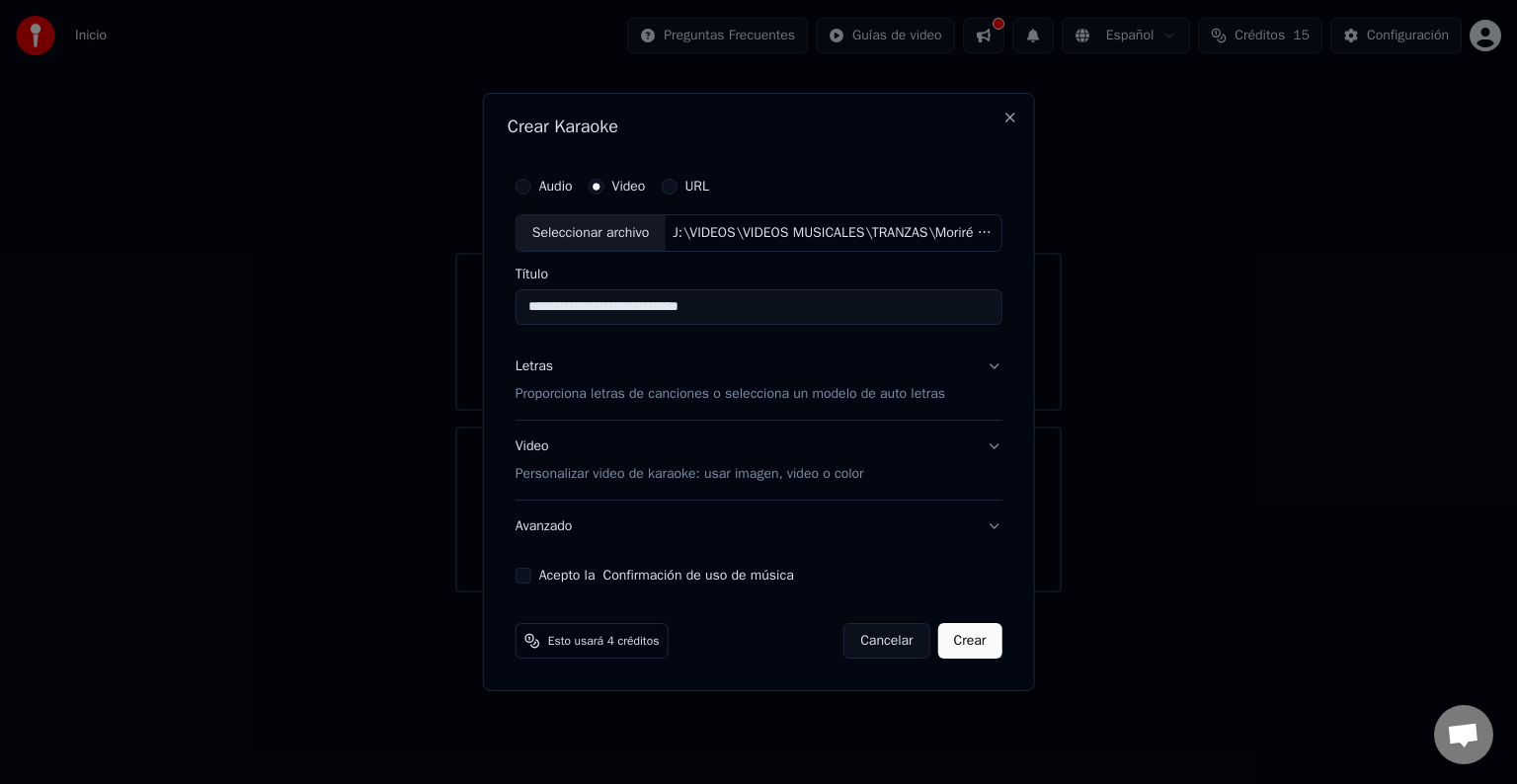 click on "Proporciona letras de canciones o selecciona un modelo de auto letras" at bounding box center (730, 394) 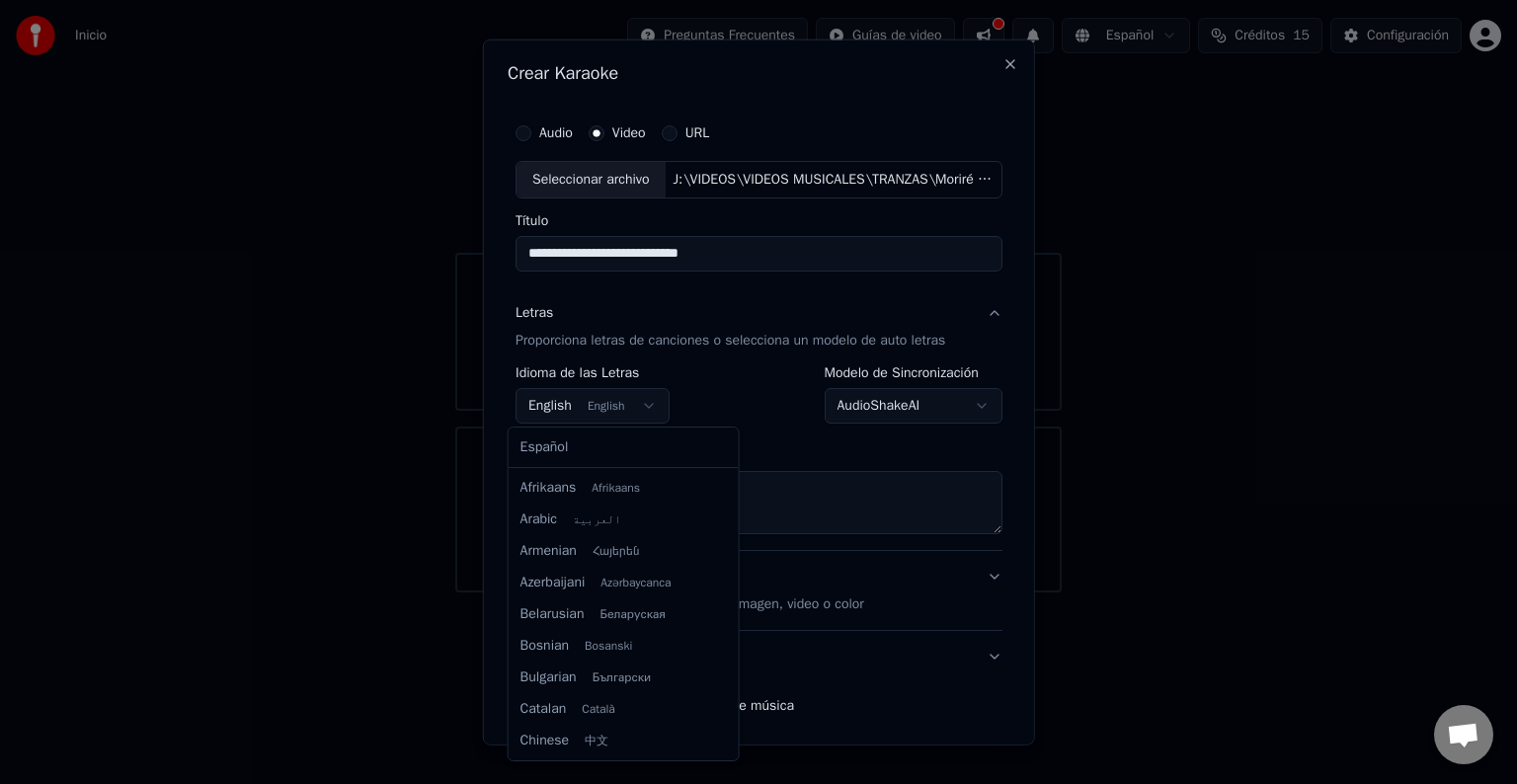 click on "**********" at bounding box center [758, 296] 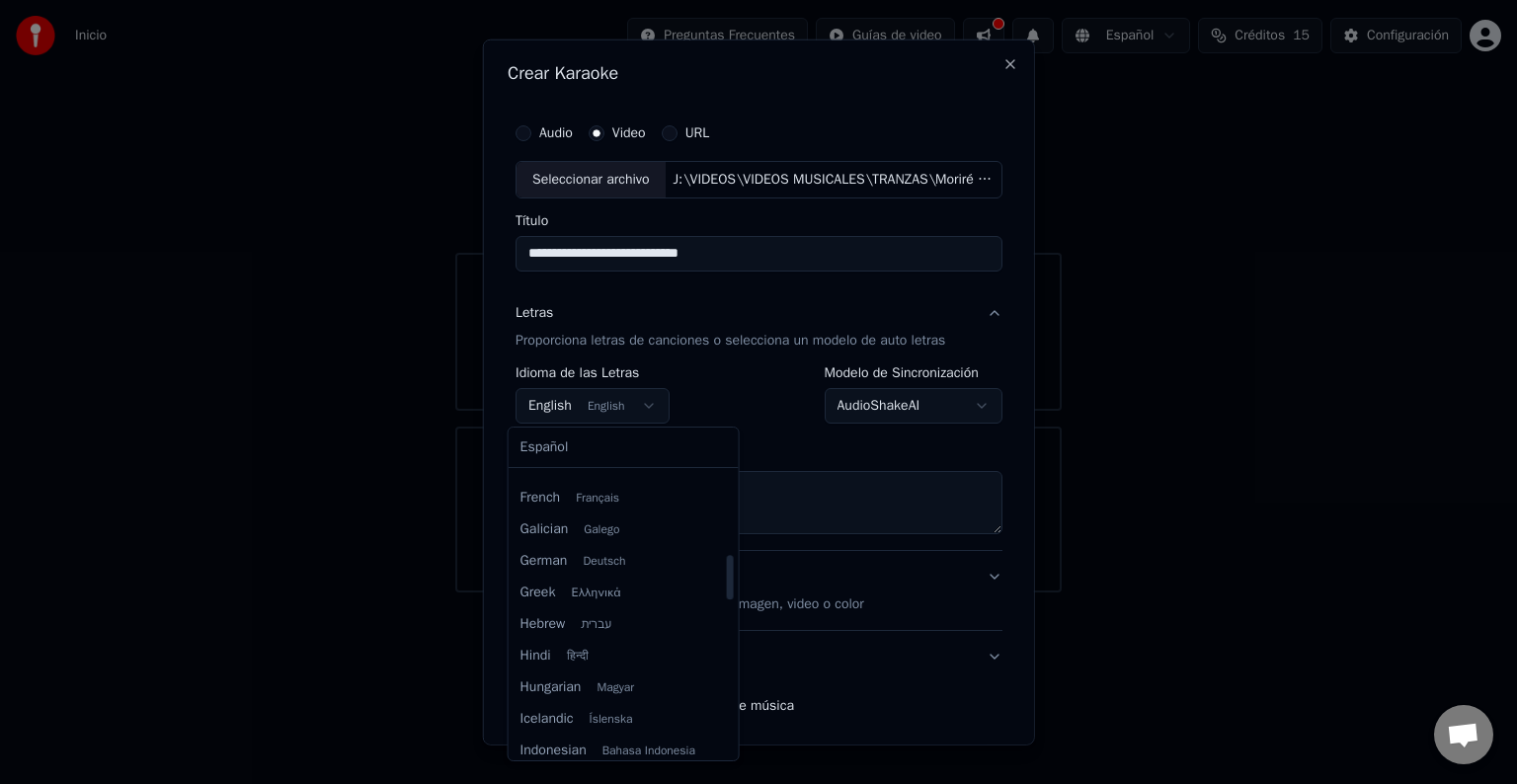 scroll, scrollTop: 198, scrollLeft: 0, axis: vertical 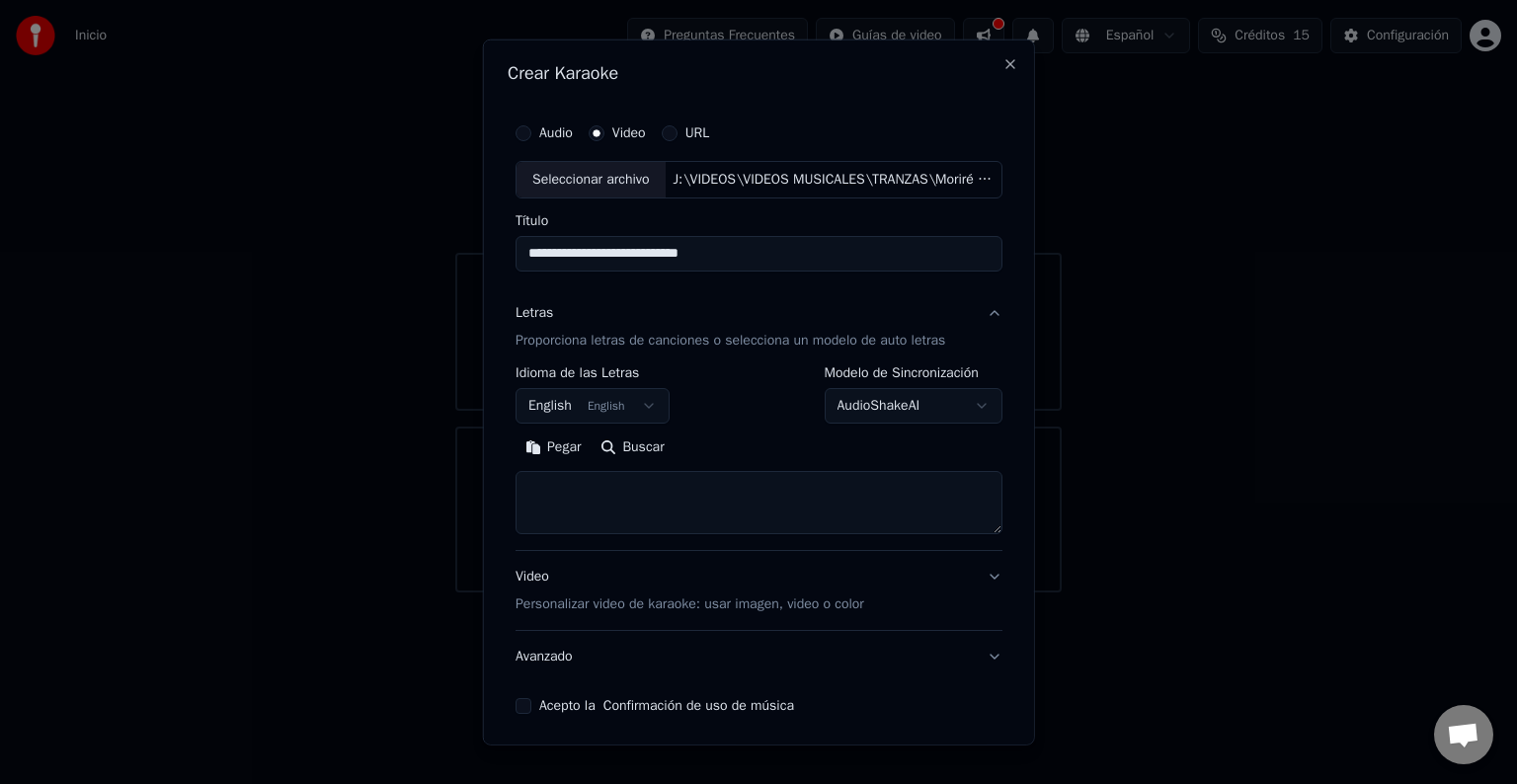 click on "**********" at bounding box center (758, 296) 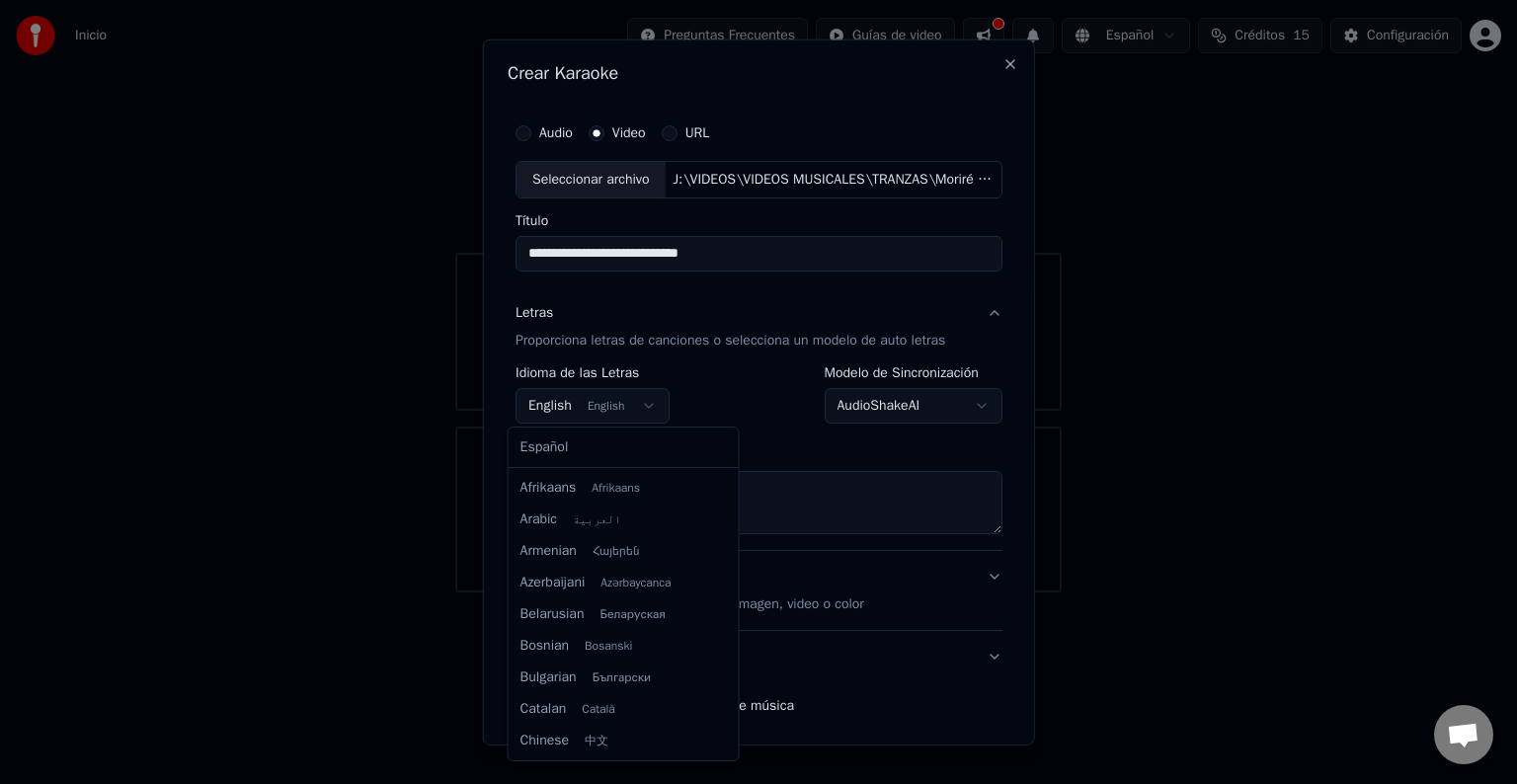 scroll, scrollTop: 158, scrollLeft: 0, axis: vertical 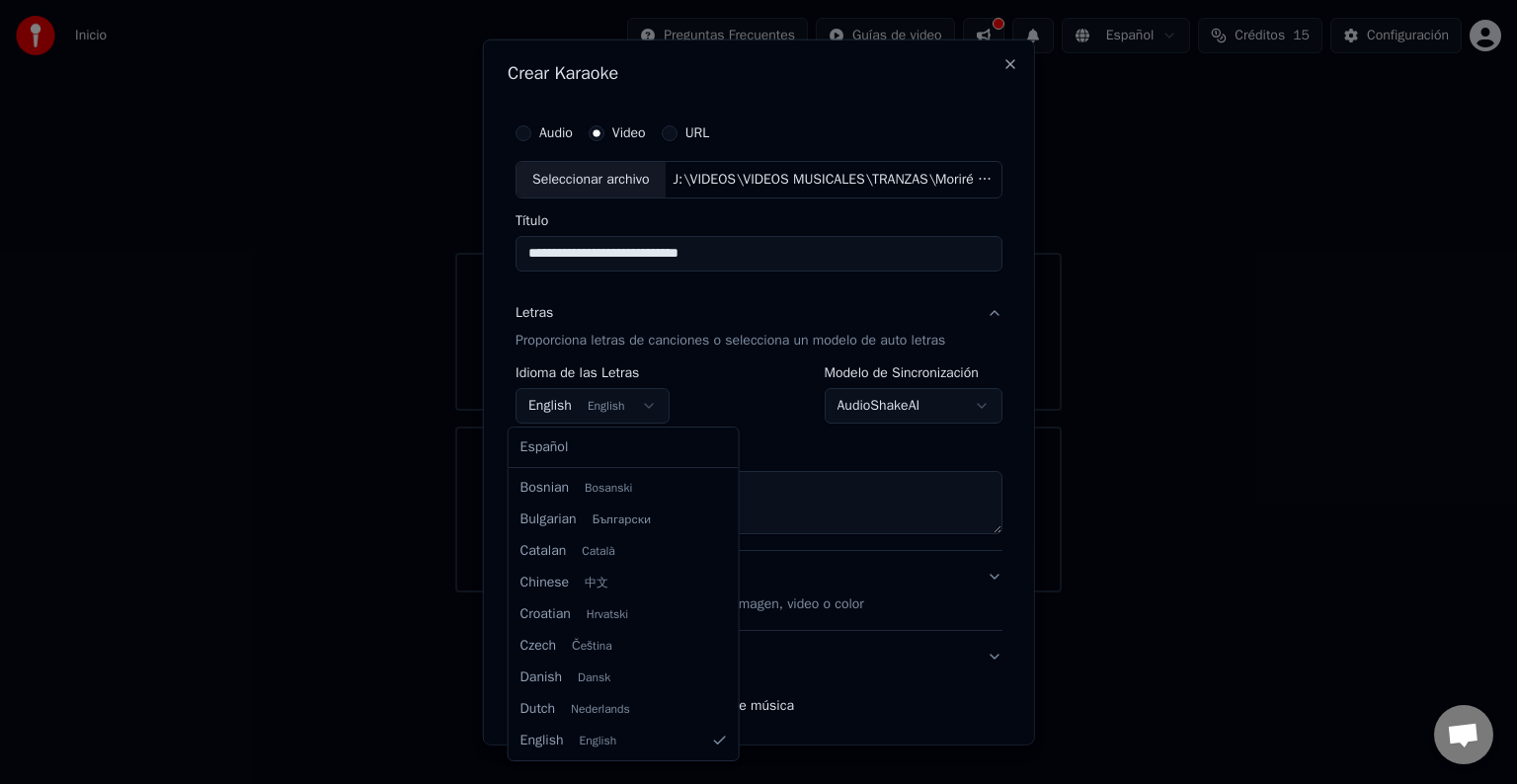 select on "**" 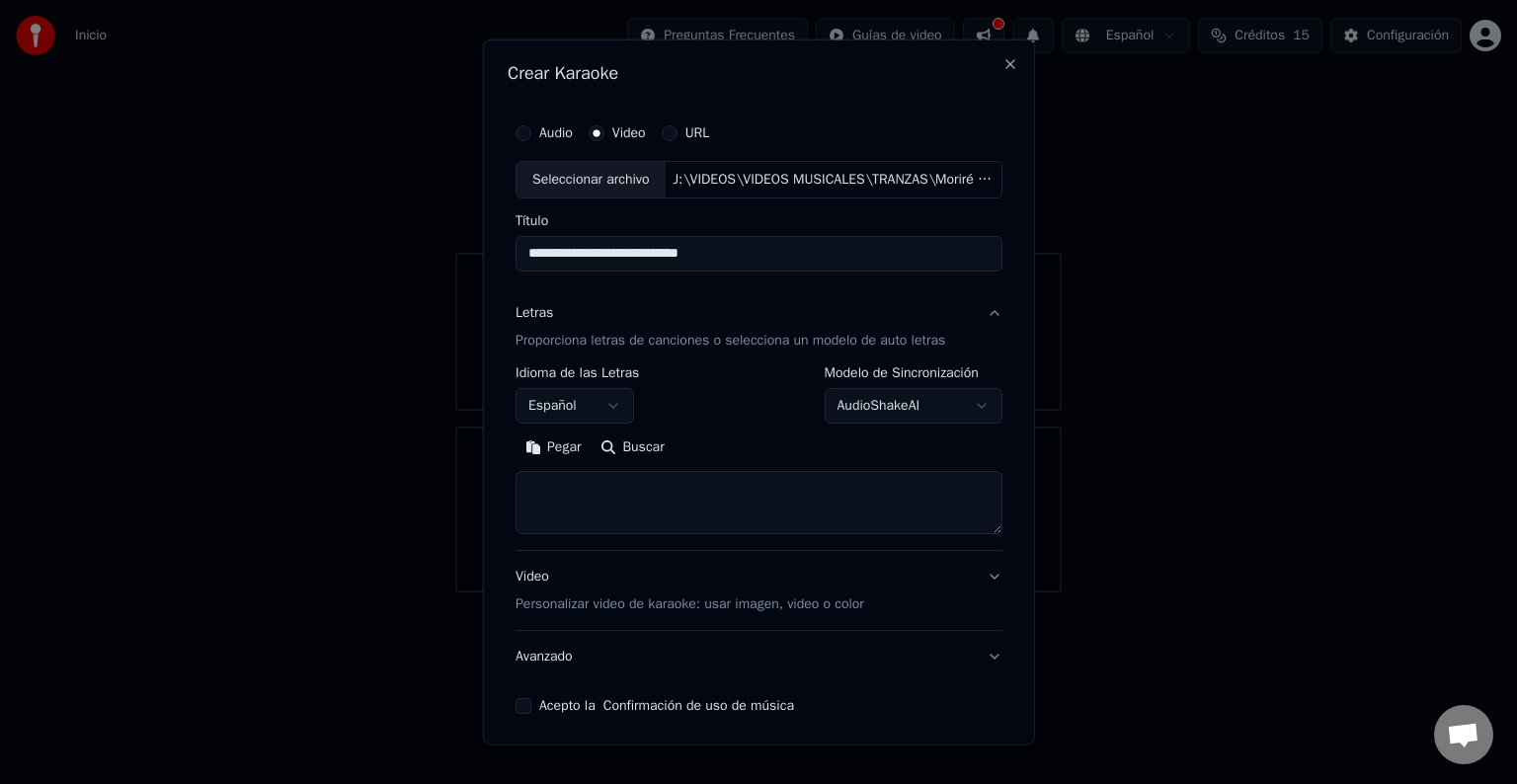 click at bounding box center [758, 503] 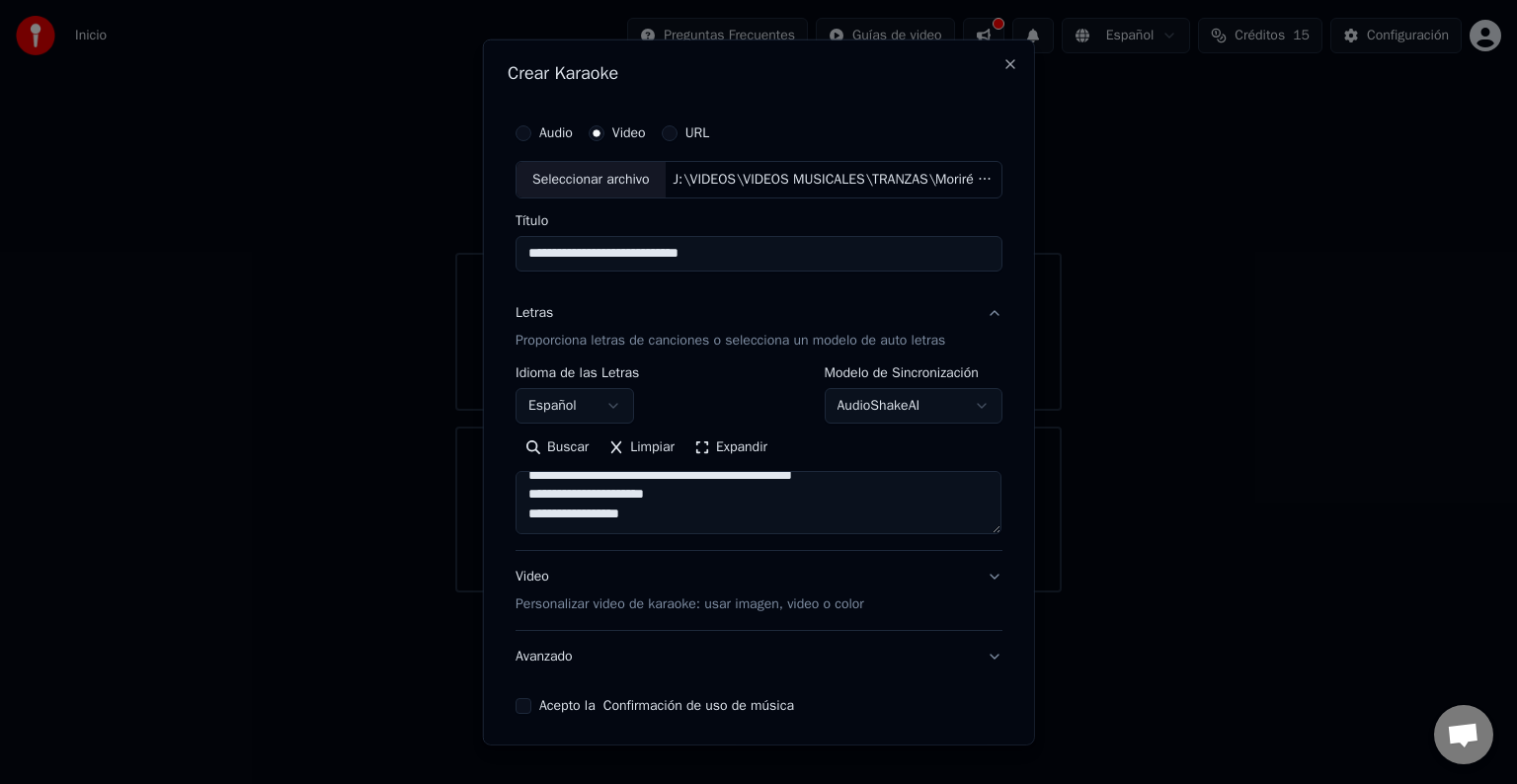 scroll, scrollTop: 604, scrollLeft: 0, axis: vertical 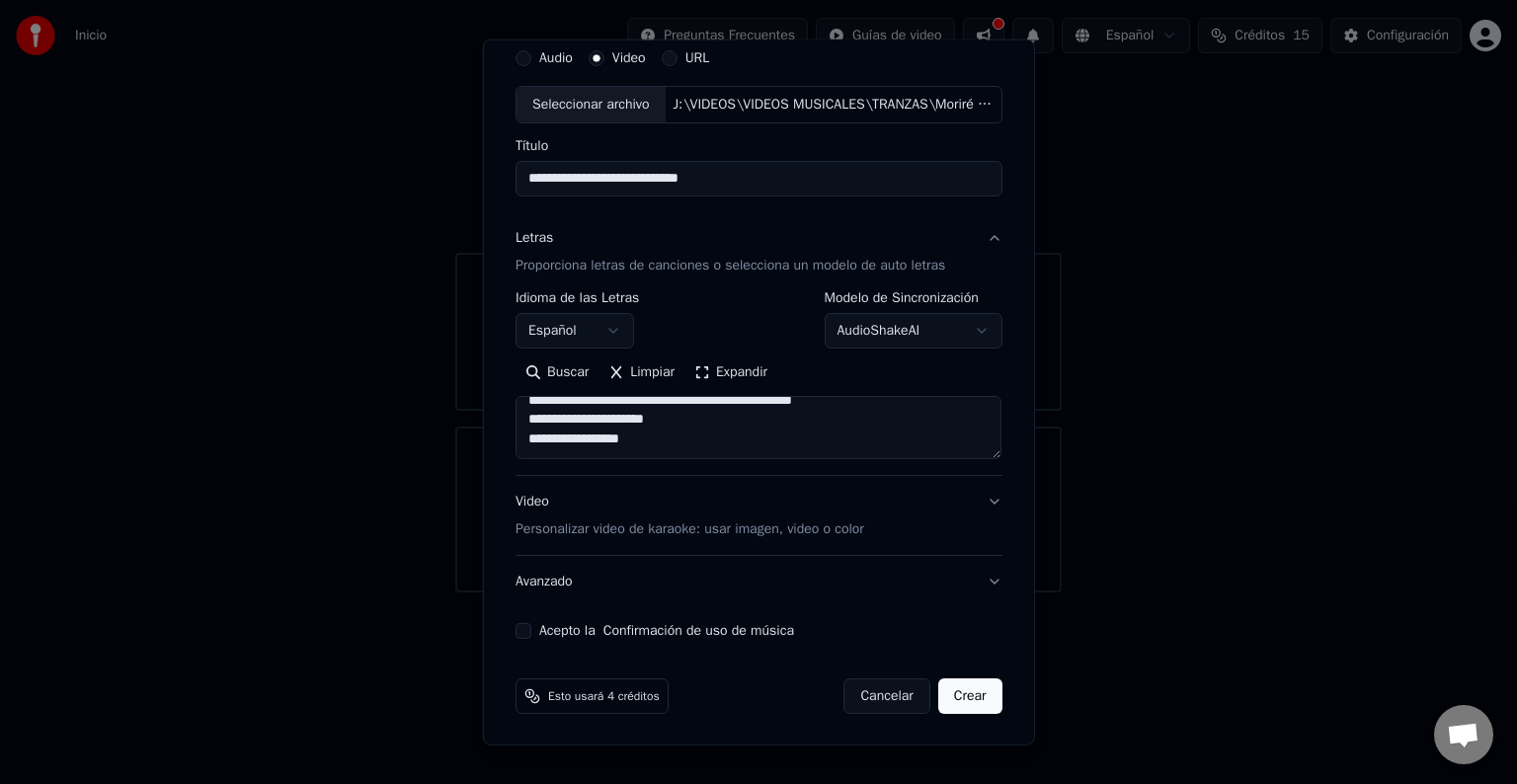 type on "**********" 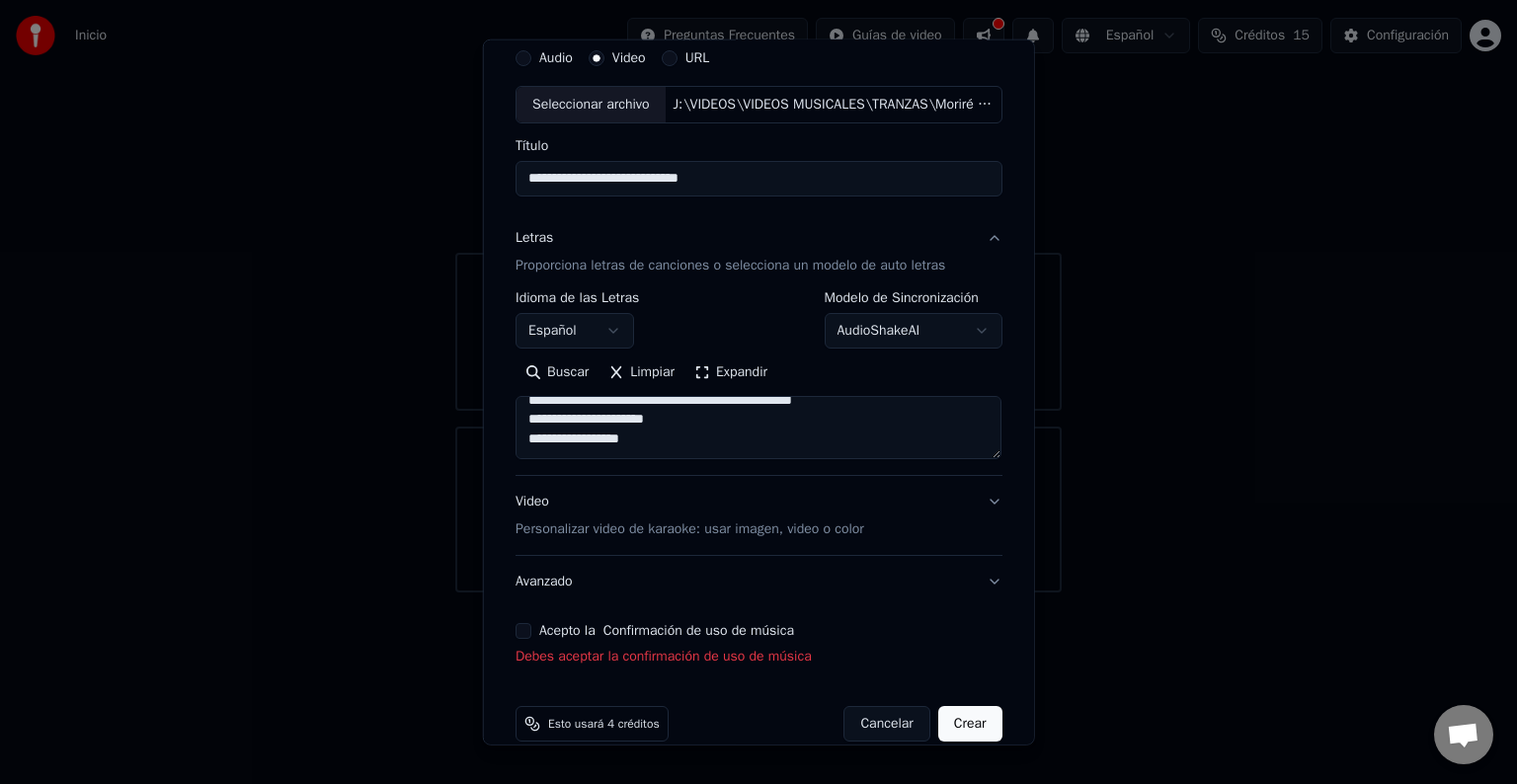 click on "Acepto la   Confirmación de uso de música Debes aceptar la confirmación de uso de música" at bounding box center [758, 645] 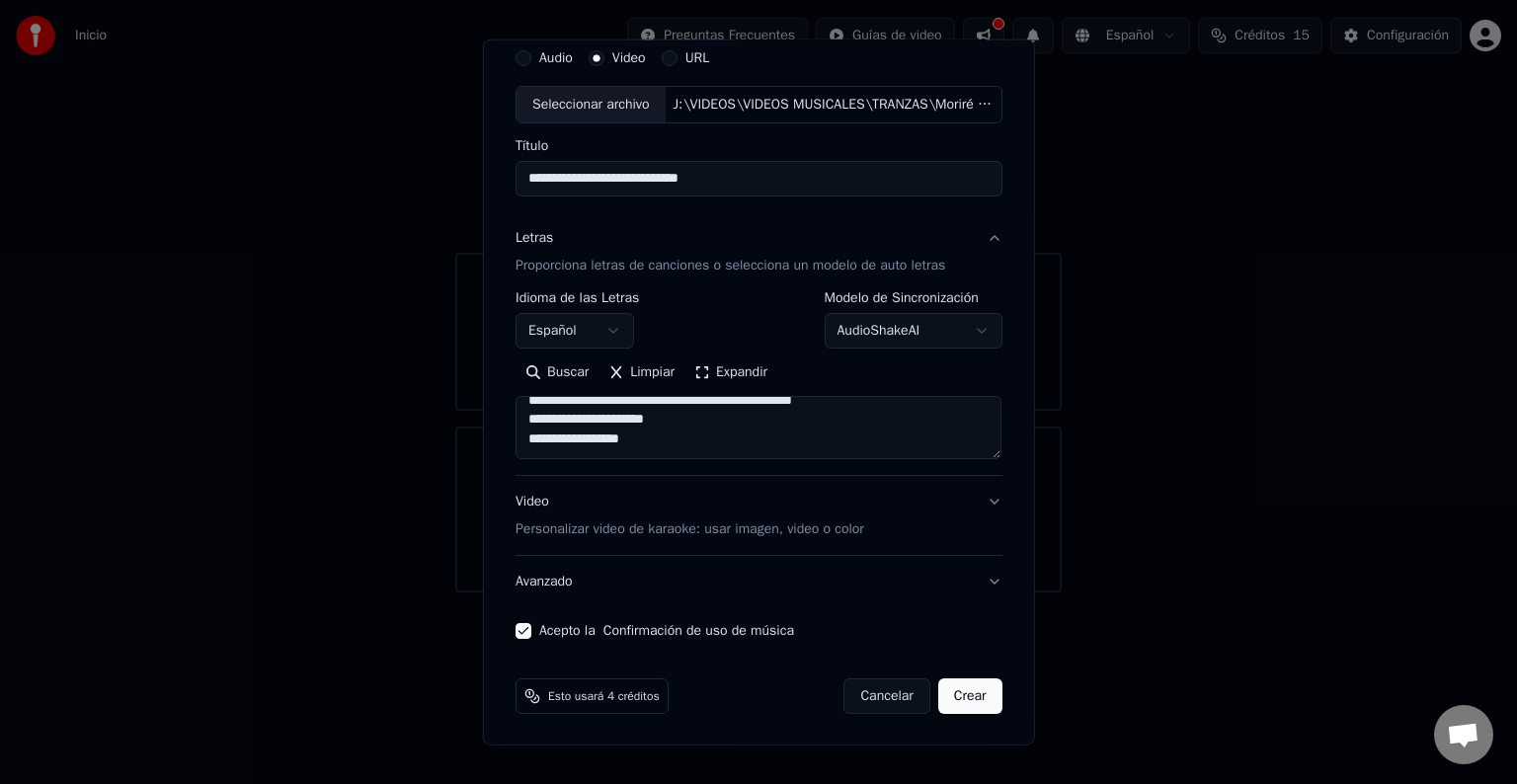 click on "Crear" at bounding box center (970, 696) 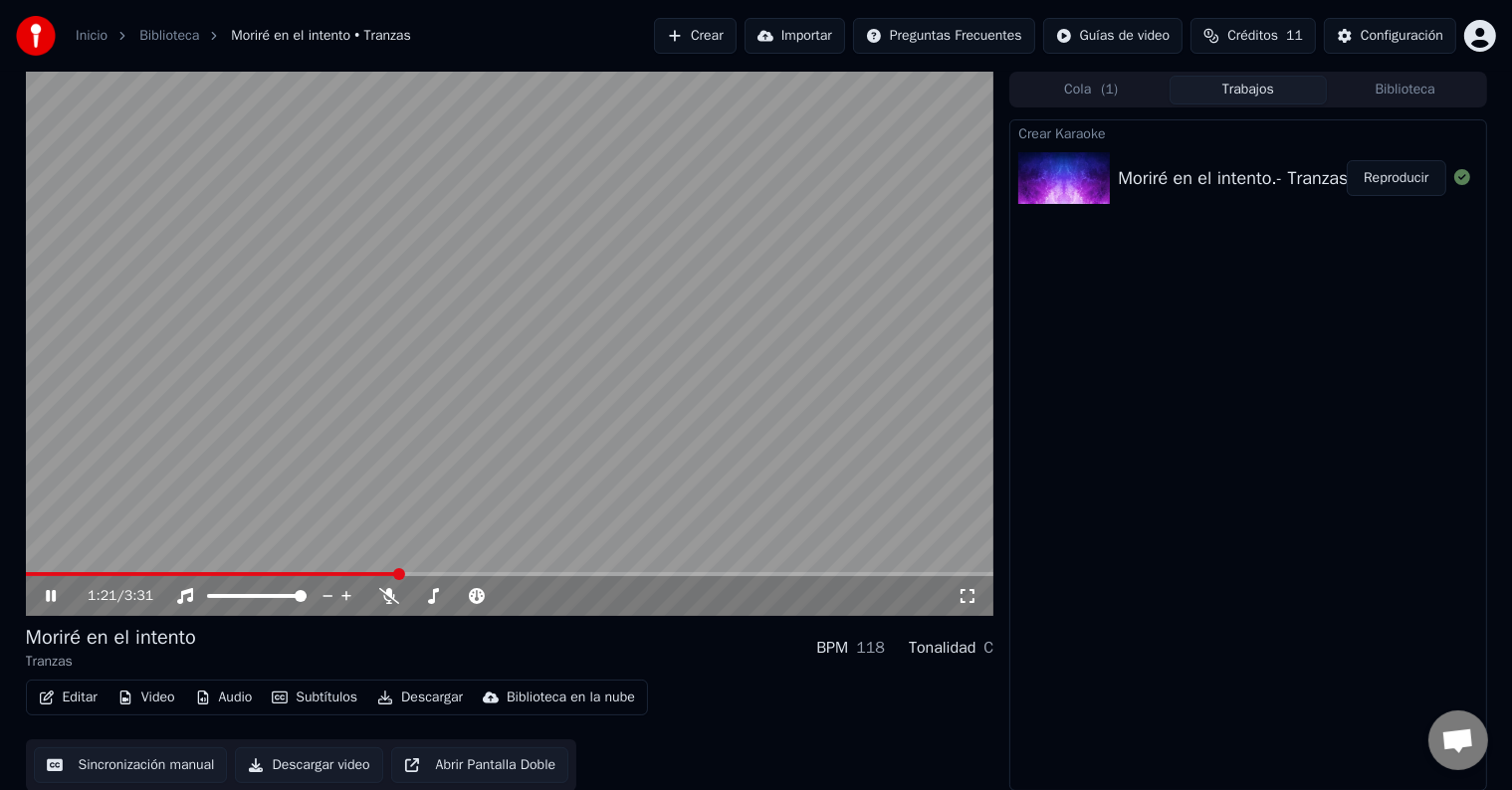 scroll, scrollTop: 1, scrollLeft: 0, axis: vertical 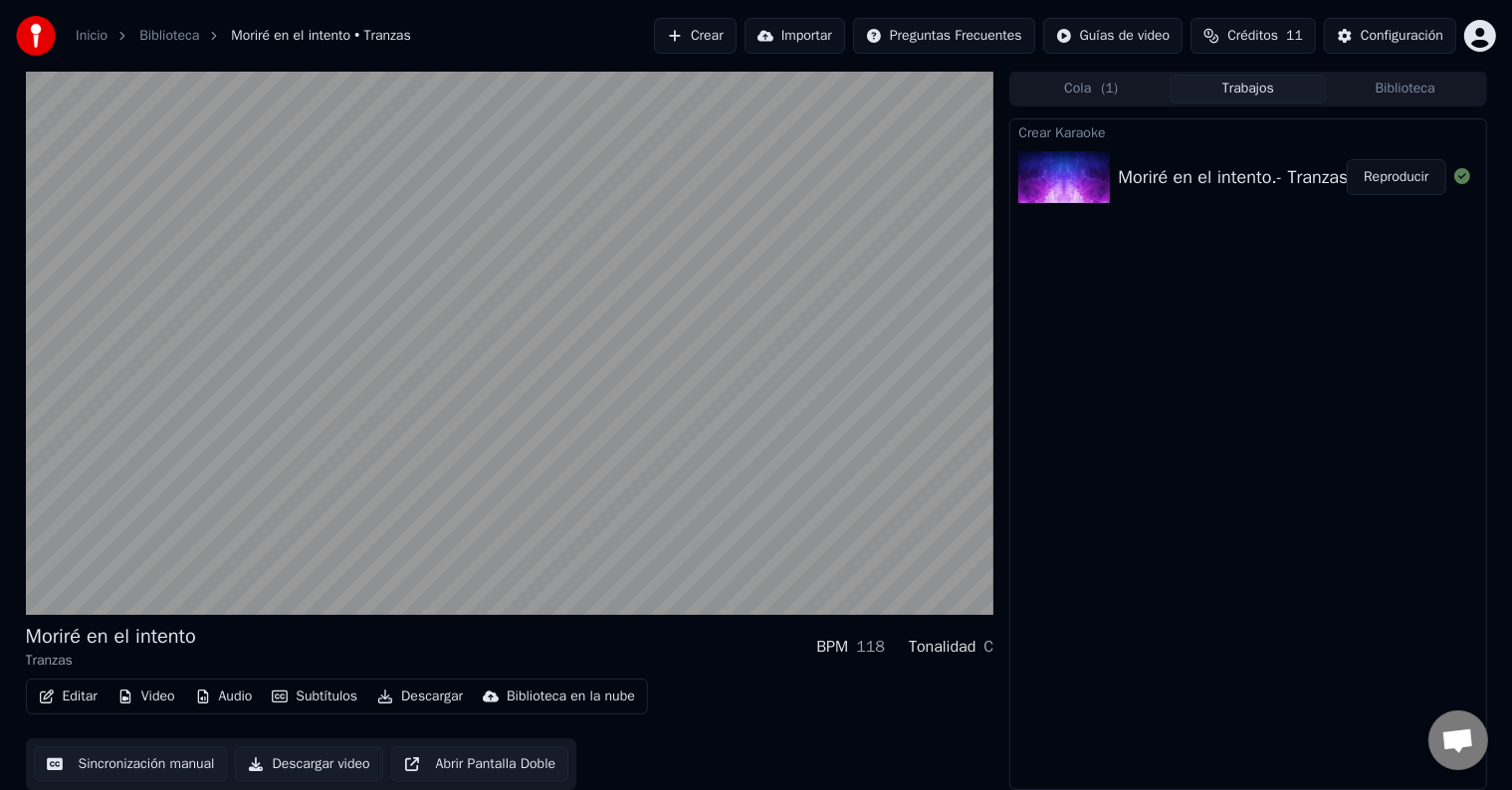 click on "Editar" at bounding box center [68, 696] 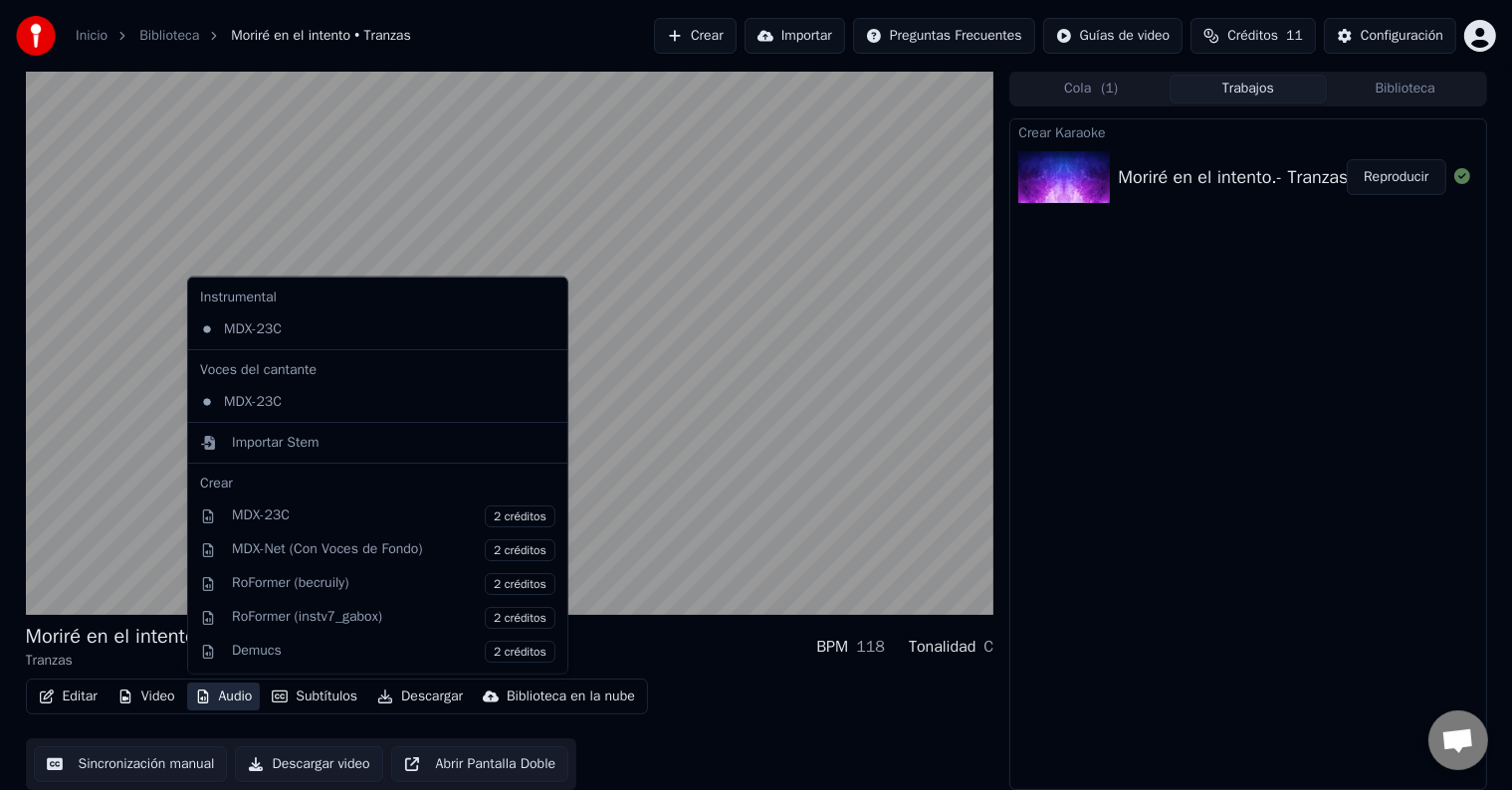 click 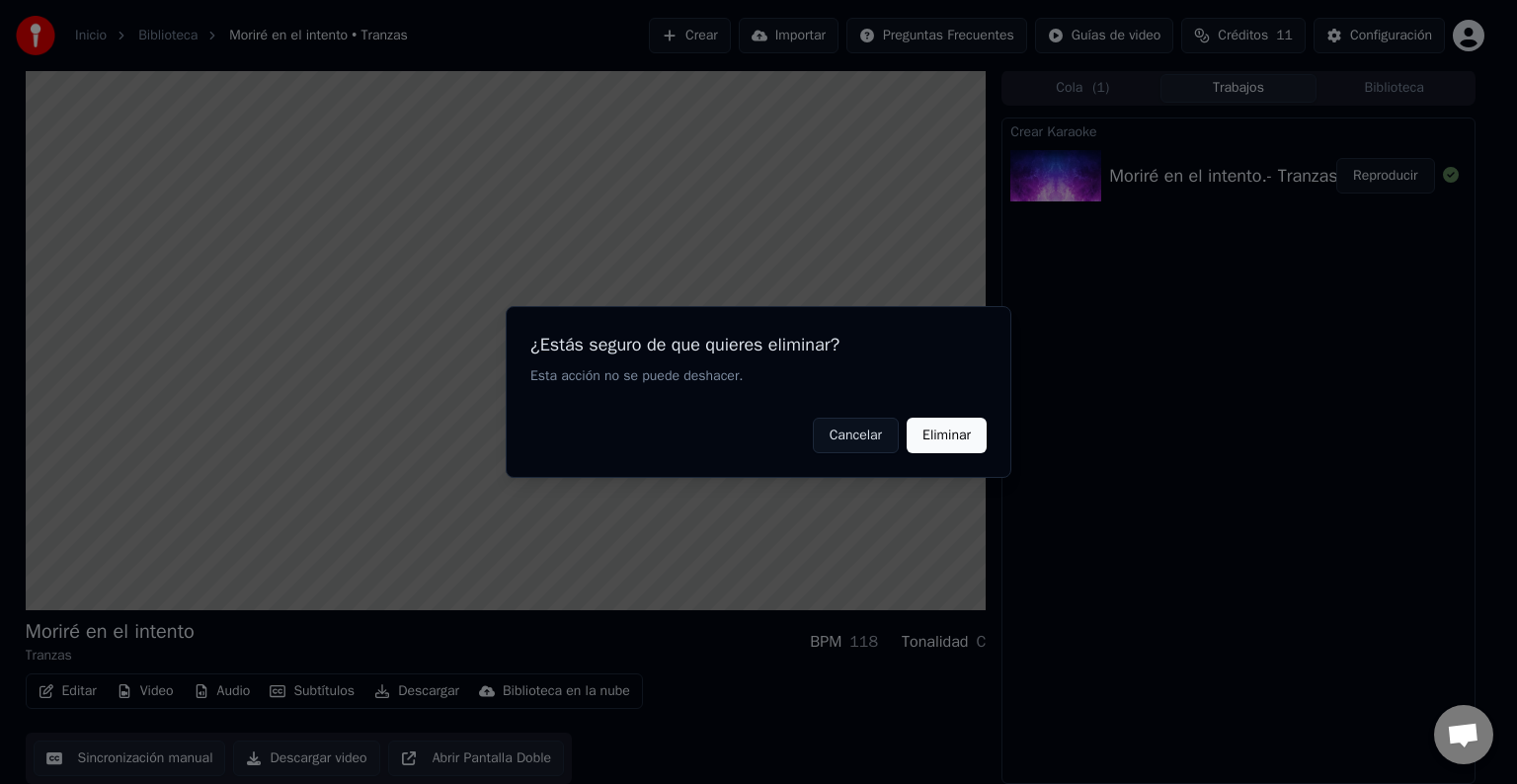 click on "Eliminar" at bounding box center (946, 435) 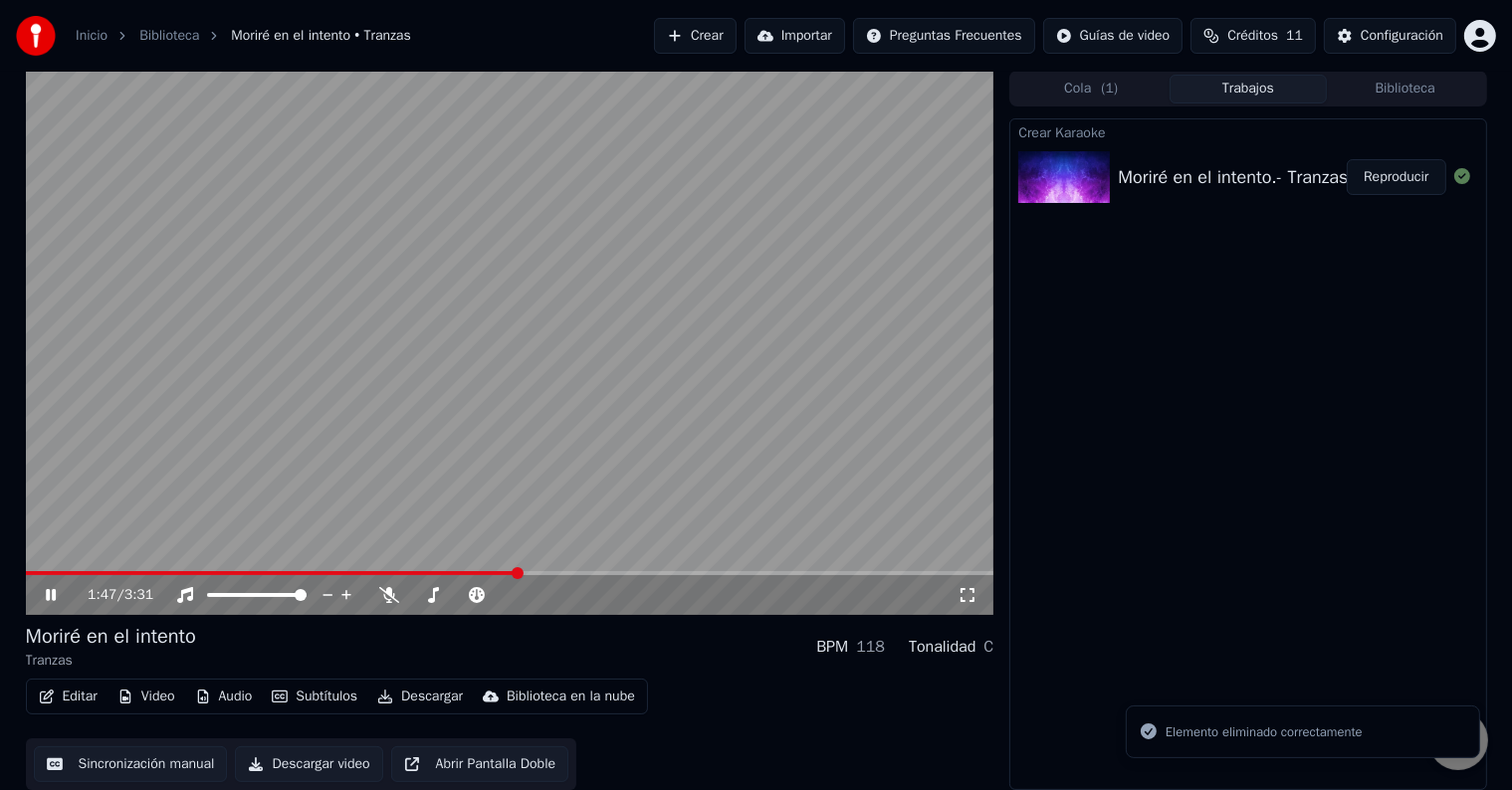 click at bounding box center (510, 342) 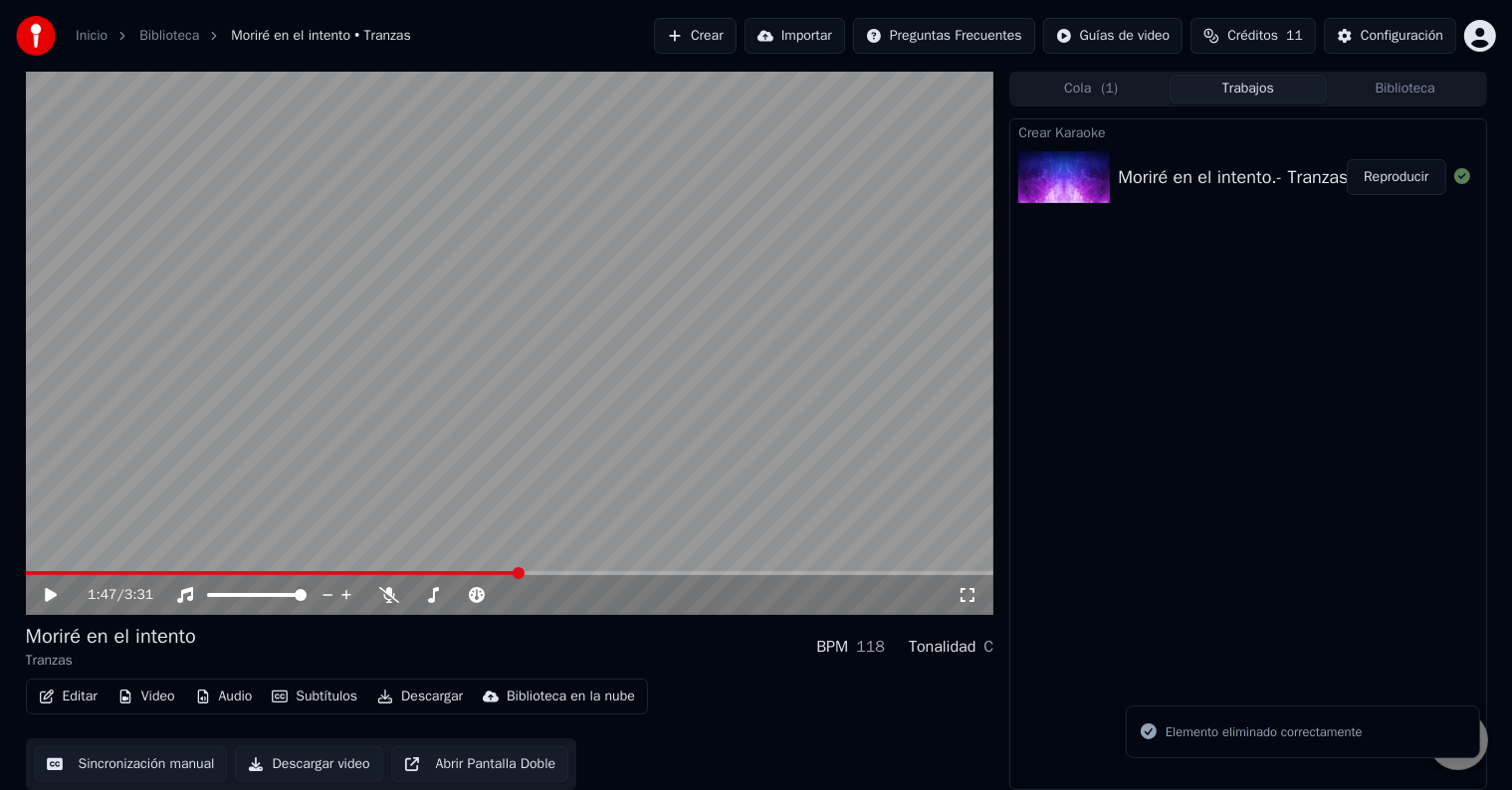 click at bounding box center (510, 342) 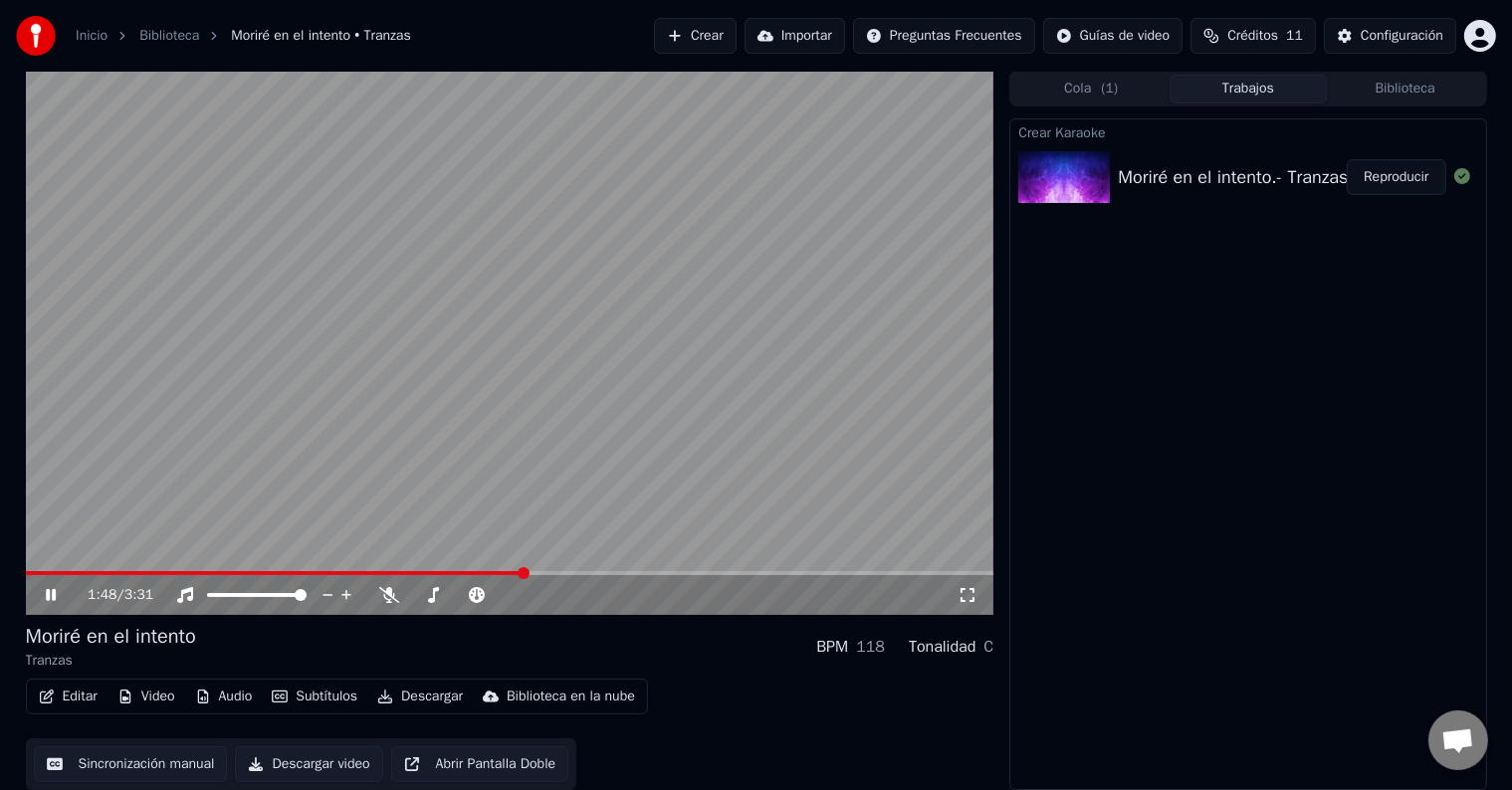 click on "1:48  /  3:31" at bounding box center [510, 595] 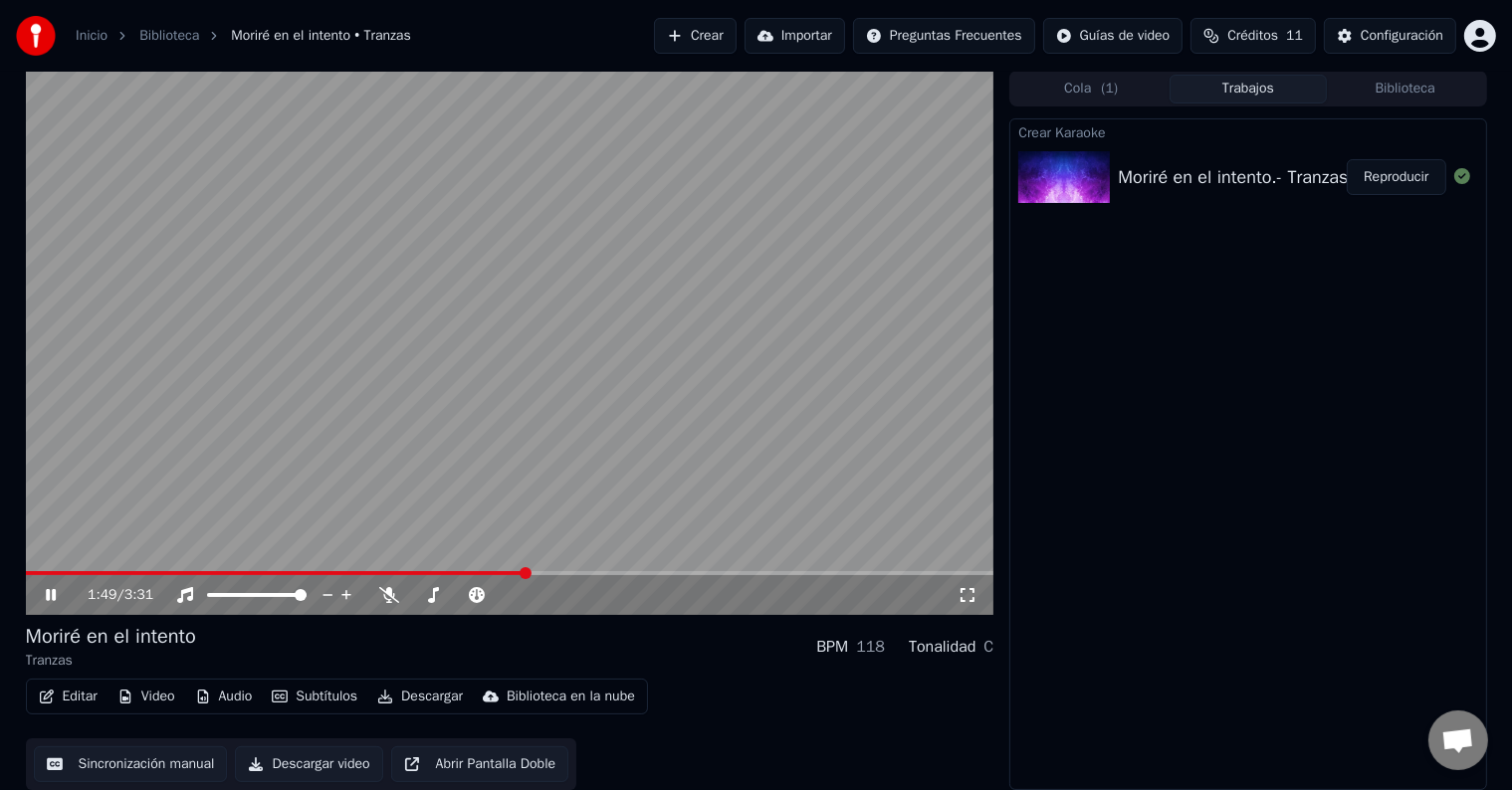 click at bounding box center (510, 342) 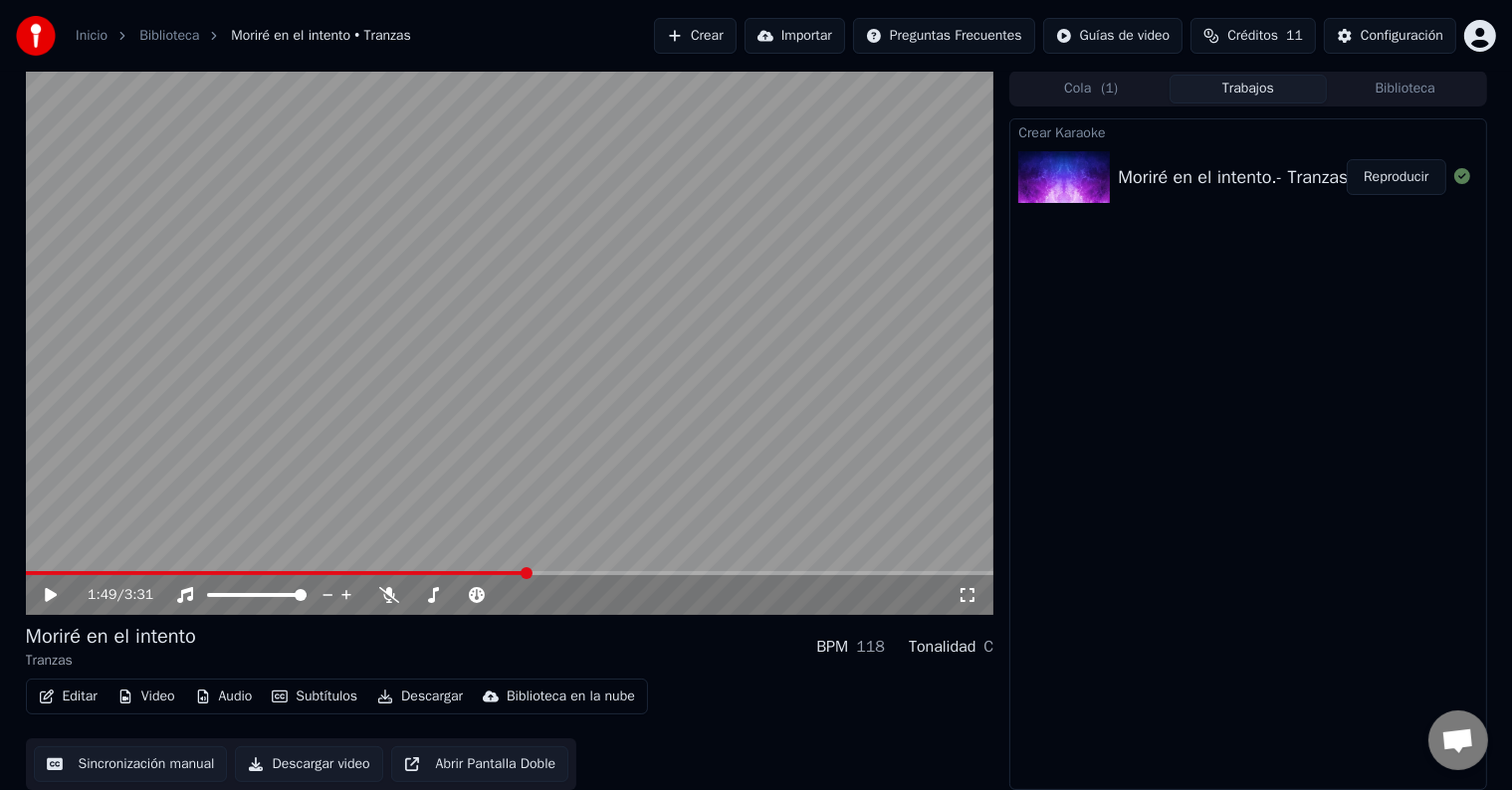 click at bounding box center [277, 573] 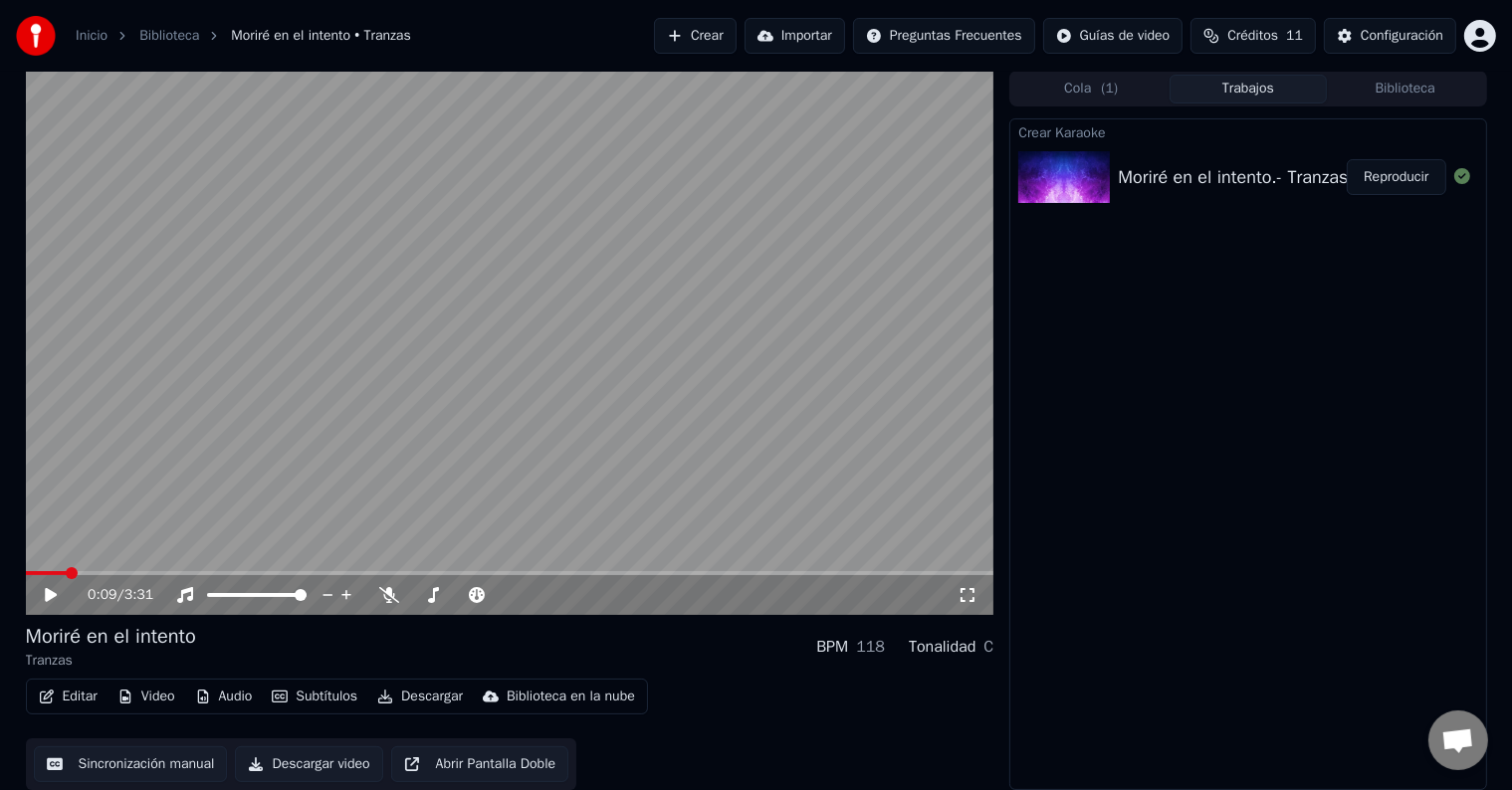 click on "0:09  /  3:31" at bounding box center [510, 595] 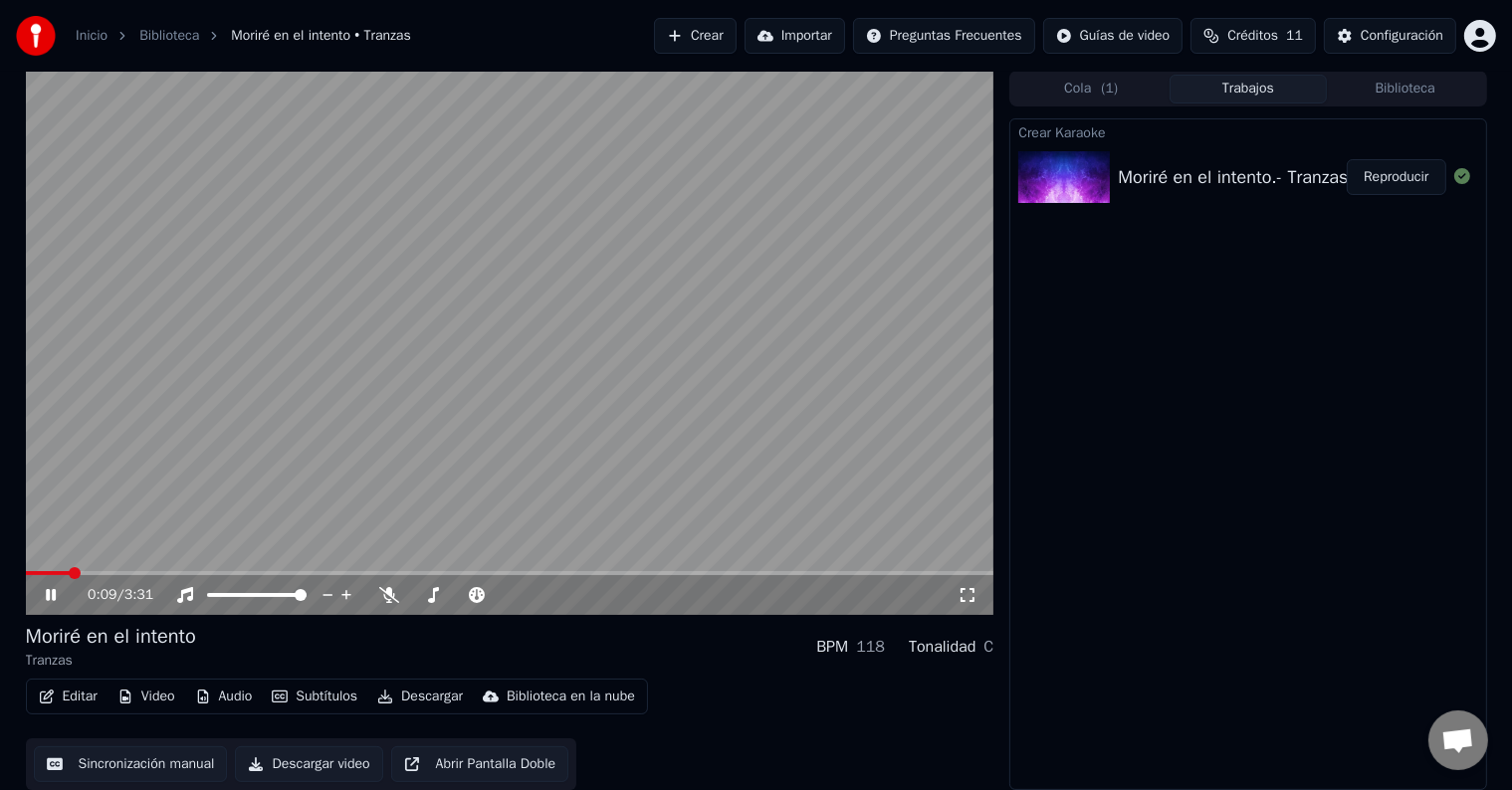 click on "Audio" at bounding box center (224, 696) 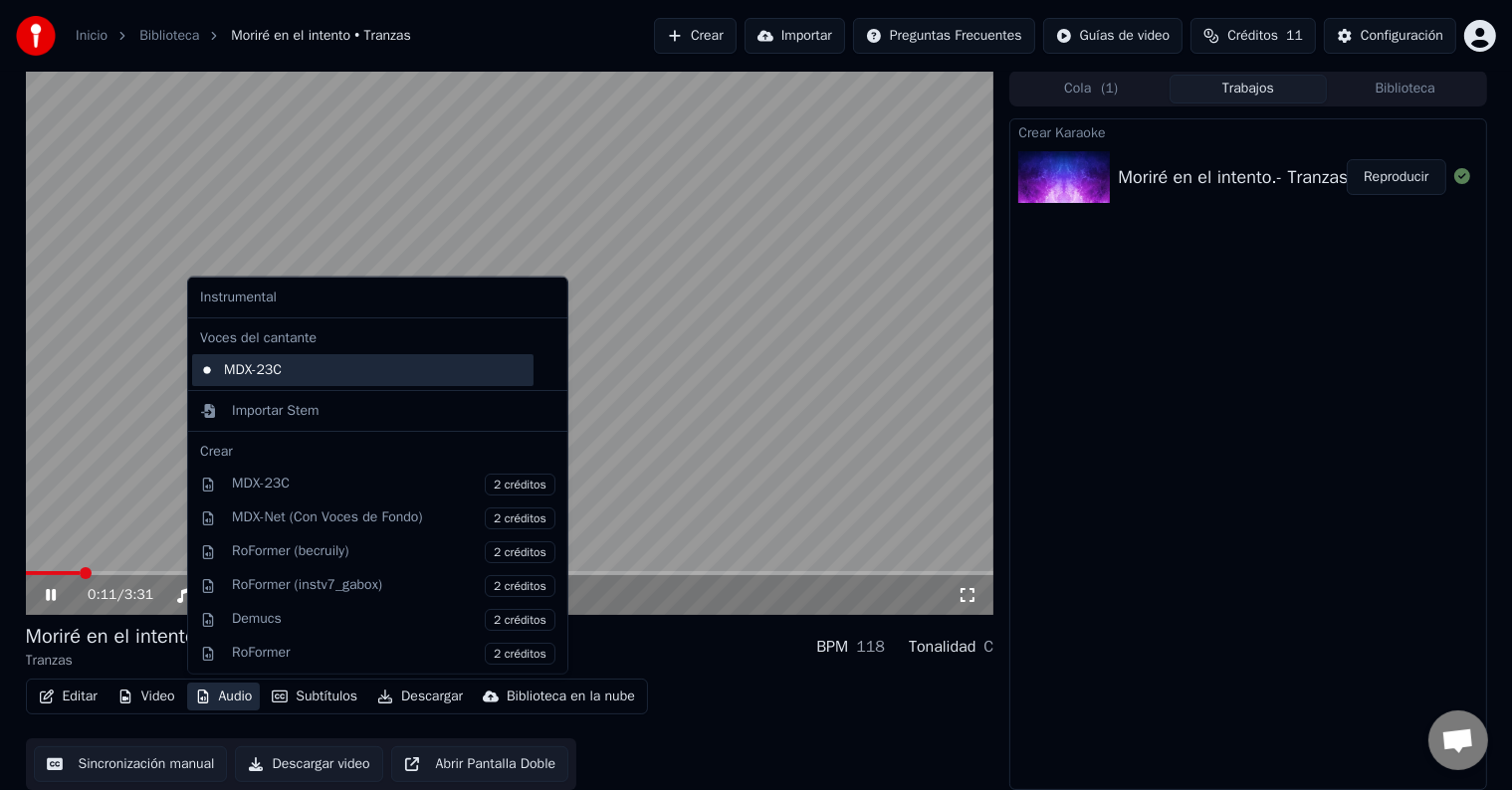click on "MDX-23C" at bounding box center (362, 370) 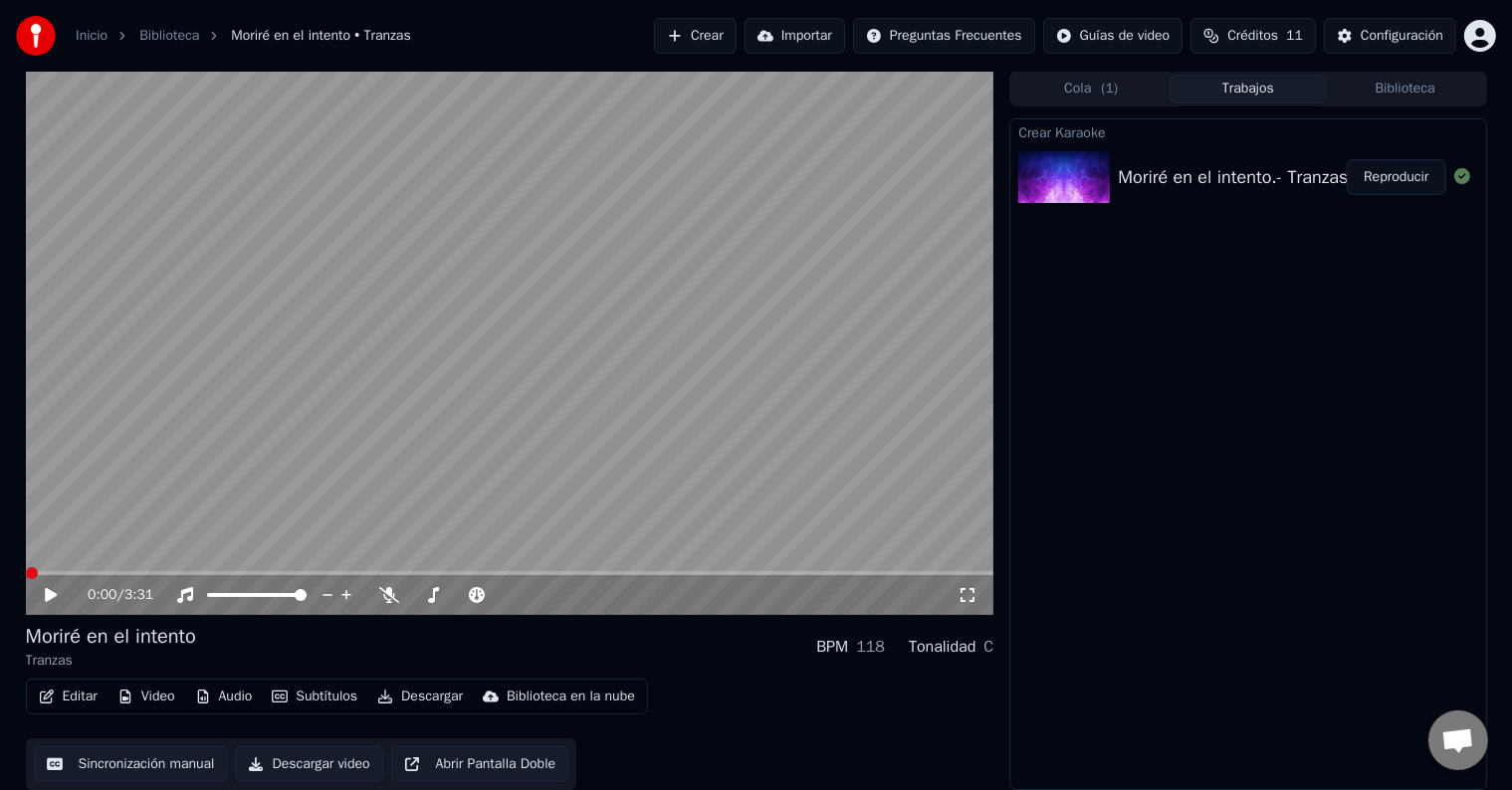 click on "0:00  /  3:31" at bounding box center (510, 595) 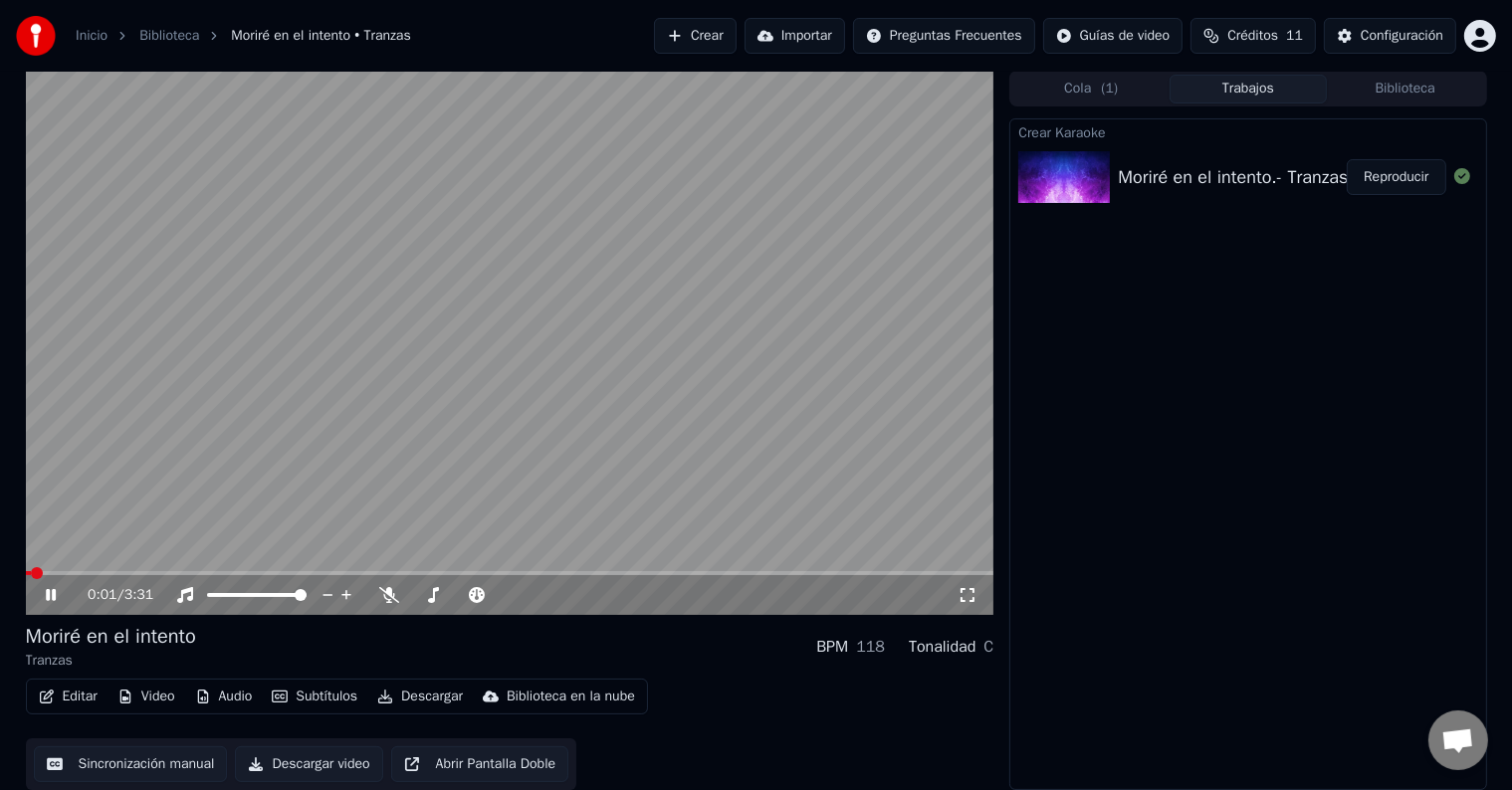 drag, startPoint x: 69, startPoint y: 566, endPoint x: 96, endPoint y: 566, distance: 27 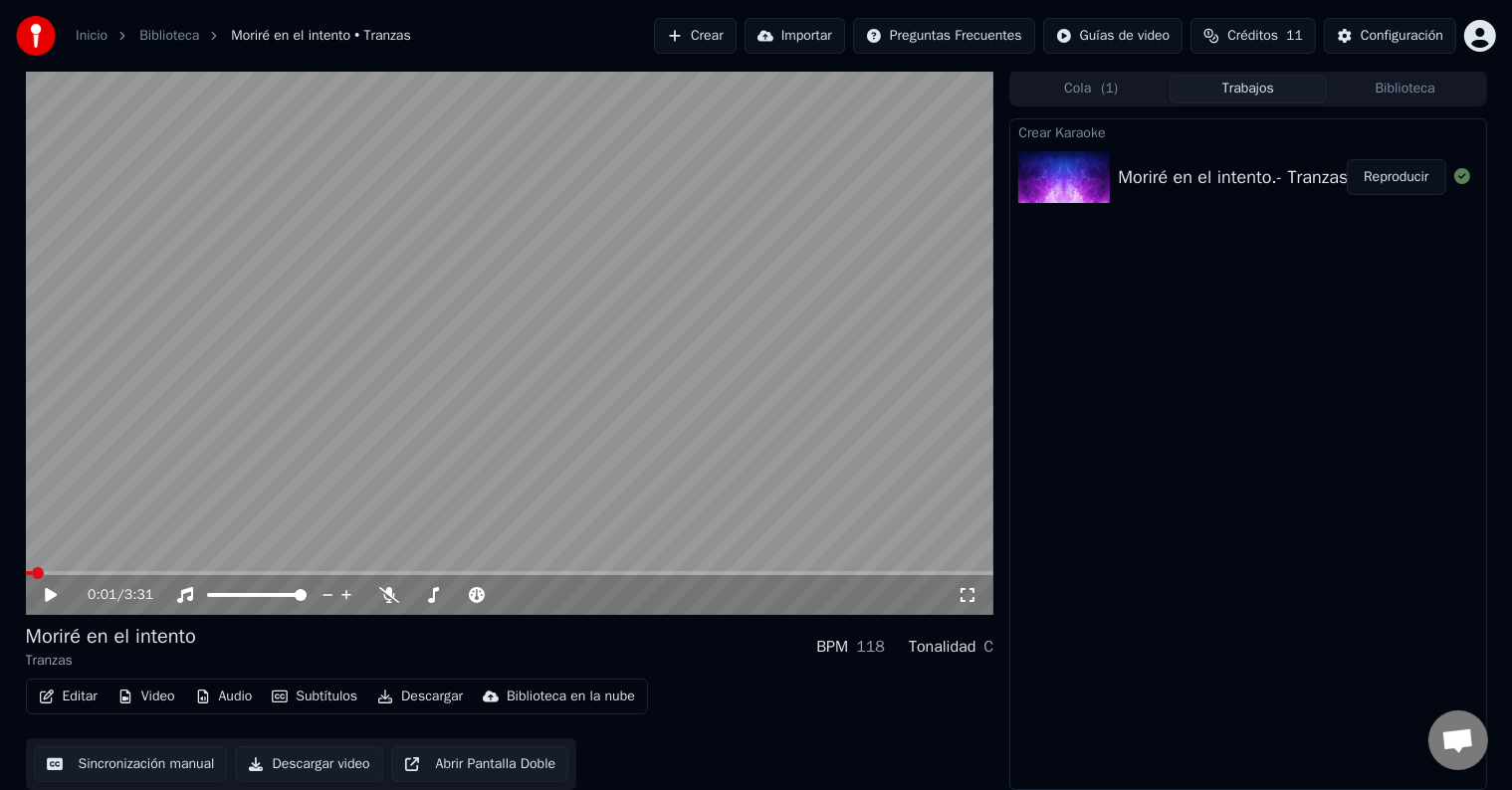 click at bounding box center (510, 342) 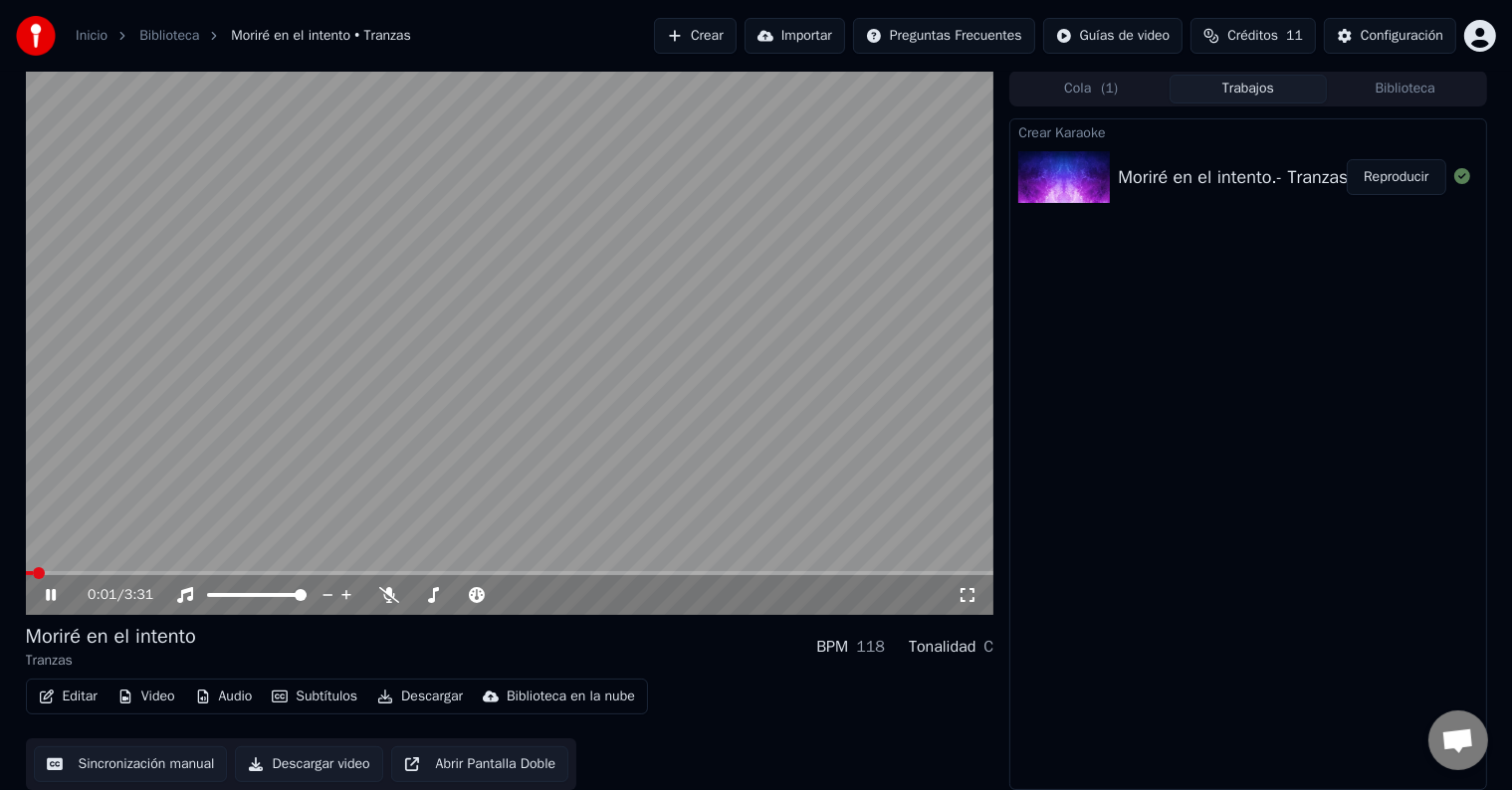 drag, startPoint x: 113, startPoint y: 569, endPoint x: 75, endPoint y: 576, distance: 38.639358 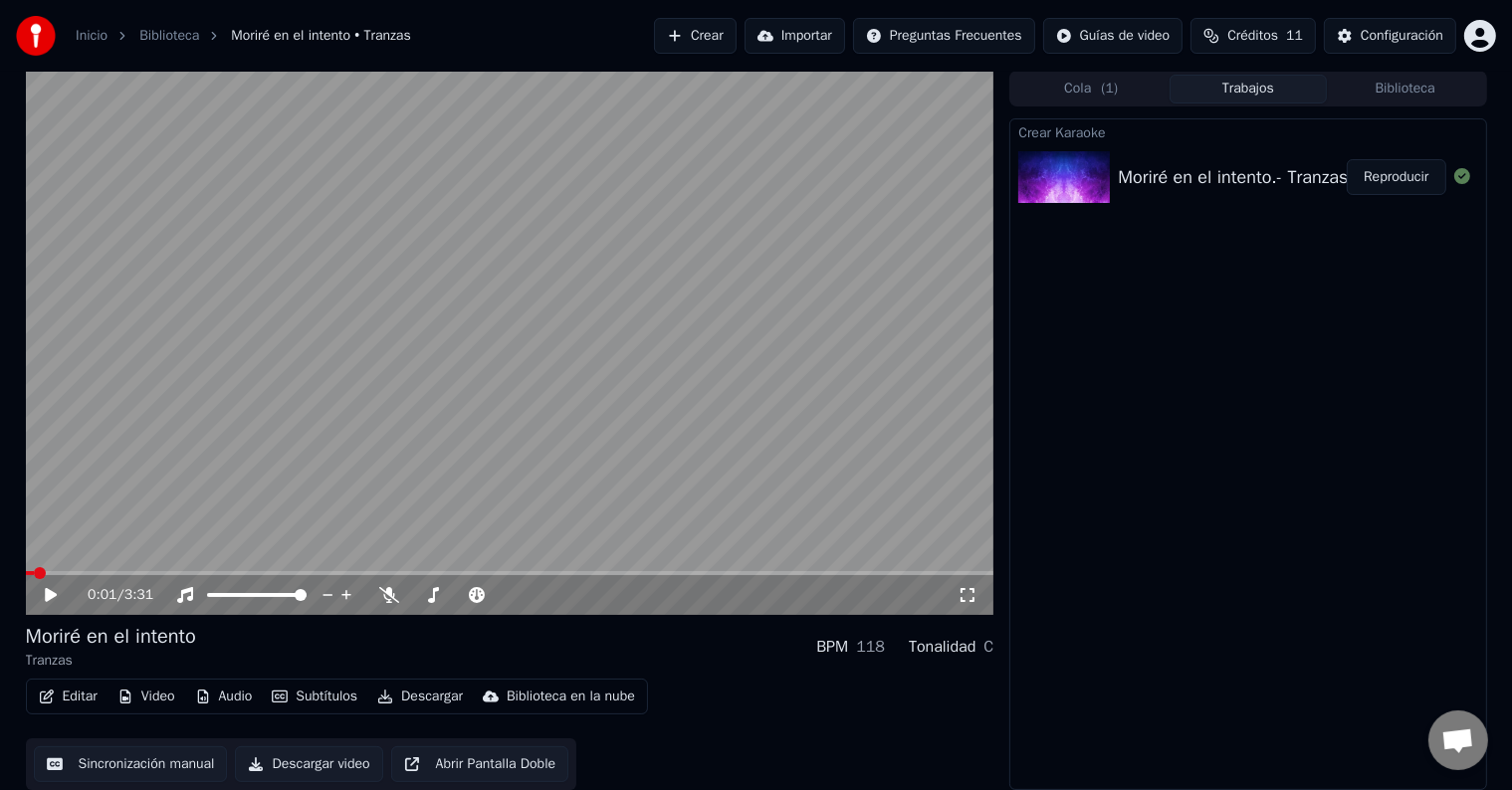 click on "0:01  /  3:31" at bounding box center (510, 595) 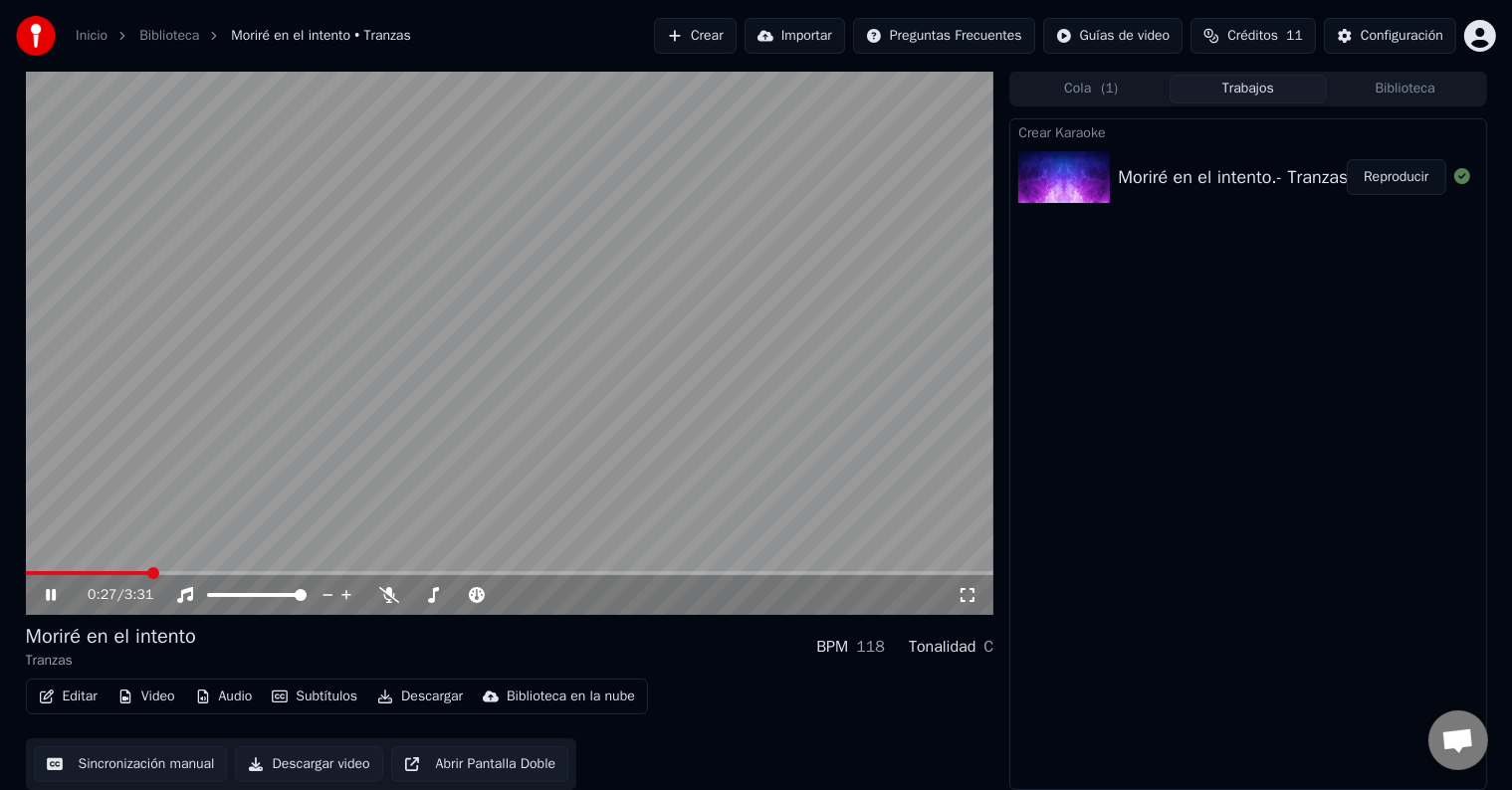 click at bounding box center [510, 573] 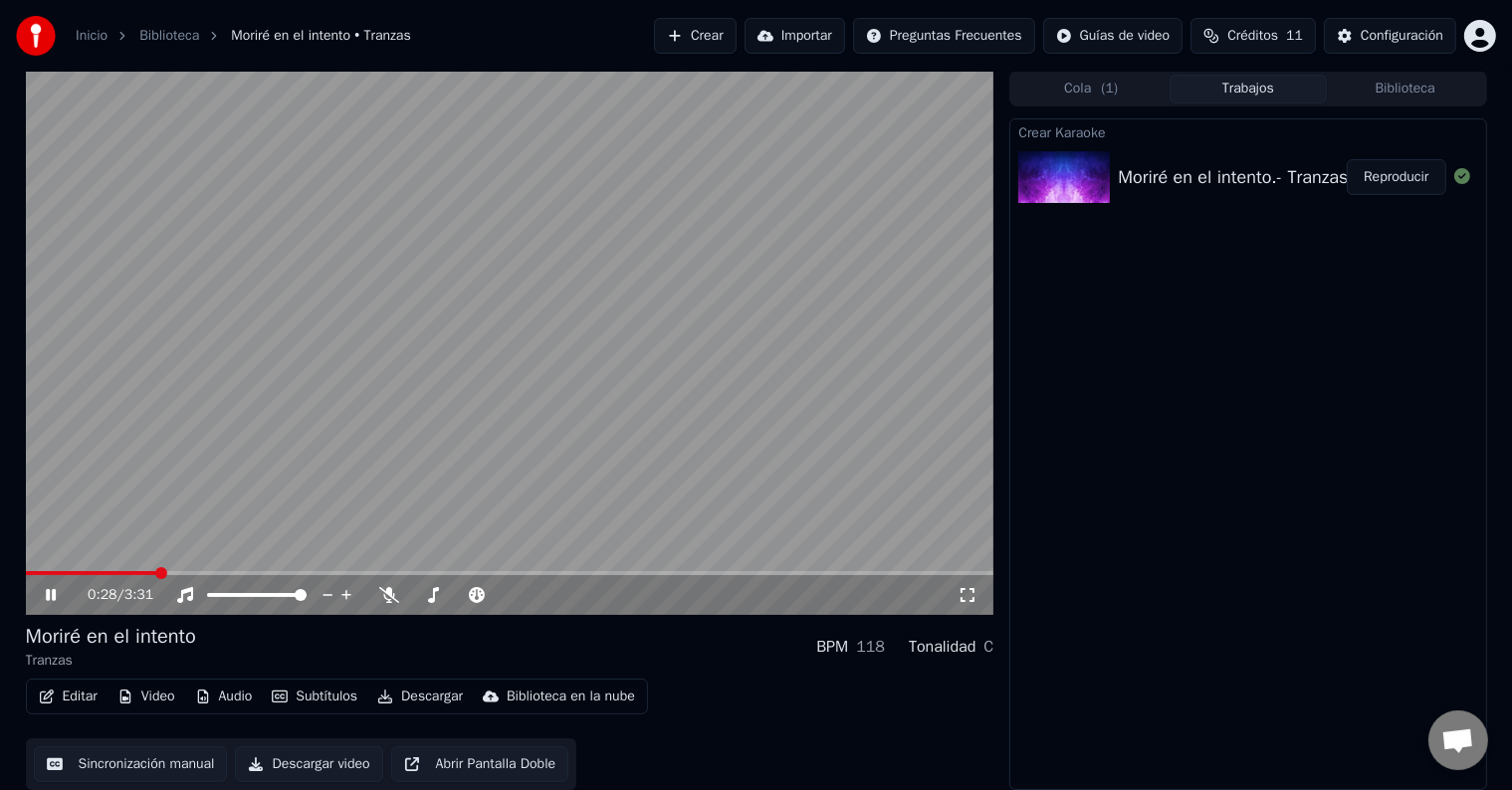 click at bounding box center [510, 573] 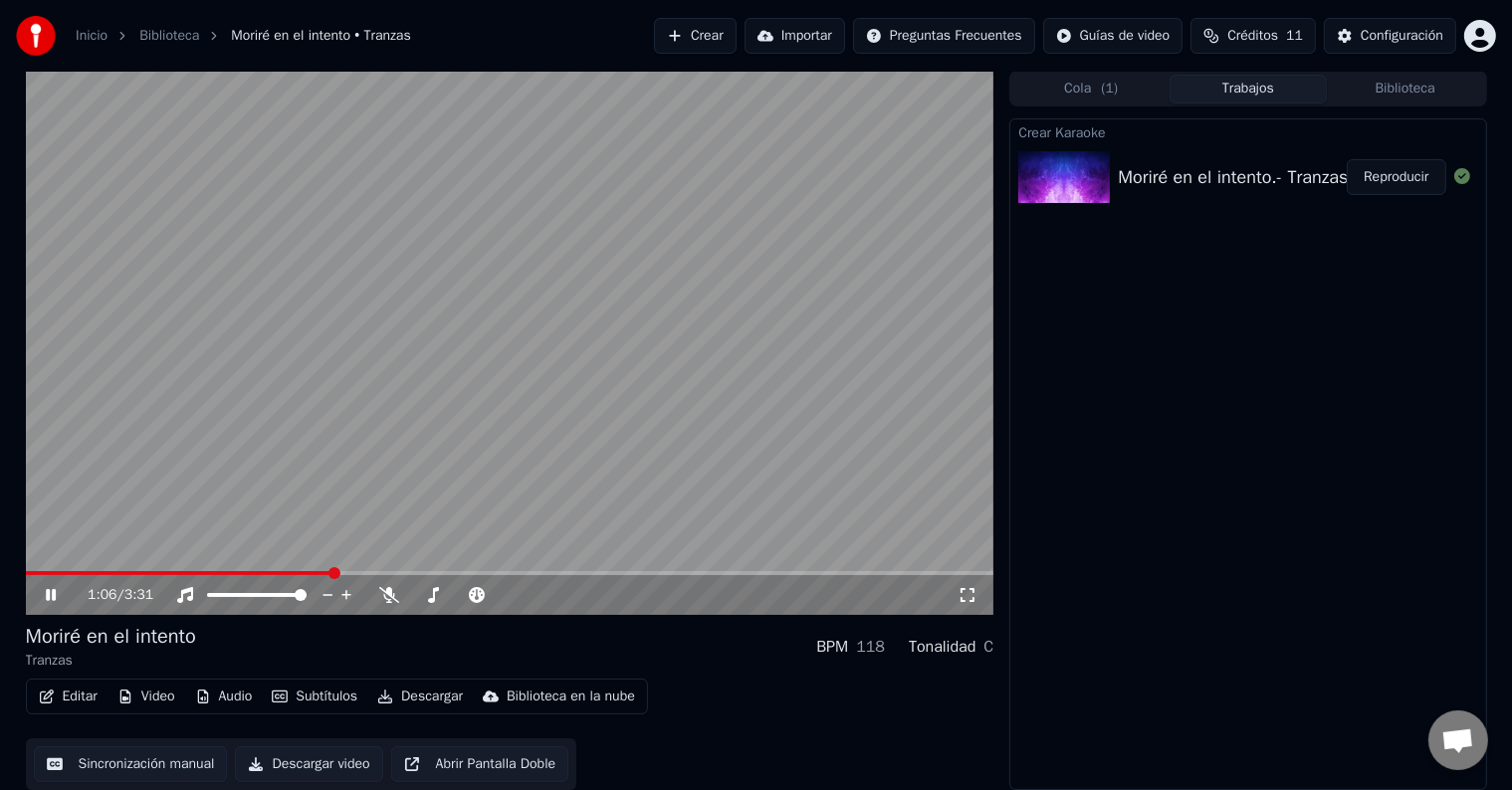 click on "Audio" at bounding box center [224, 696] 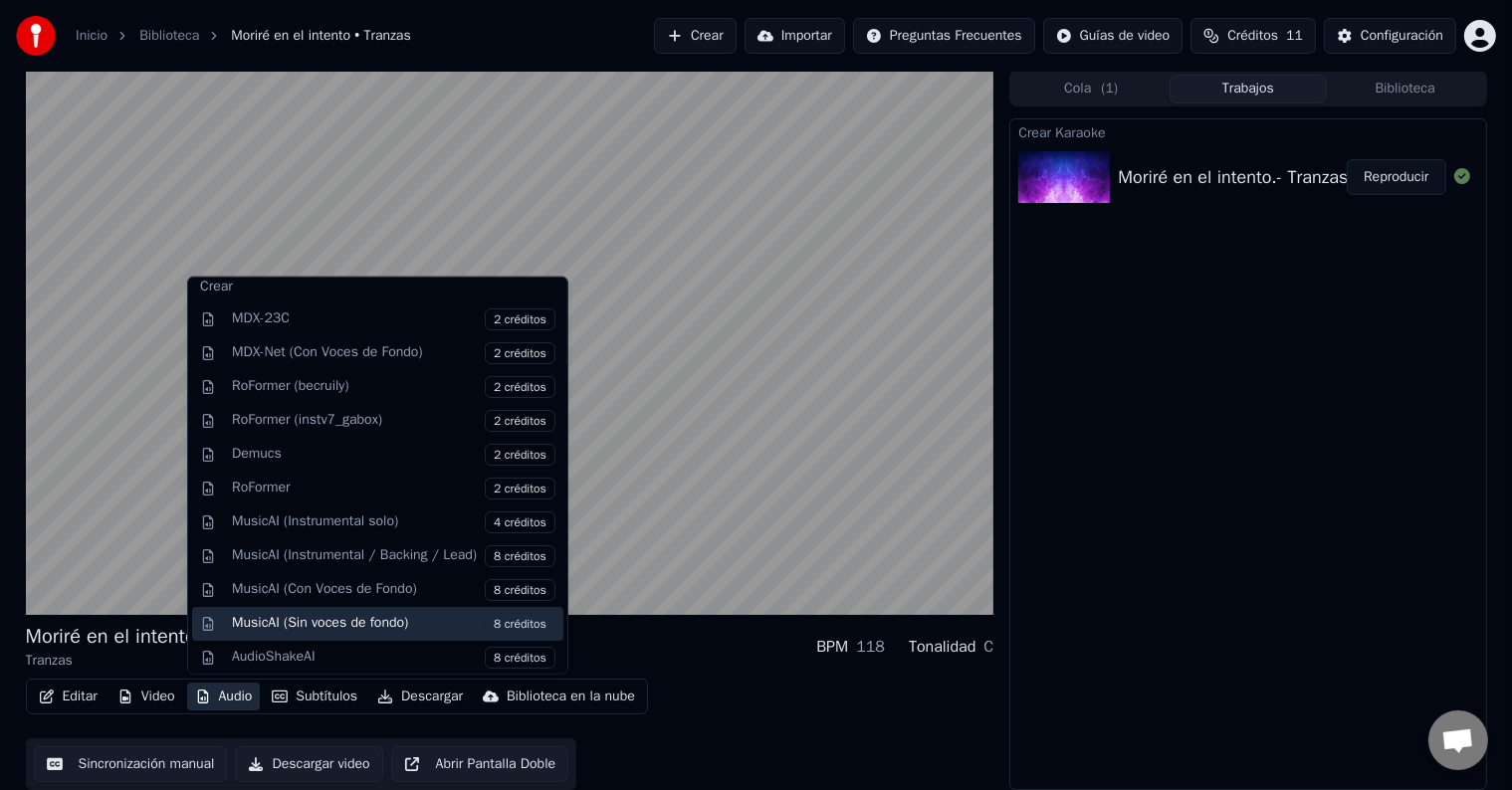 scroll, scrollTop: 0, scrollLeft: 0, axis: both 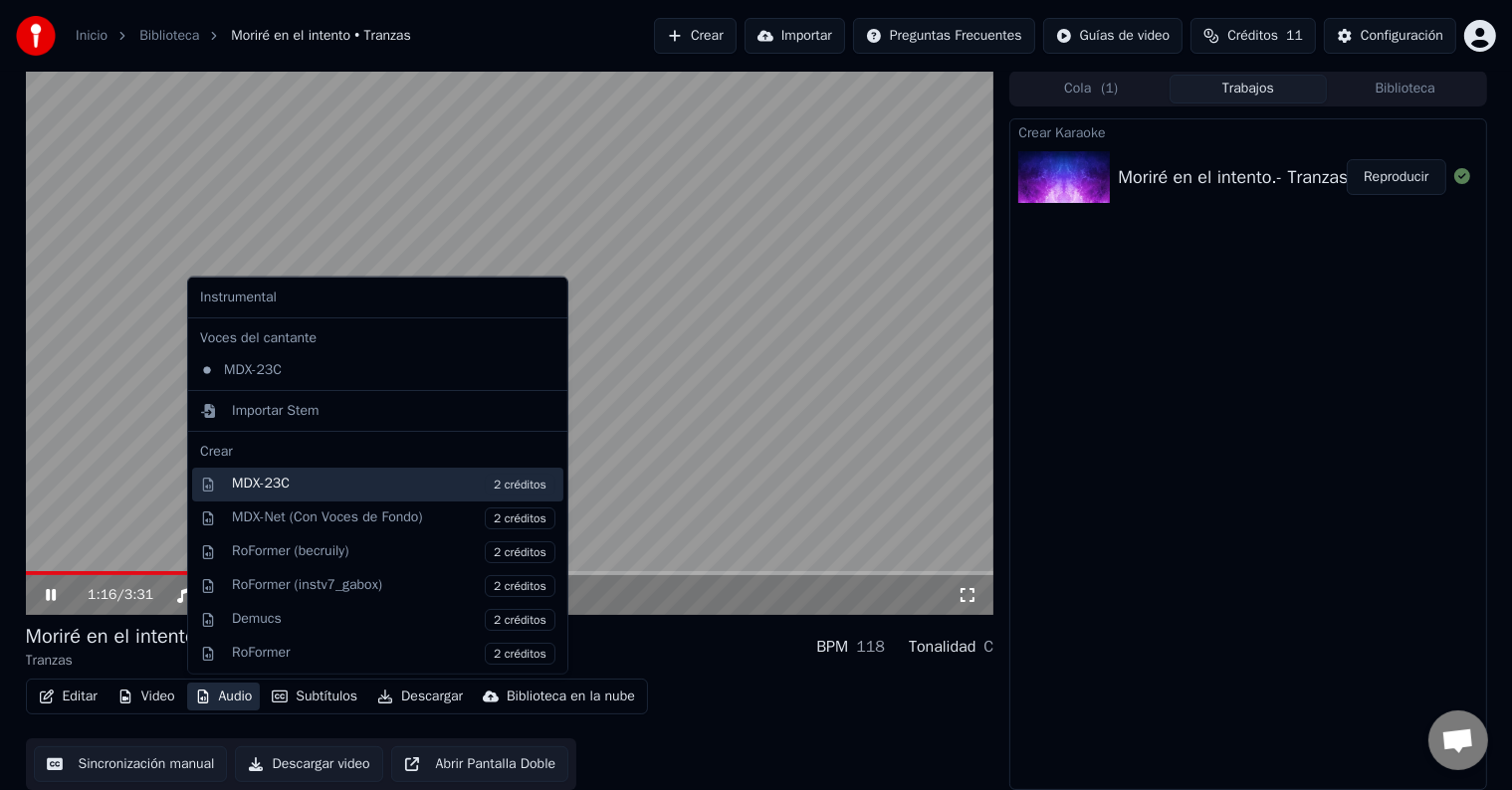 click on "MDX-23C 2 créditos" at bounding box center (393, 485) 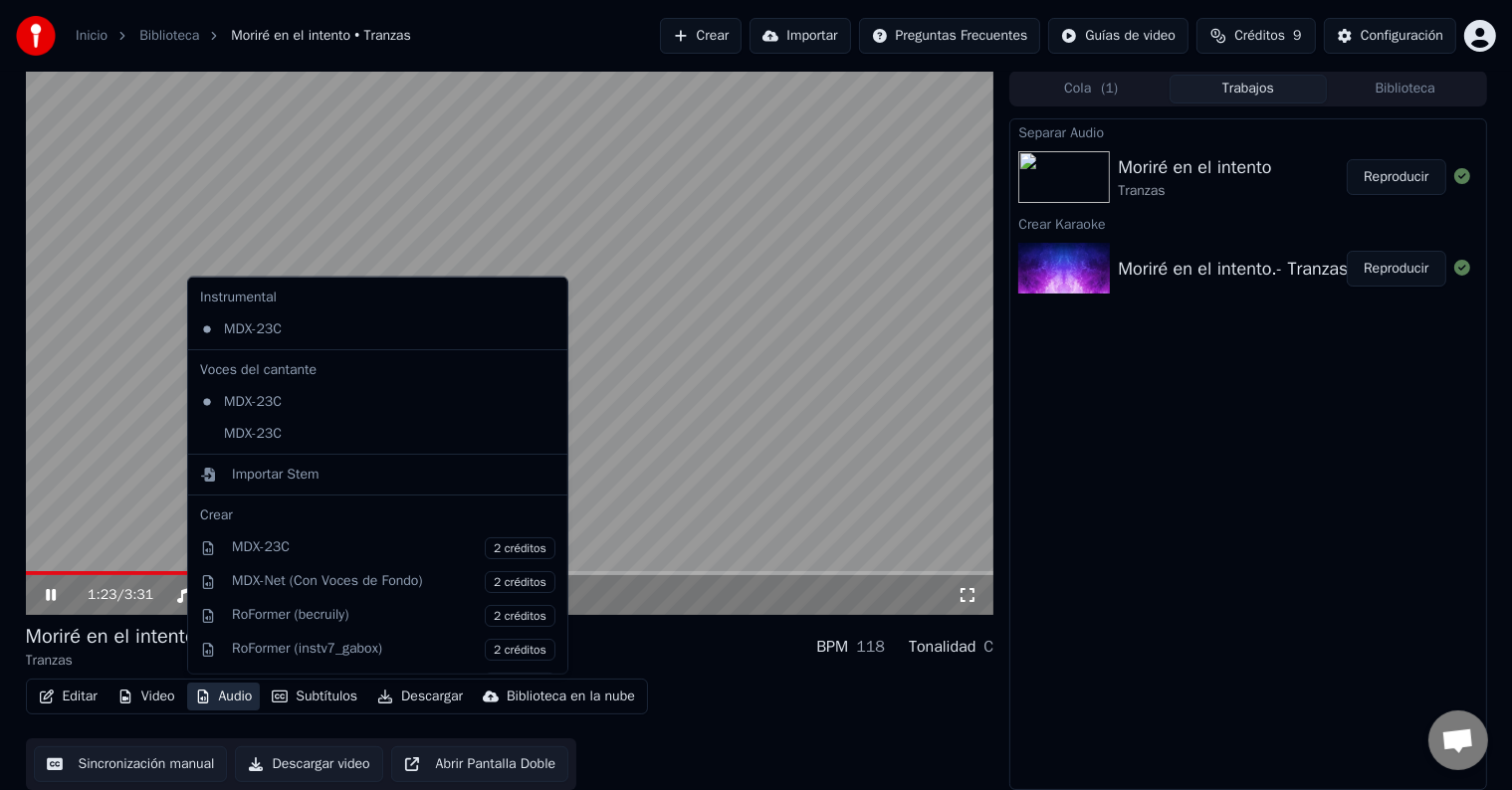 click on "Audio" at bounding box center [224, 696] 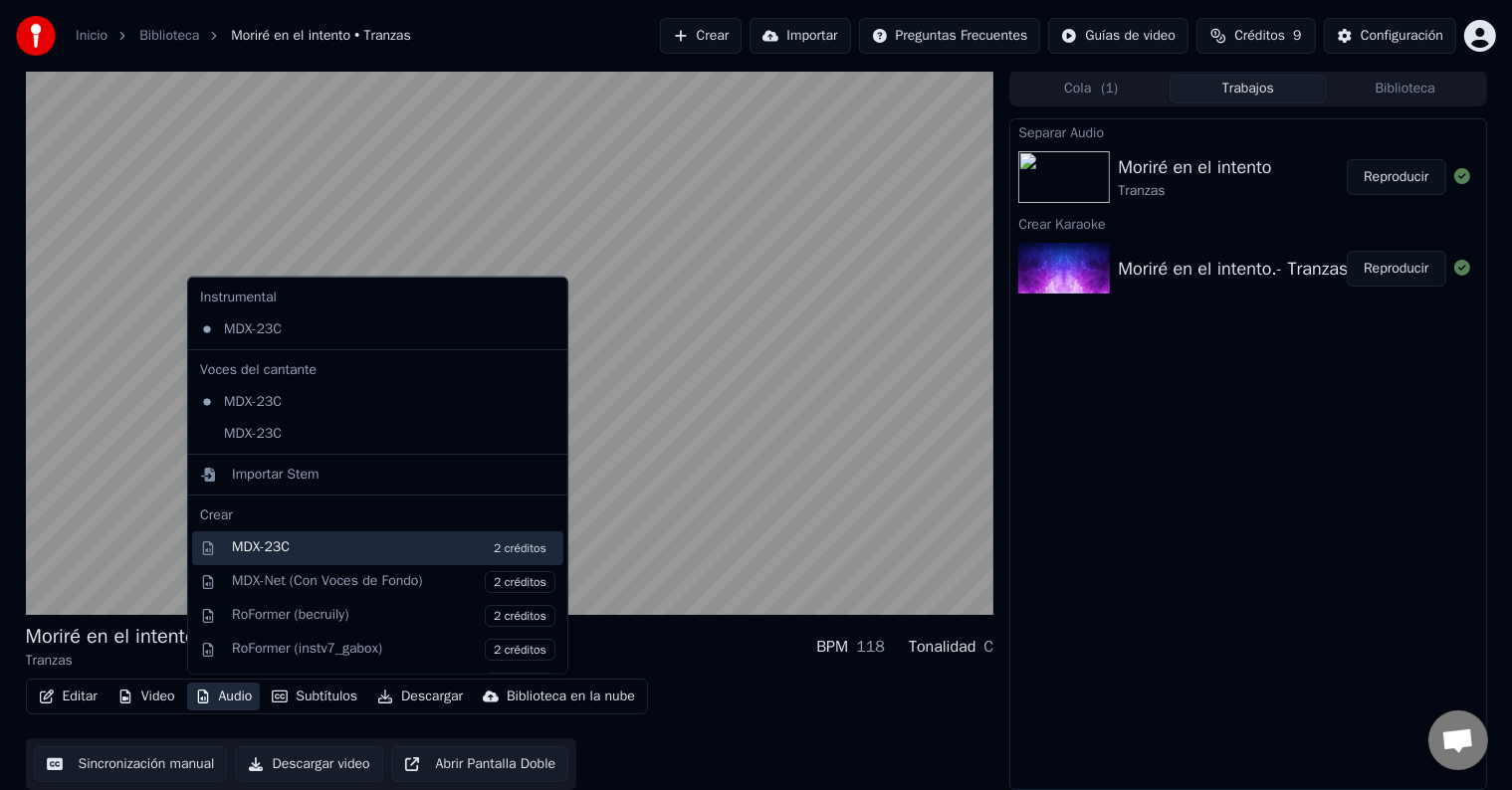 click on "MDX-23C 2 créditos" at bounding box center (393, 547) 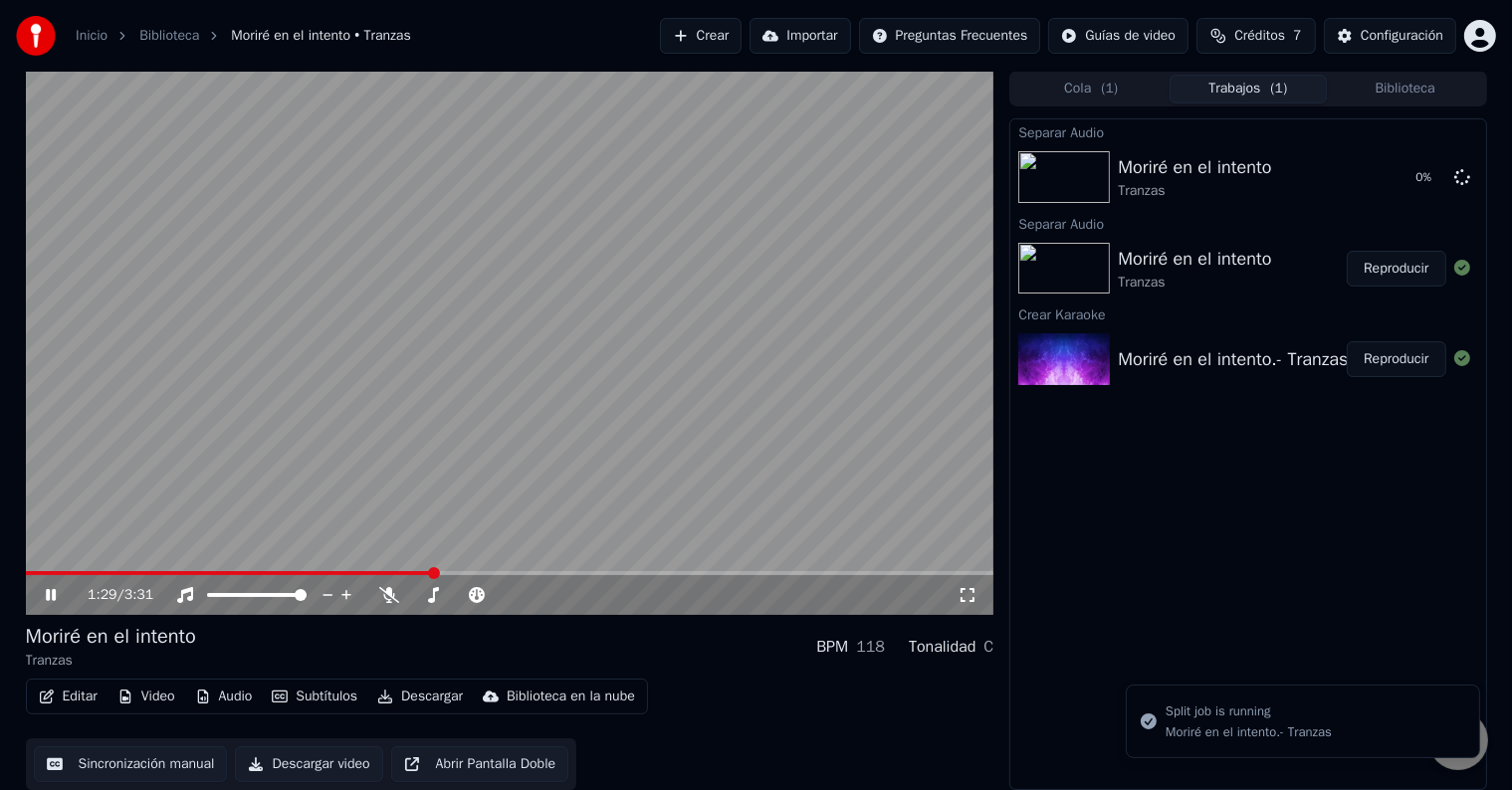 click at bounding box center [510, 342] 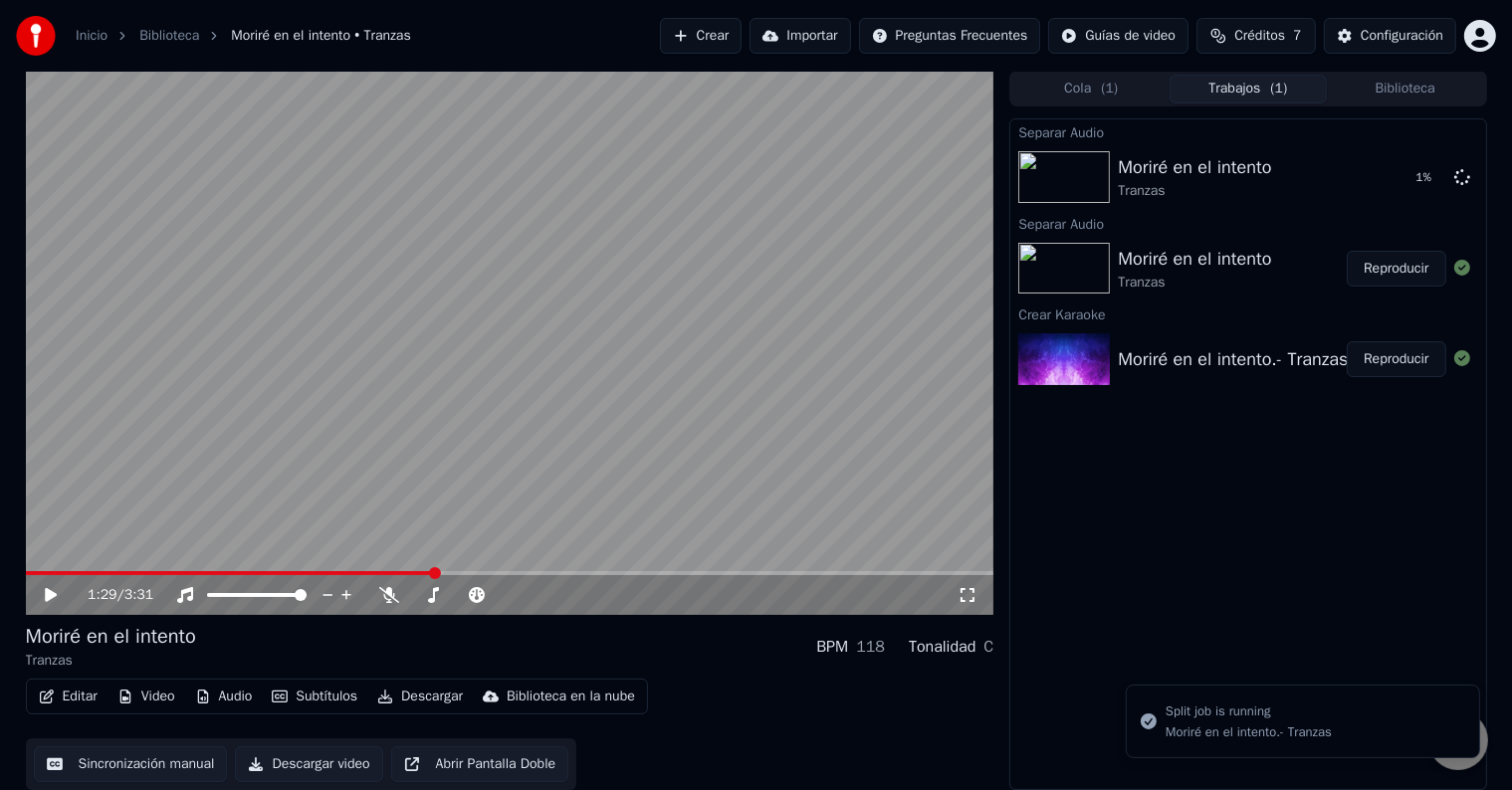 click at bounding box center [230, 573] 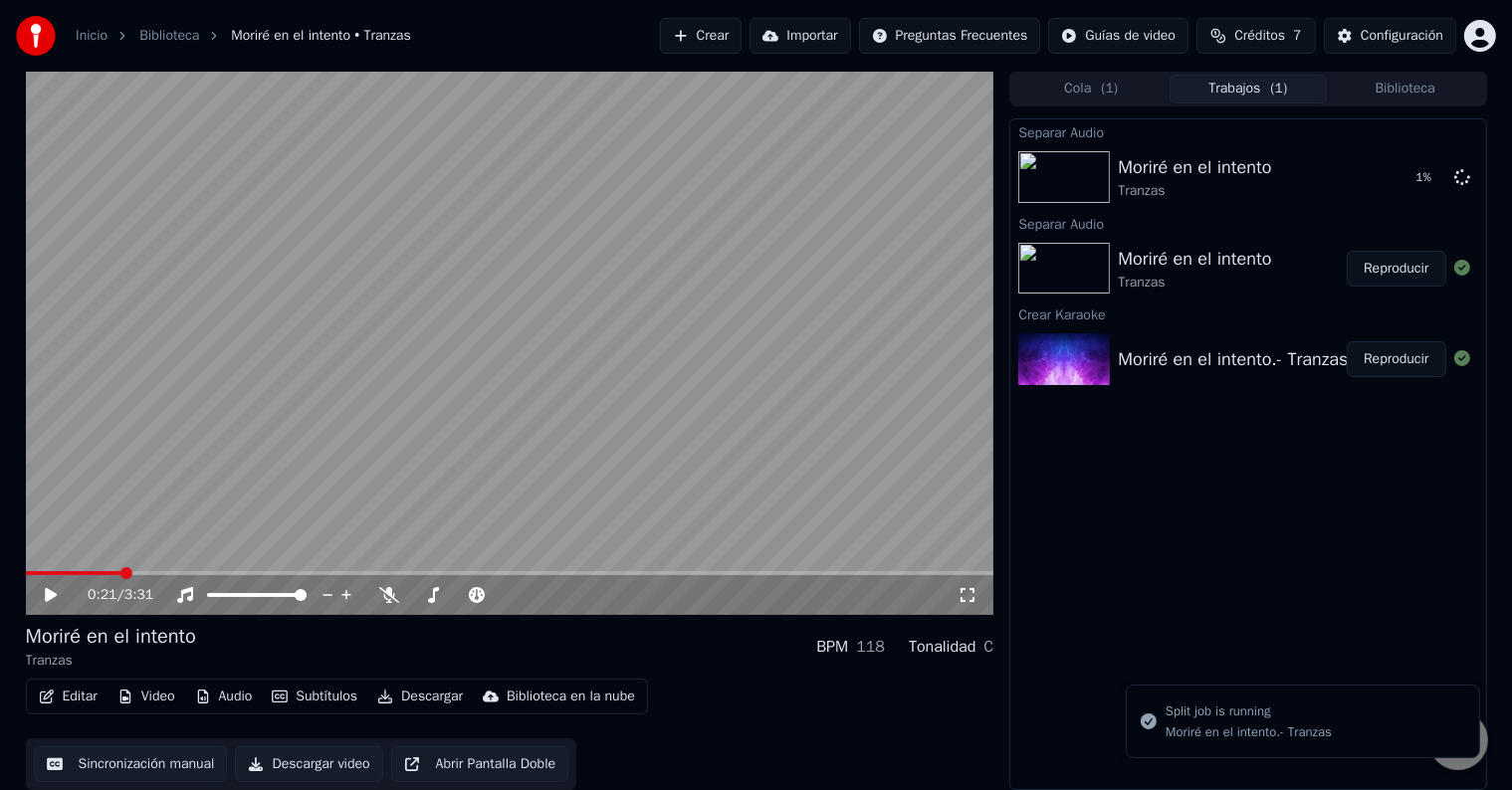 click 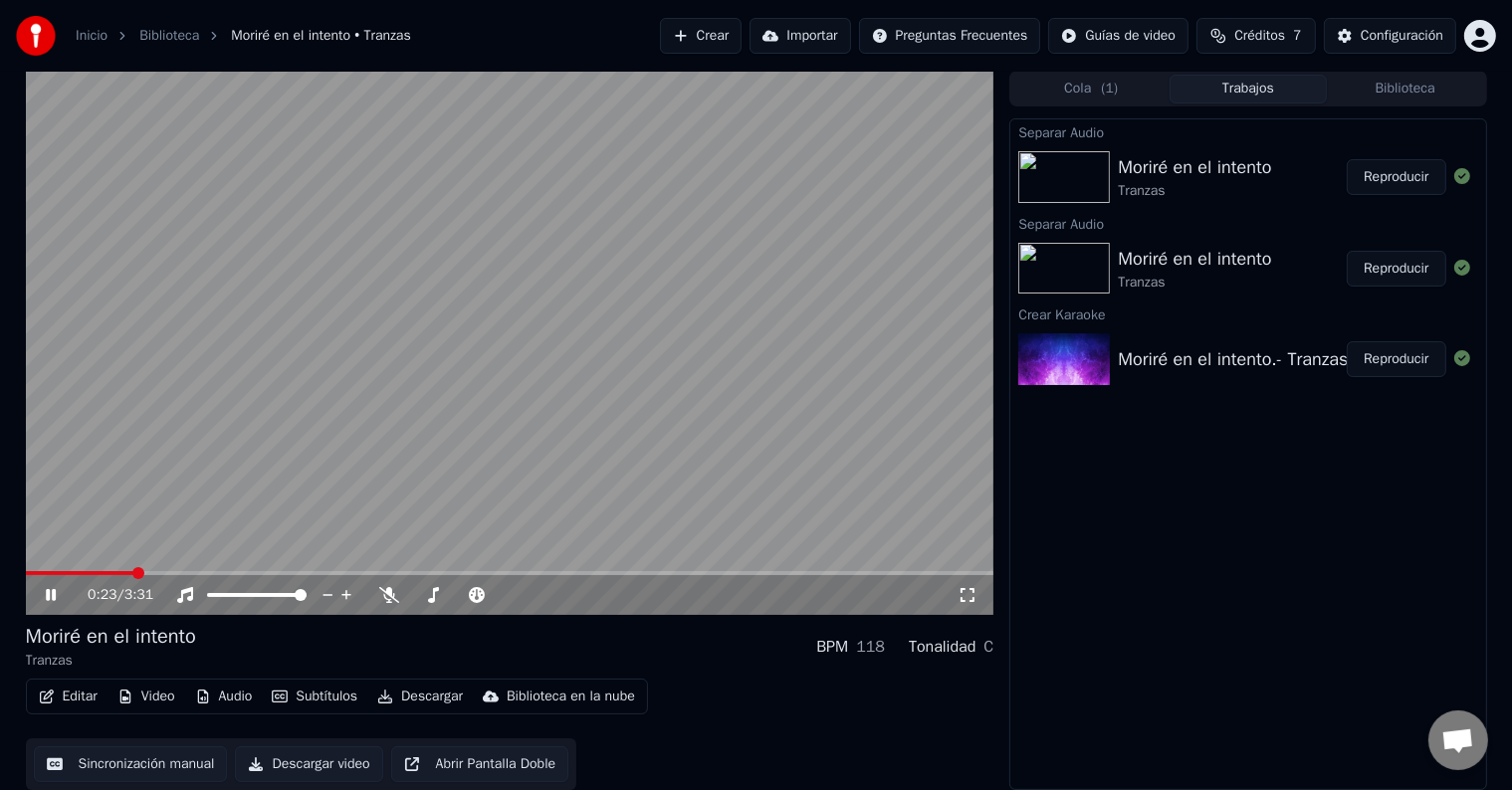 click at bounding box center [510, 342] 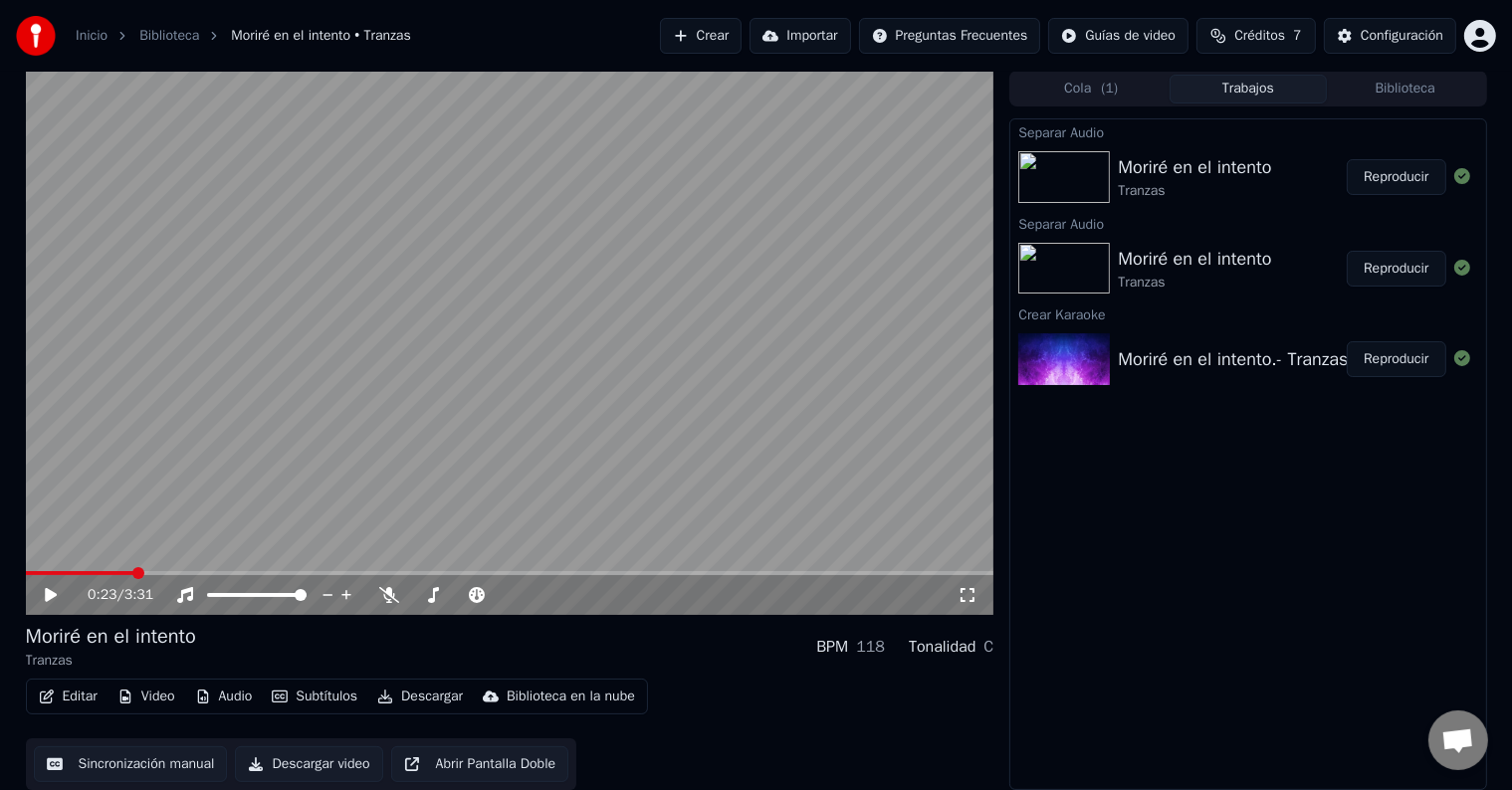 click at bounding box center (510, 573) 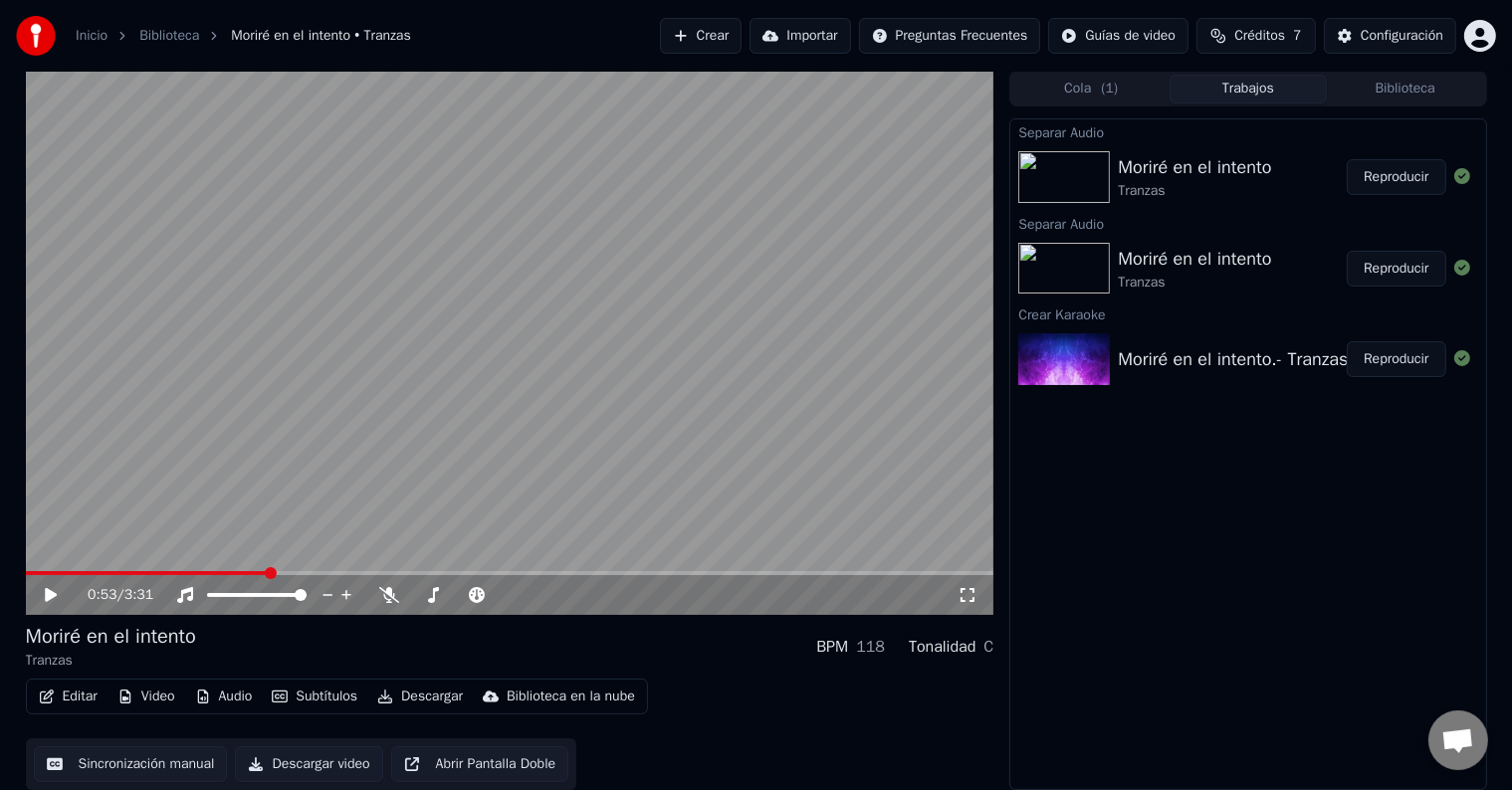 click at bounding box center (510, 342) 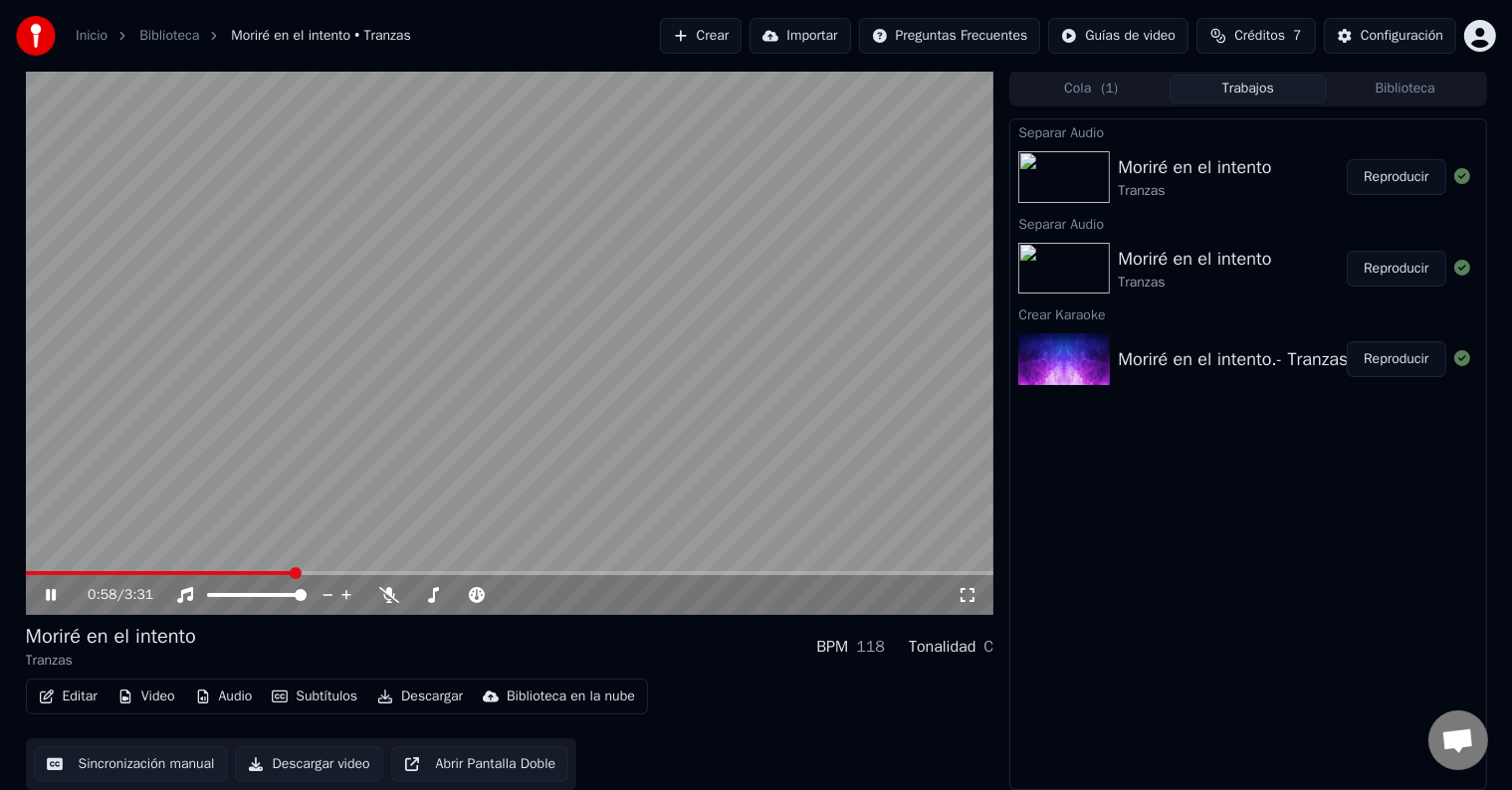 click on "Separar Audio Moriré en el intento Tranzas Reproducir Separar Audio Moriré en el intento Tranzas Reproducir Crear Karaoke Moriré en el intento.- Tranzas Reproducir" at bounding box center (1247, 454) 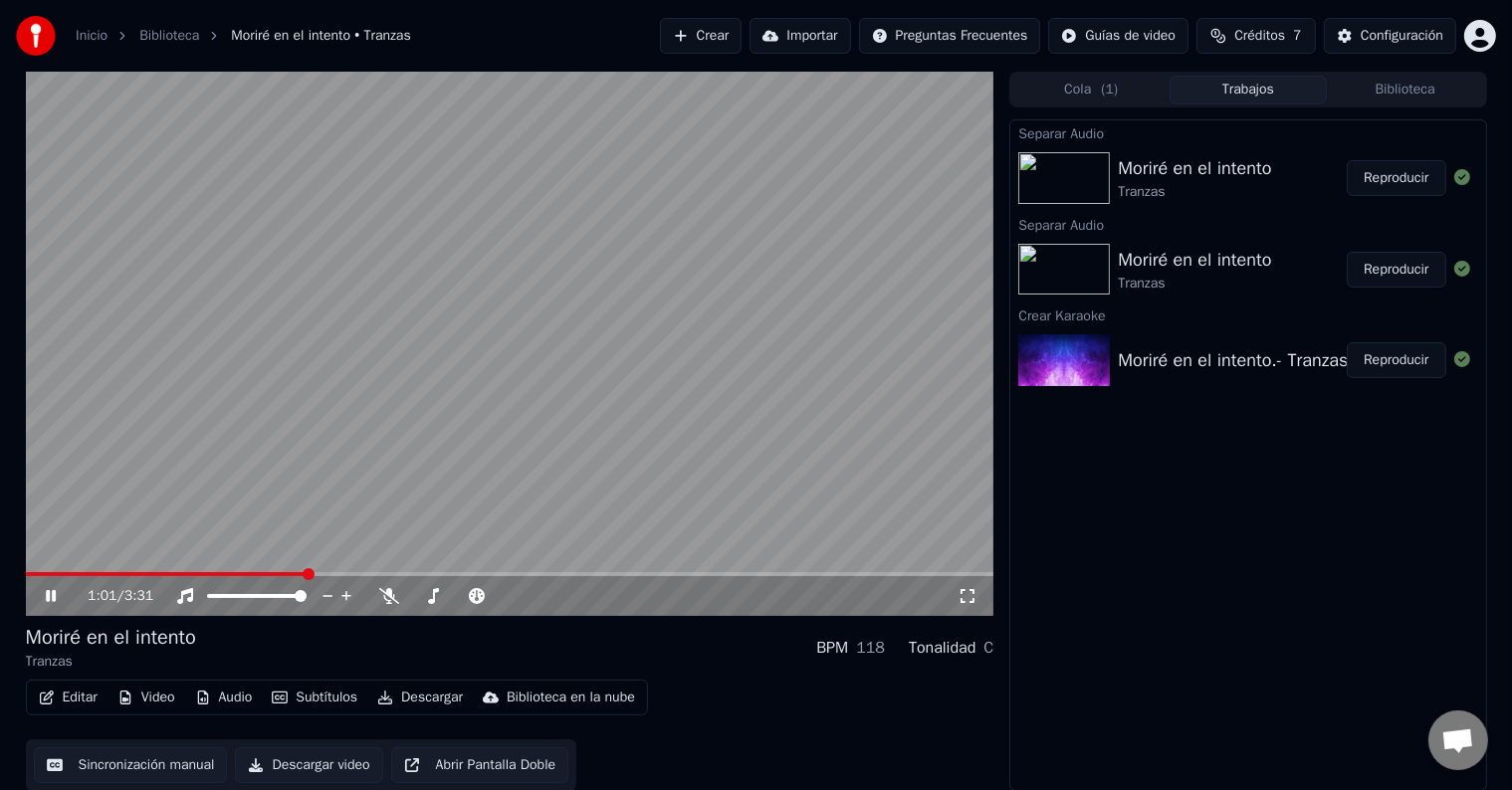 scroll, scrollTop: 1, scrollLeft: 0, axis: vertical 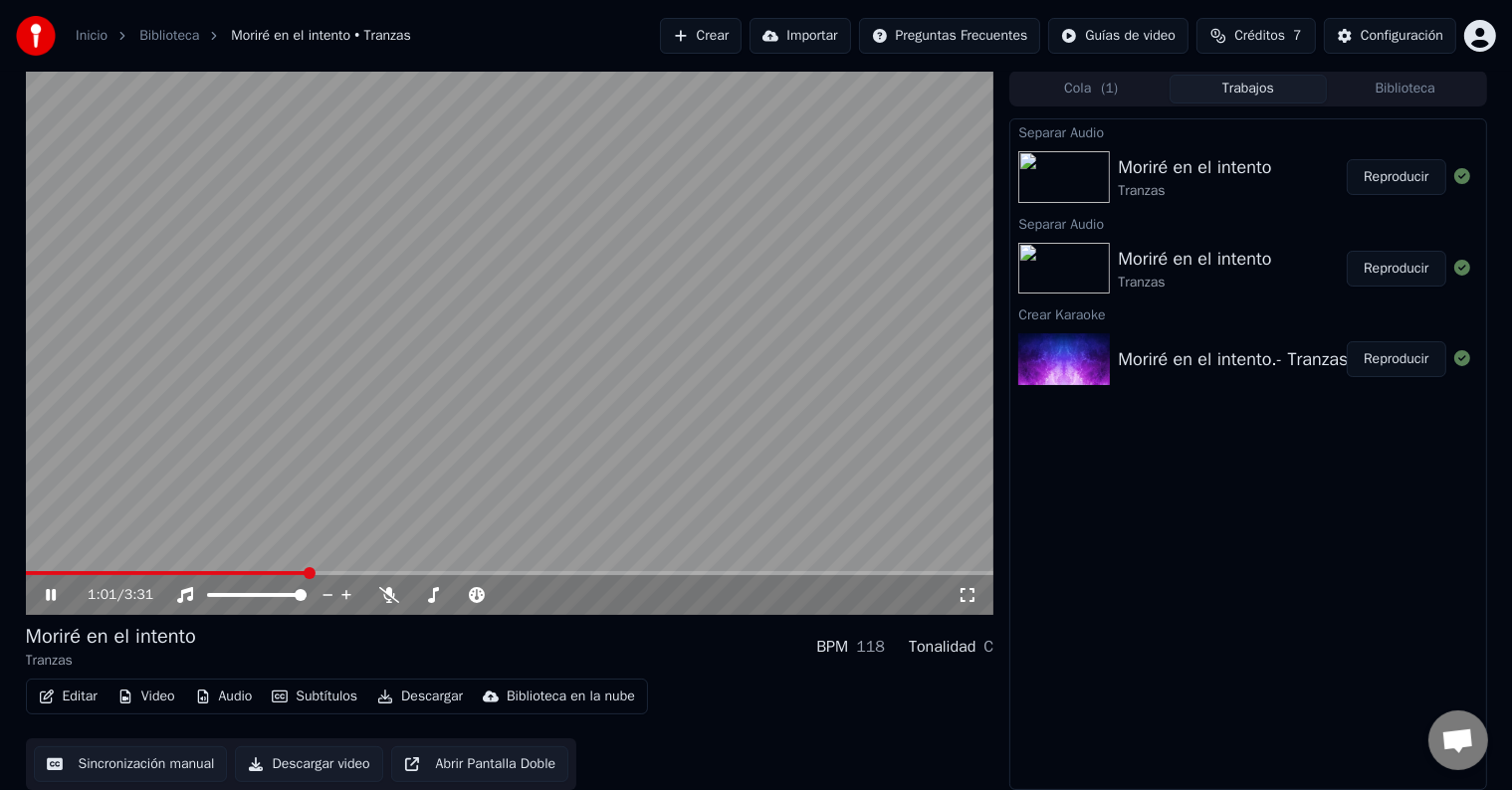 click at bounding box center [510, 342] 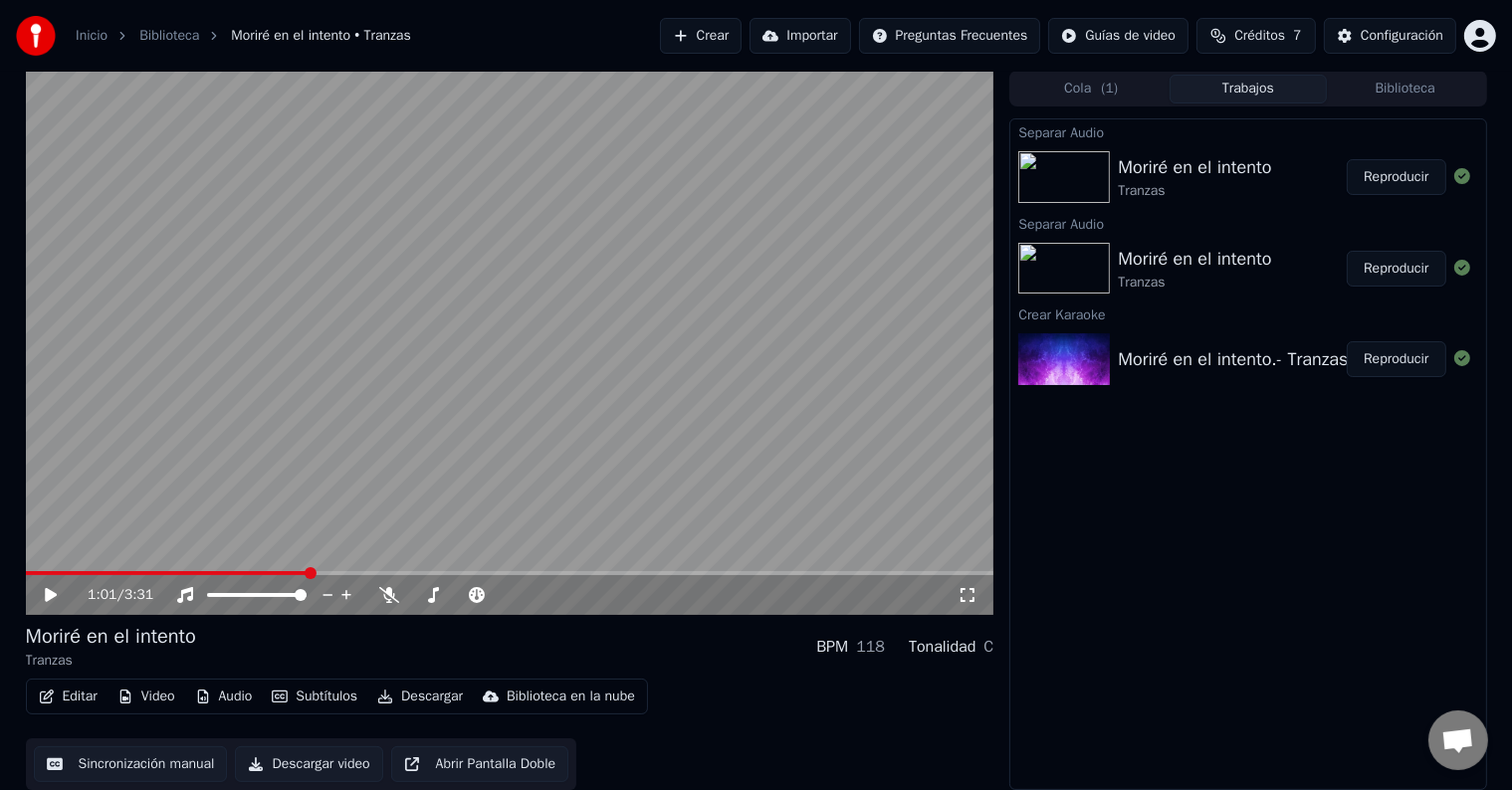 scroll, scrollTop: 0, scrollLeft: 0, axis: both 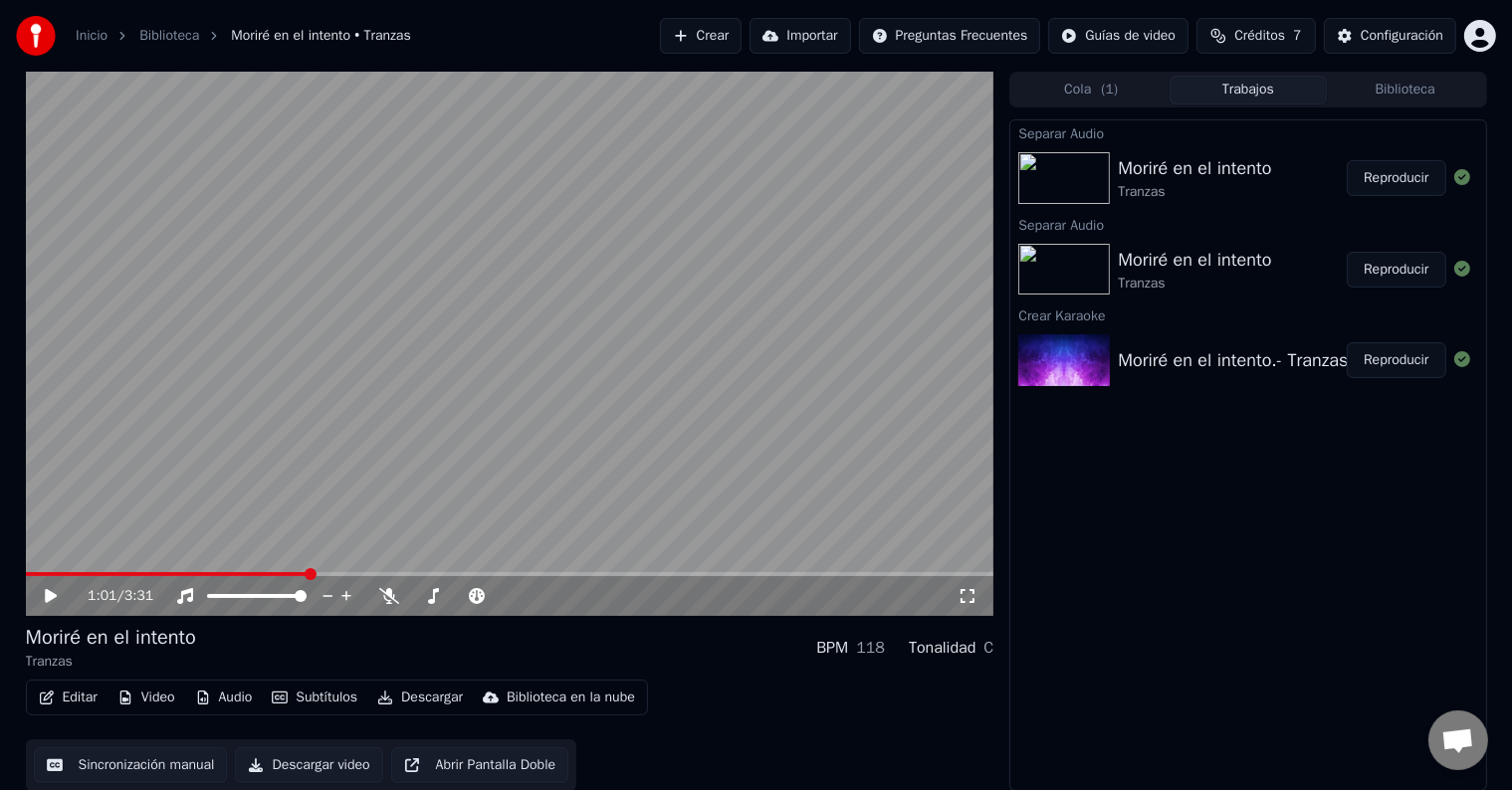 click on "Moriré en el intento Tranzas Reproducir" at bounding box center (1247, 178) 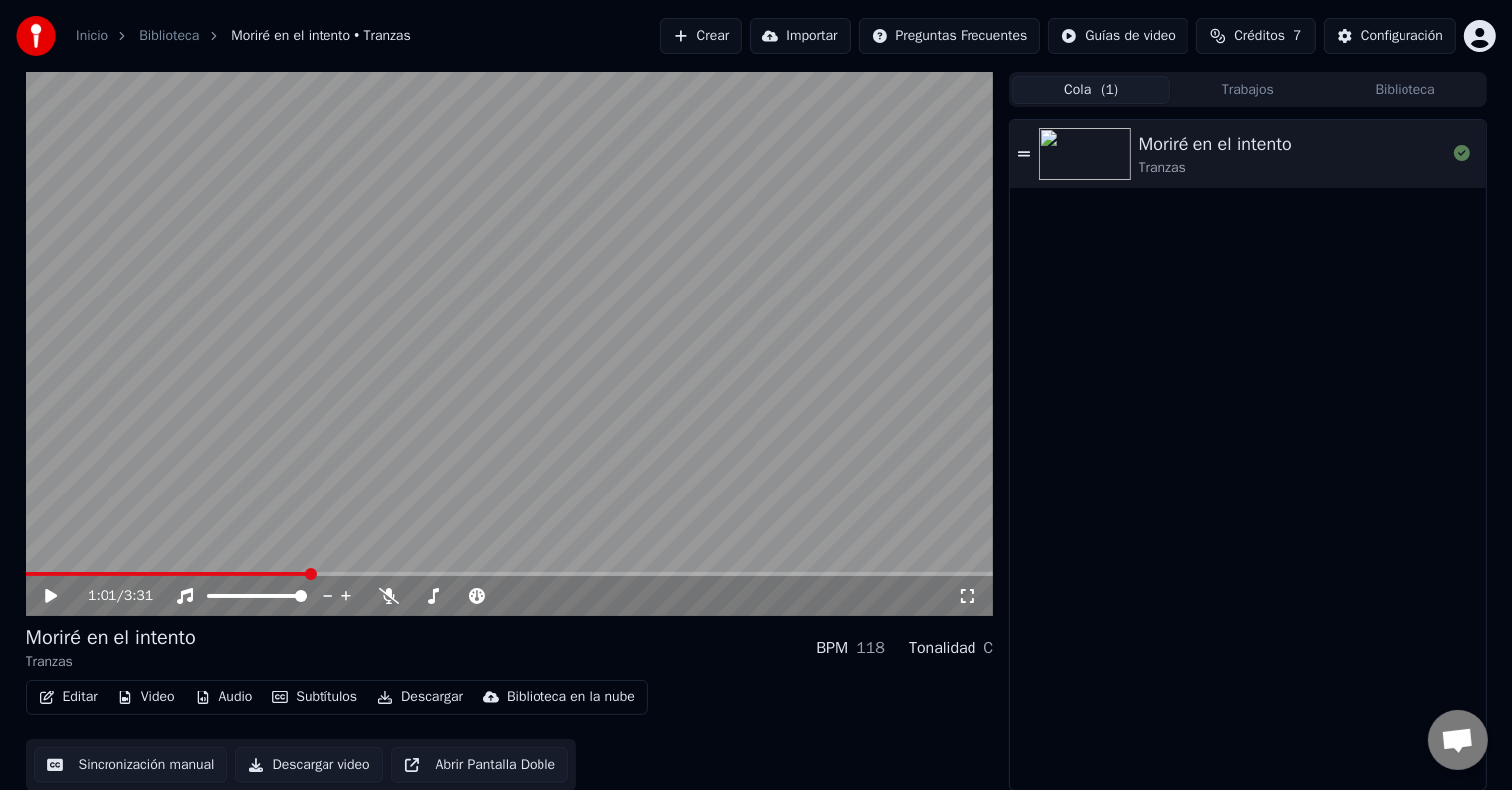 click 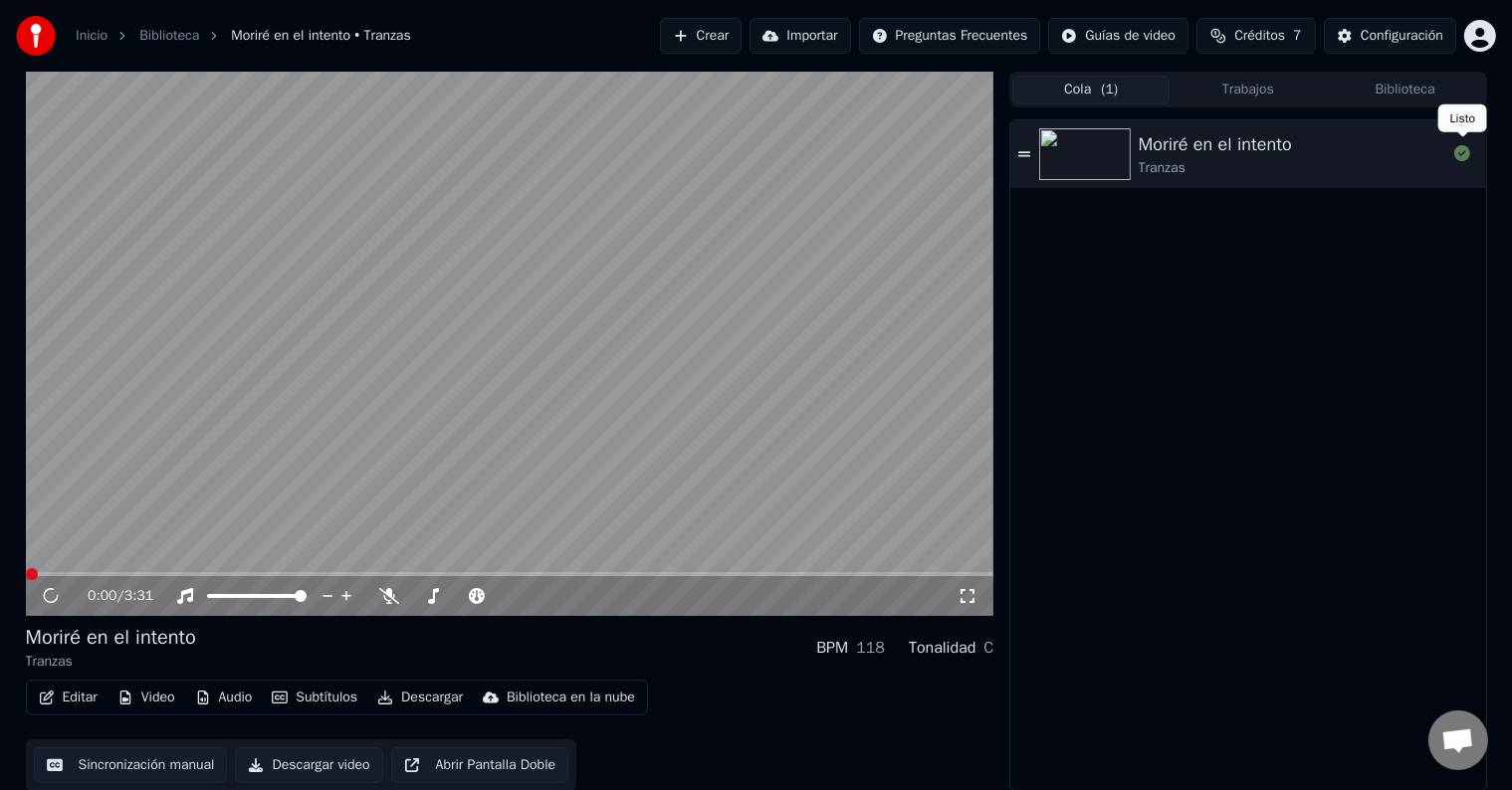click 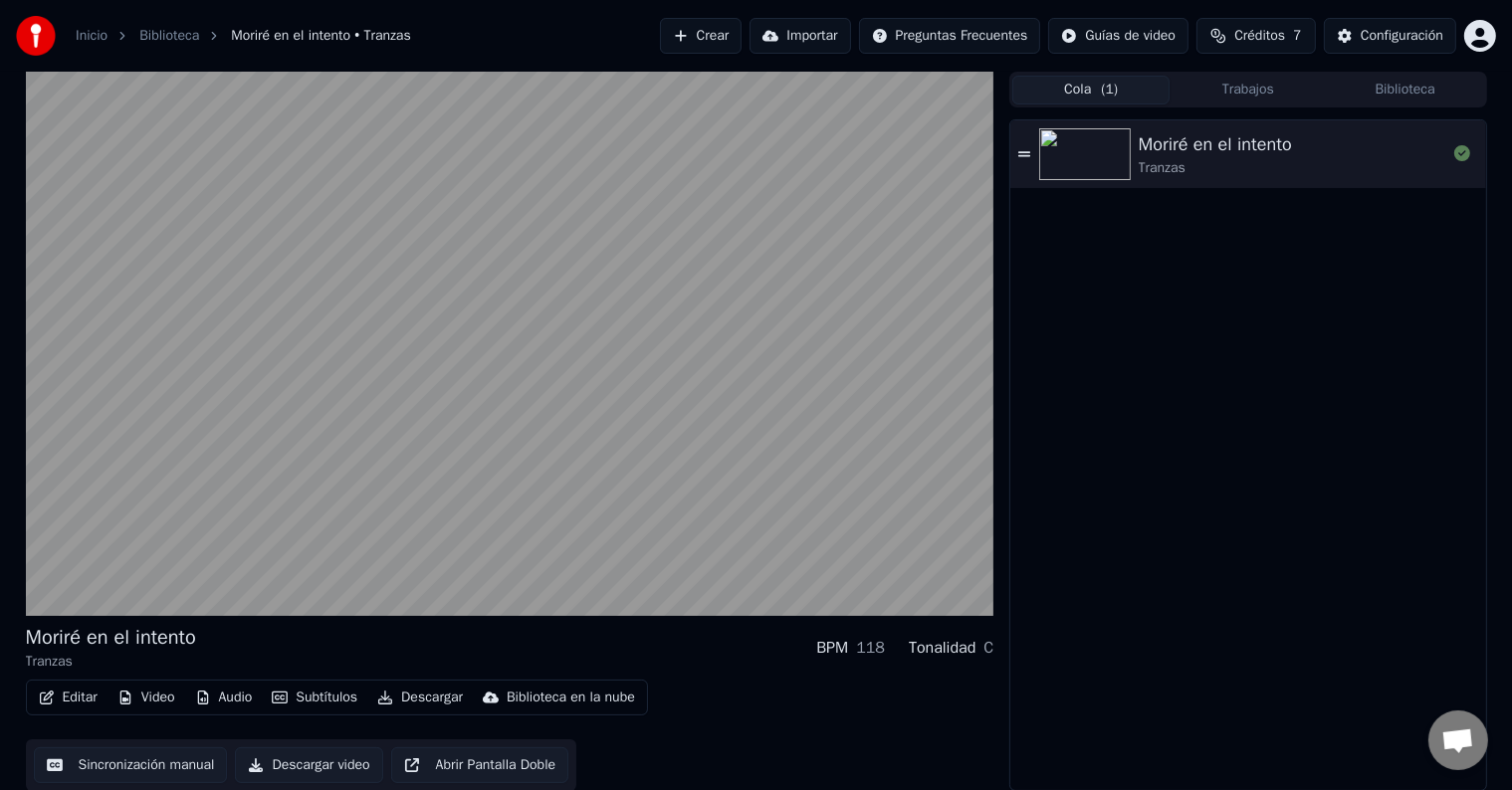 drag, startPoint x: 1124, startPoint y: 155, endPoint x: 1133, endPoint y: 143, distance: 15 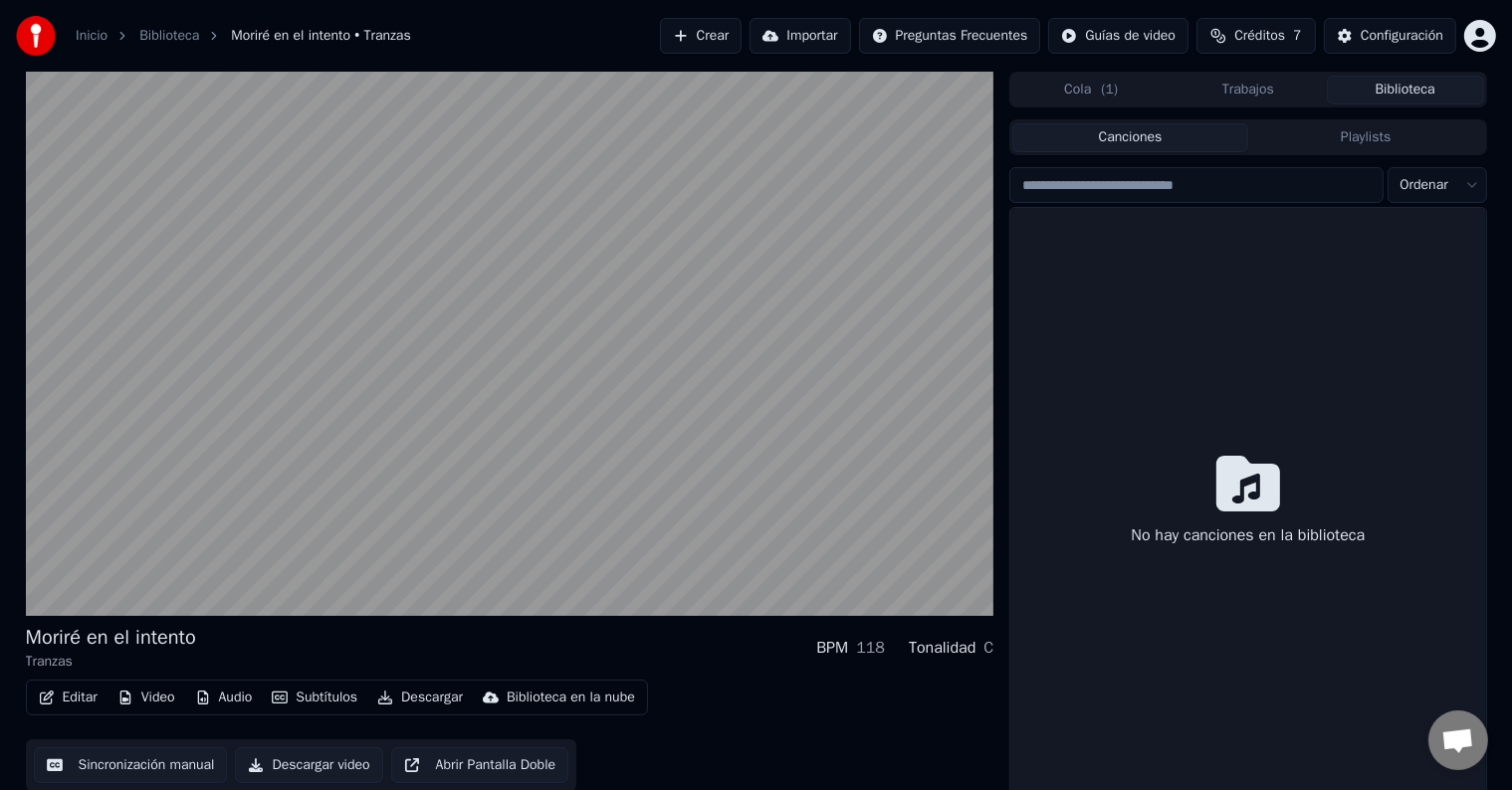 click on "Biblioteca" at bounding box center [1405, 90] 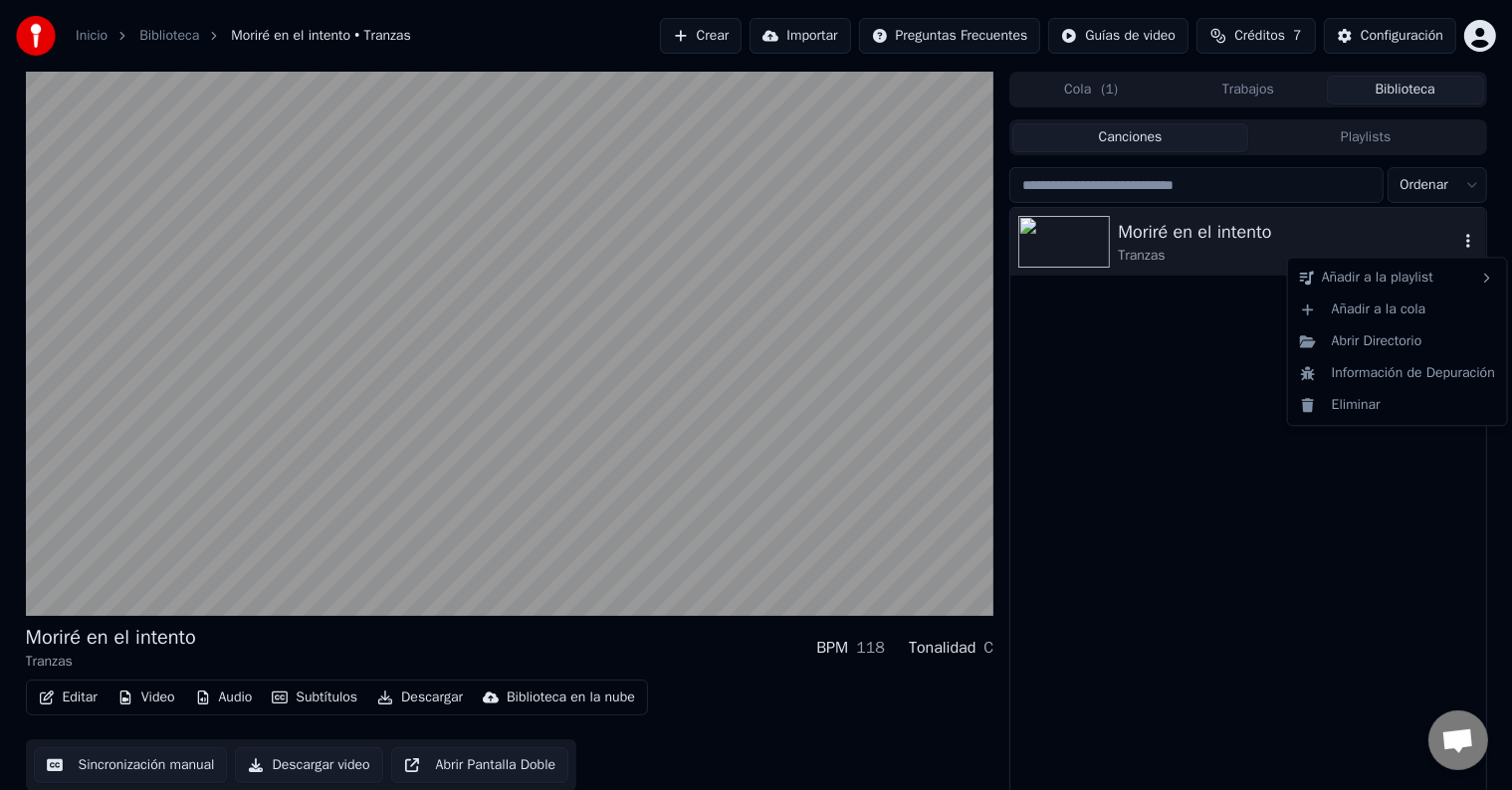 click 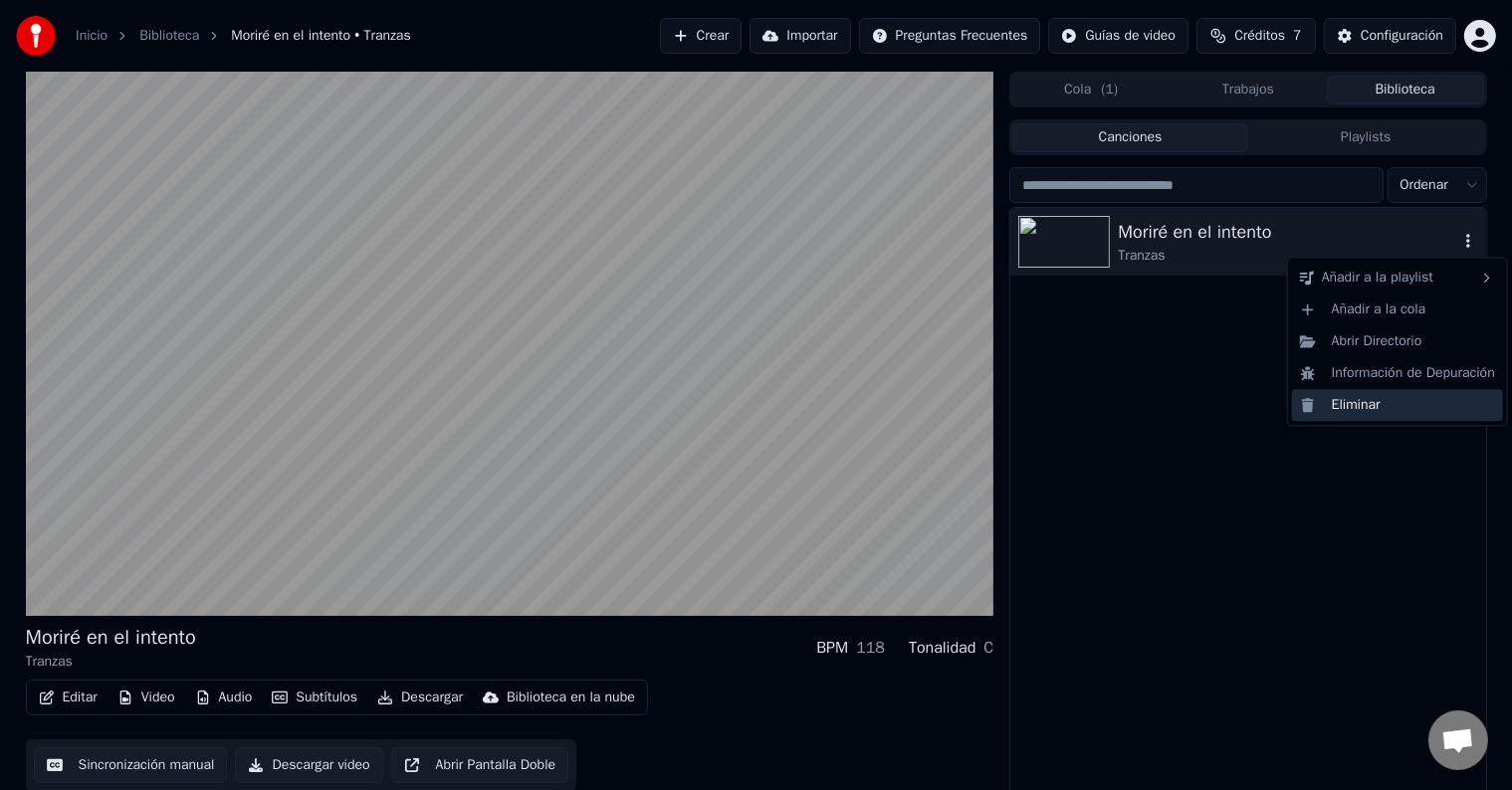 click on "Eliminar" at bounding box center [1398, 405] 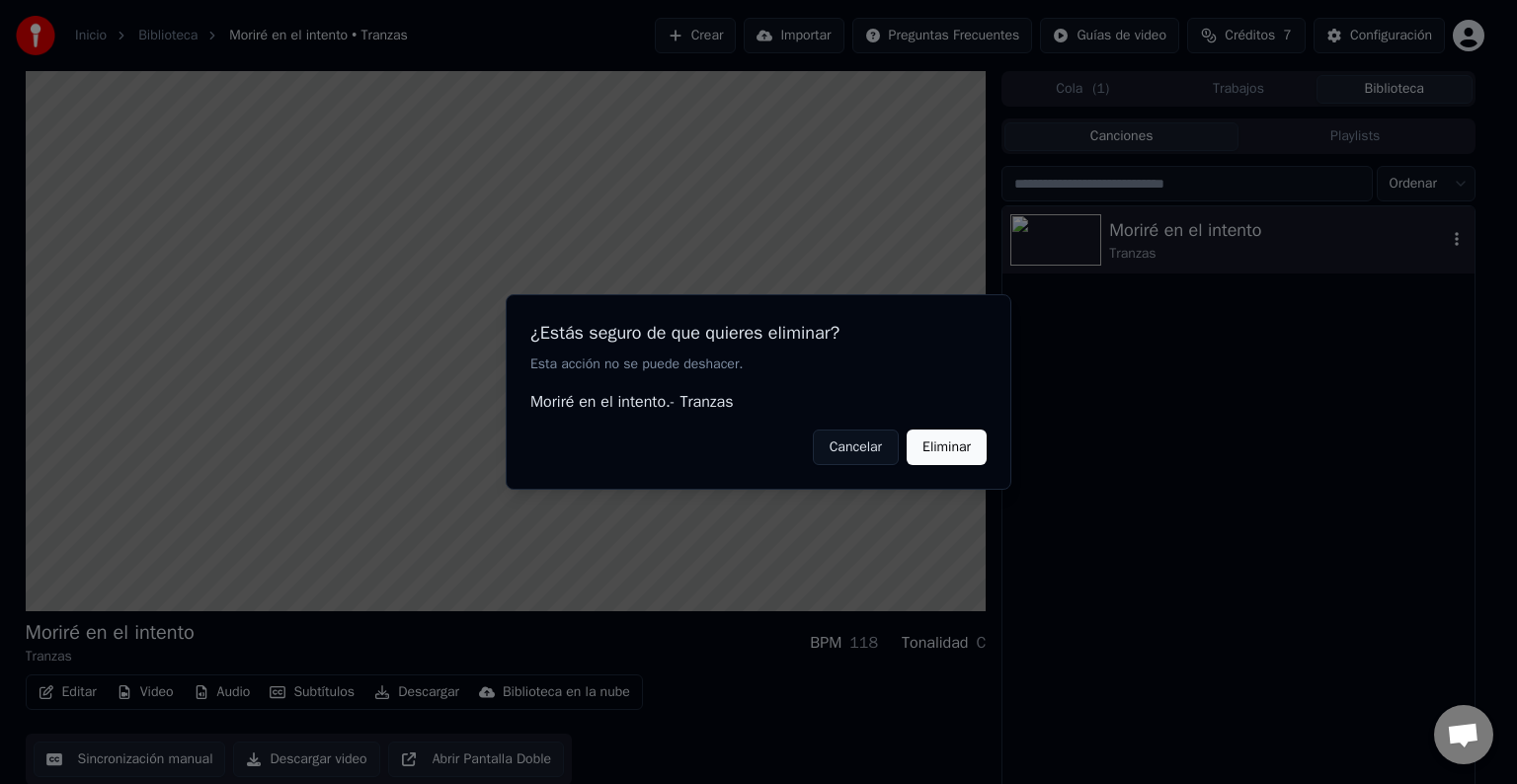 click on "Cancelar" at bounding box center [855, 447] 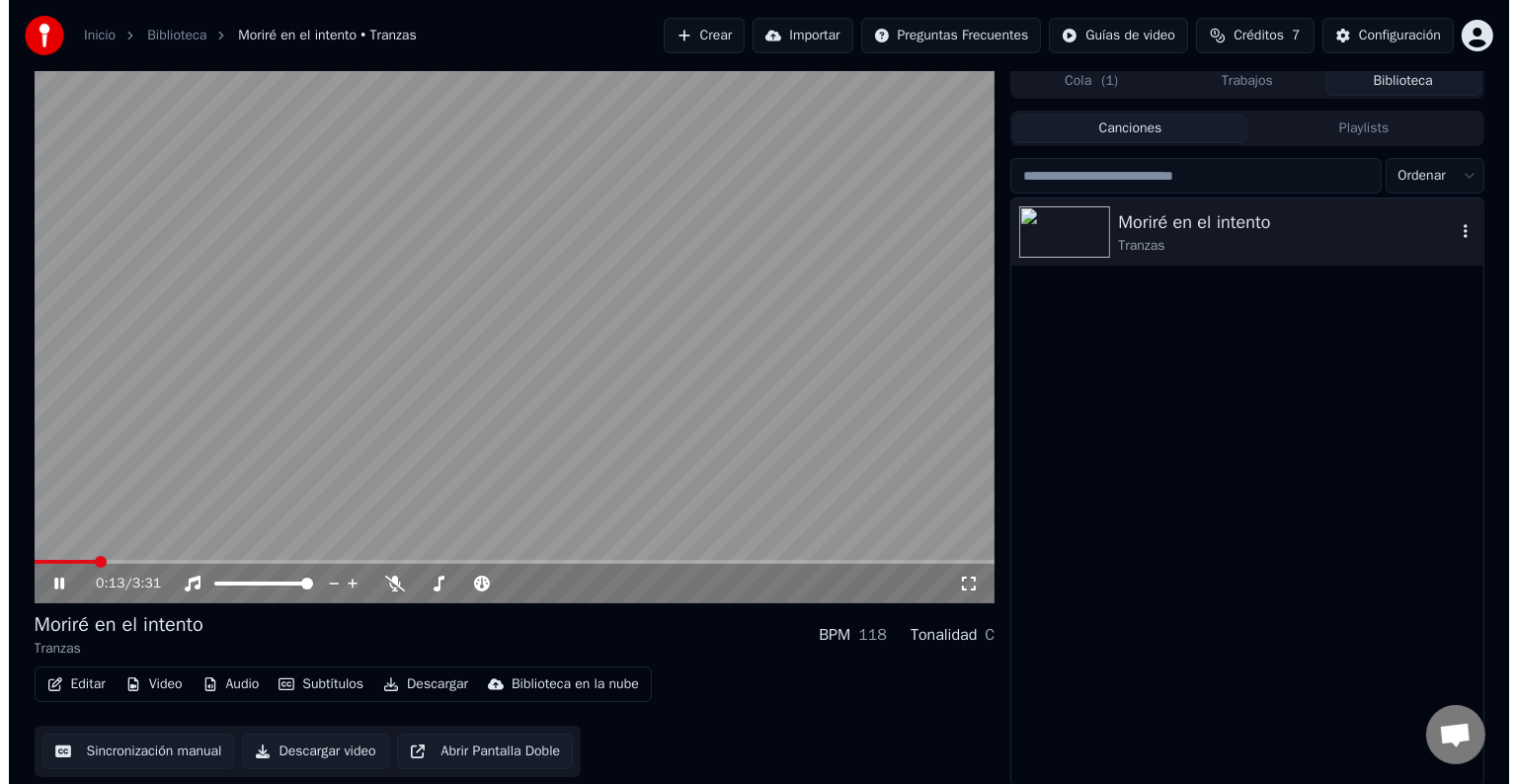 scroll, scrollTop: 9, scrollLeft: 0, axis: vertical 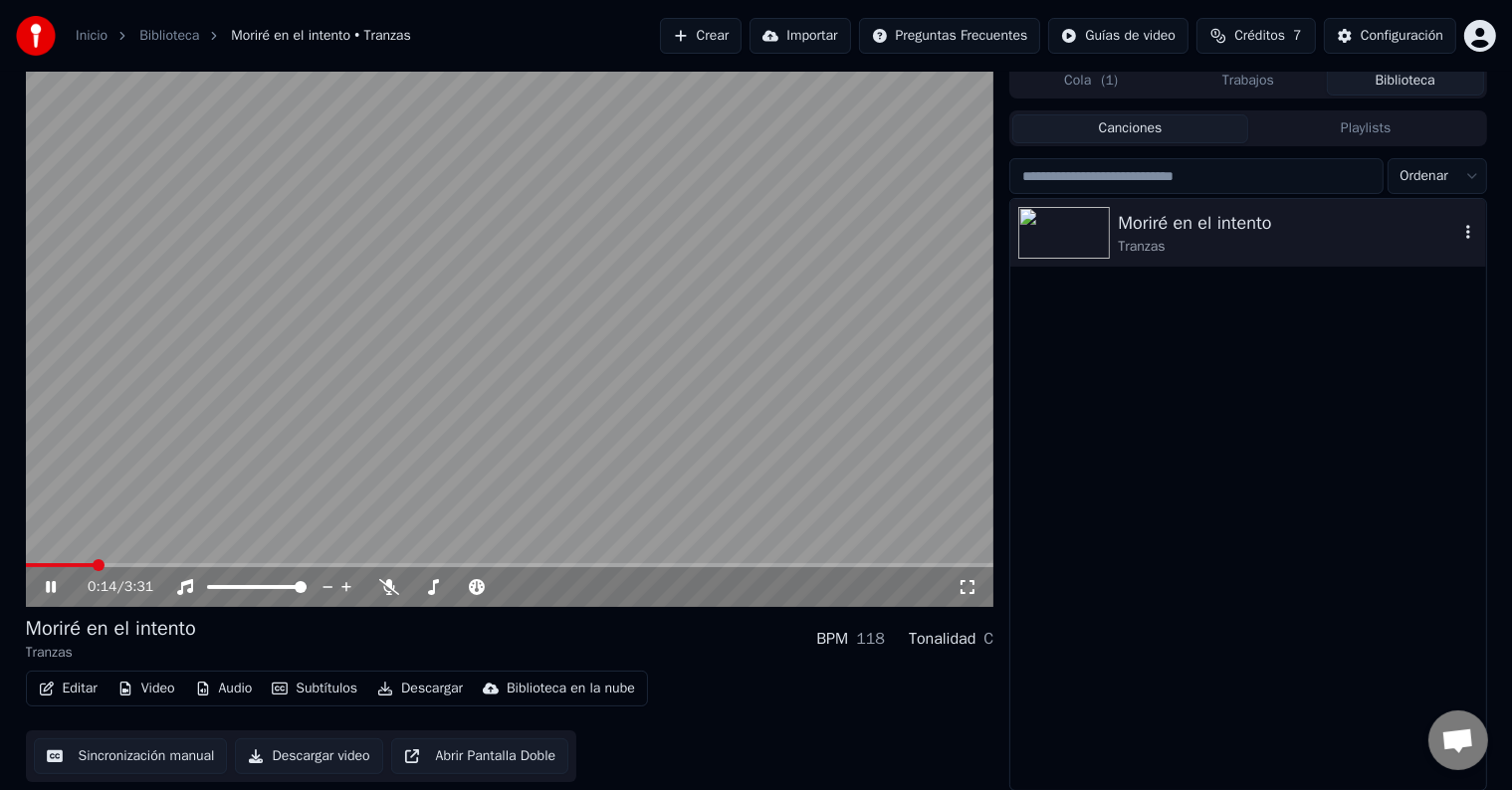 click 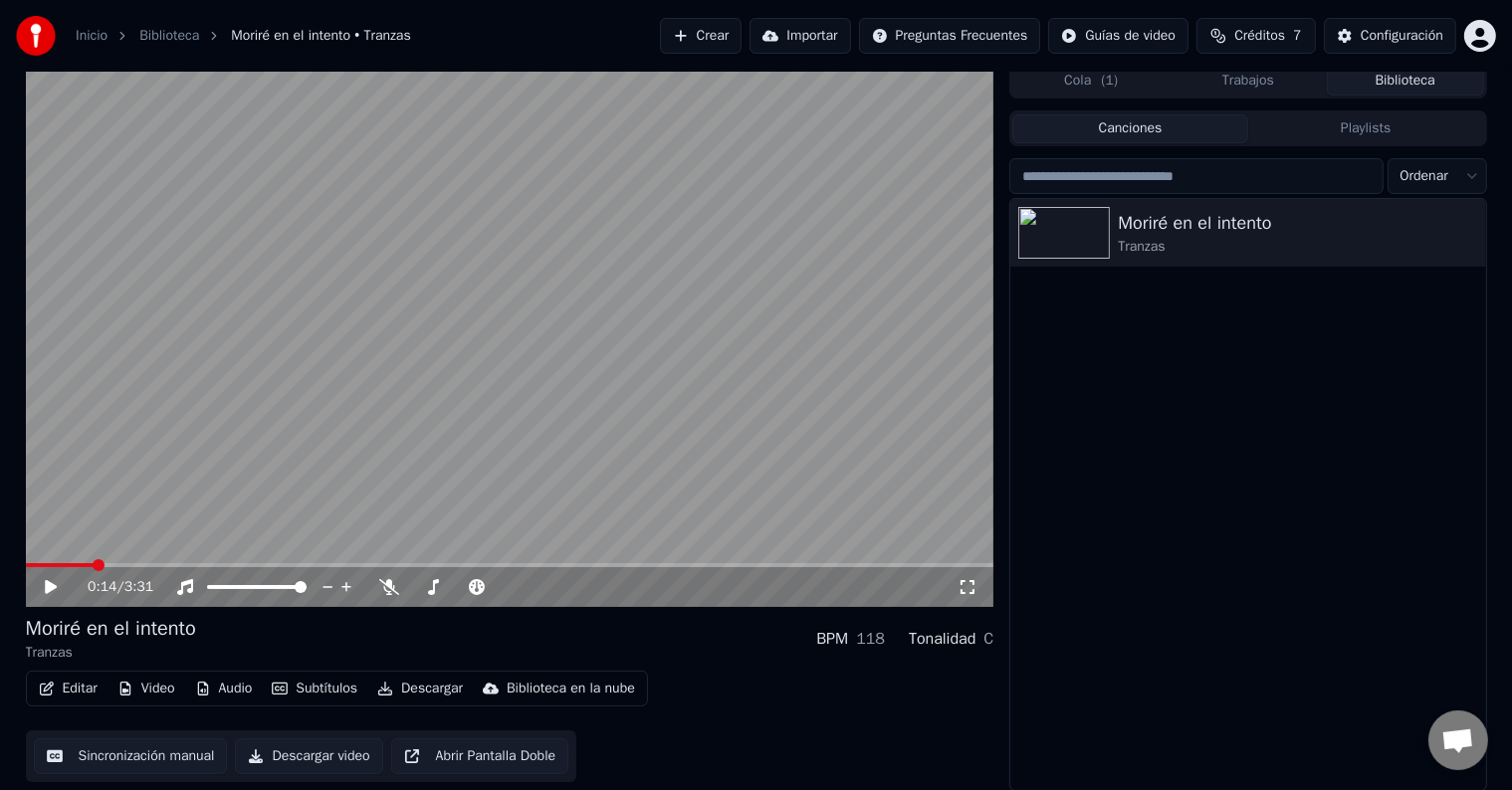 click on "Crear" at bounding box center (701, 36) 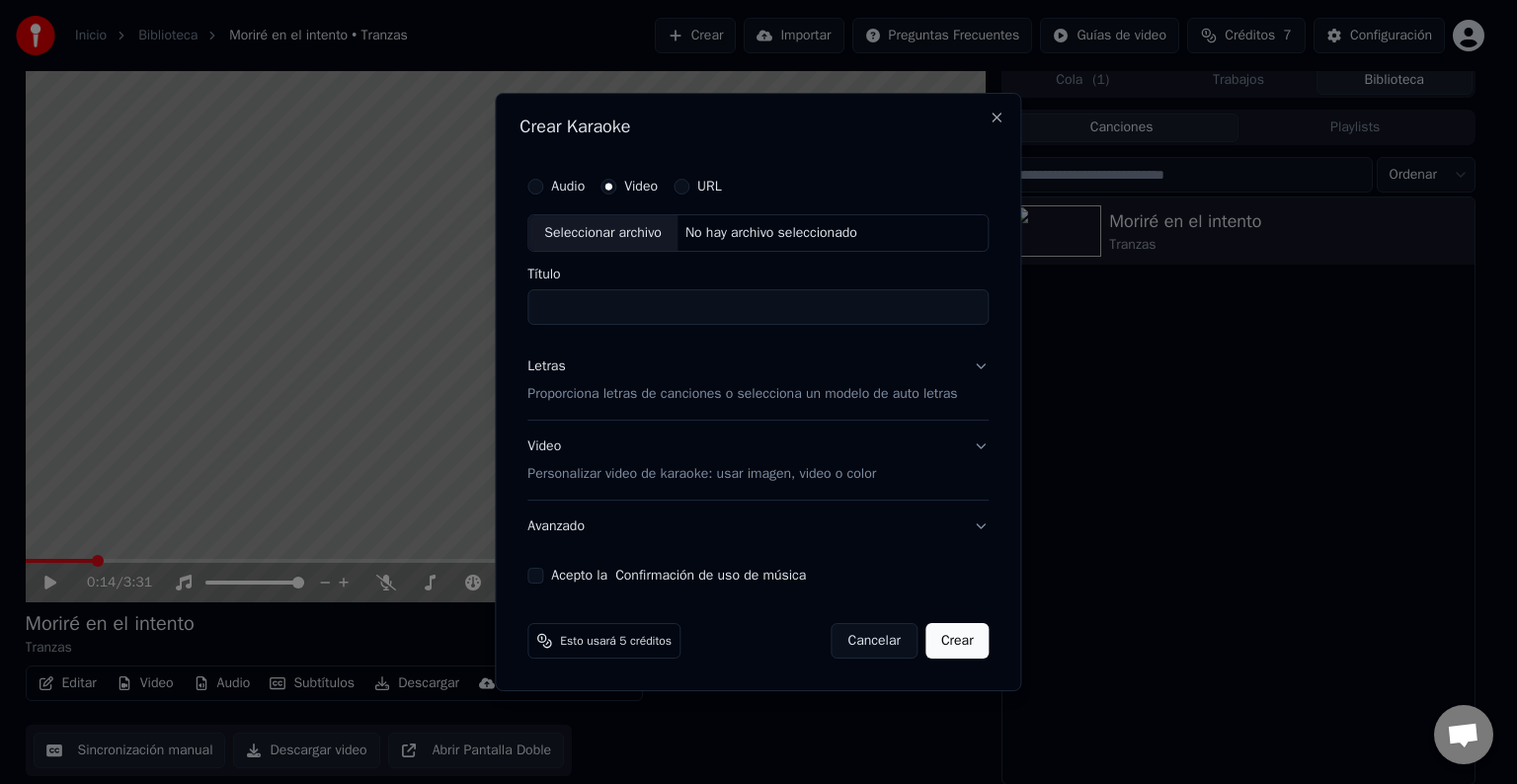 click on "Video" at bounding box center (608, 187) 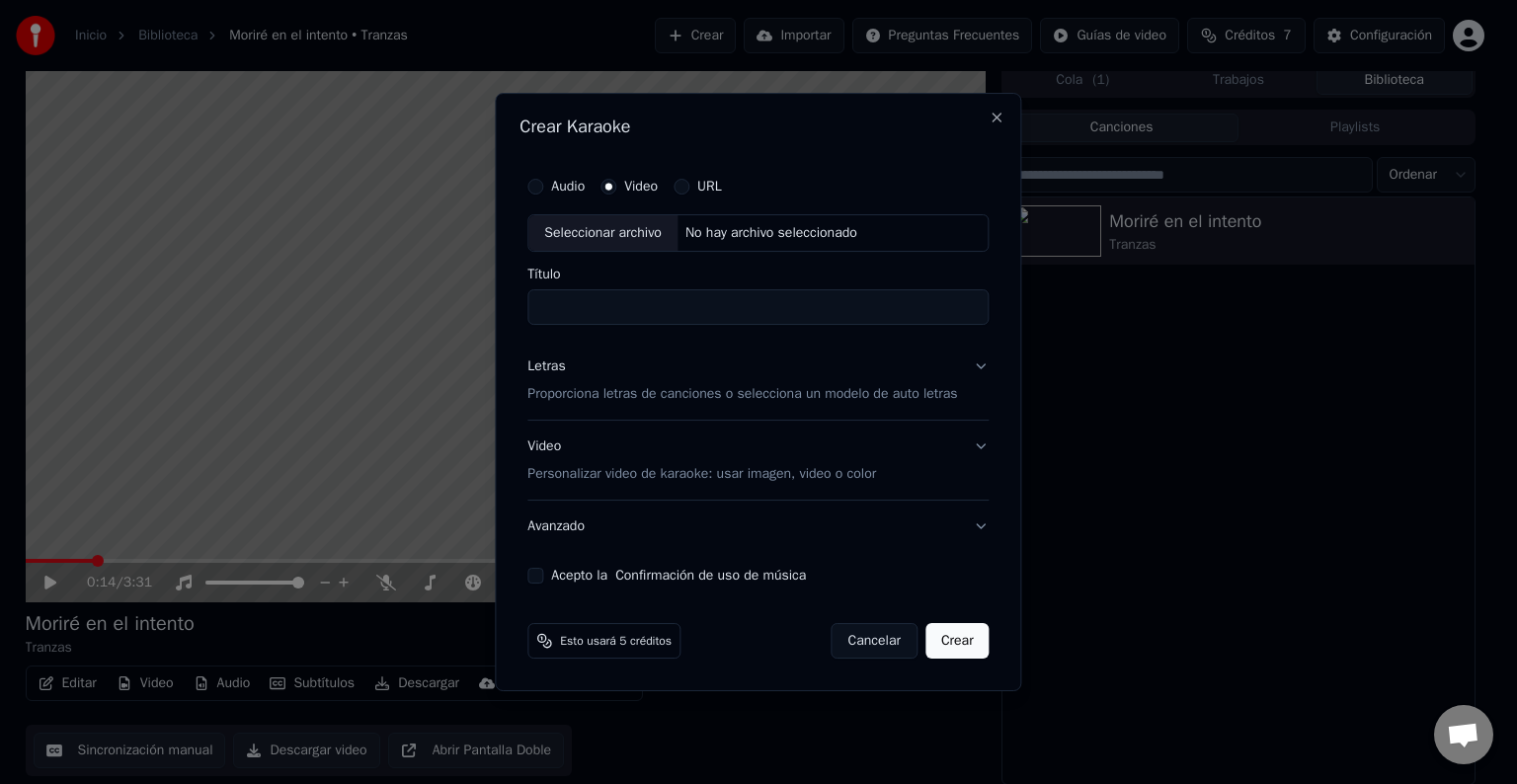 click on "Seleccionar archivo" at bounding box center (602, 233) 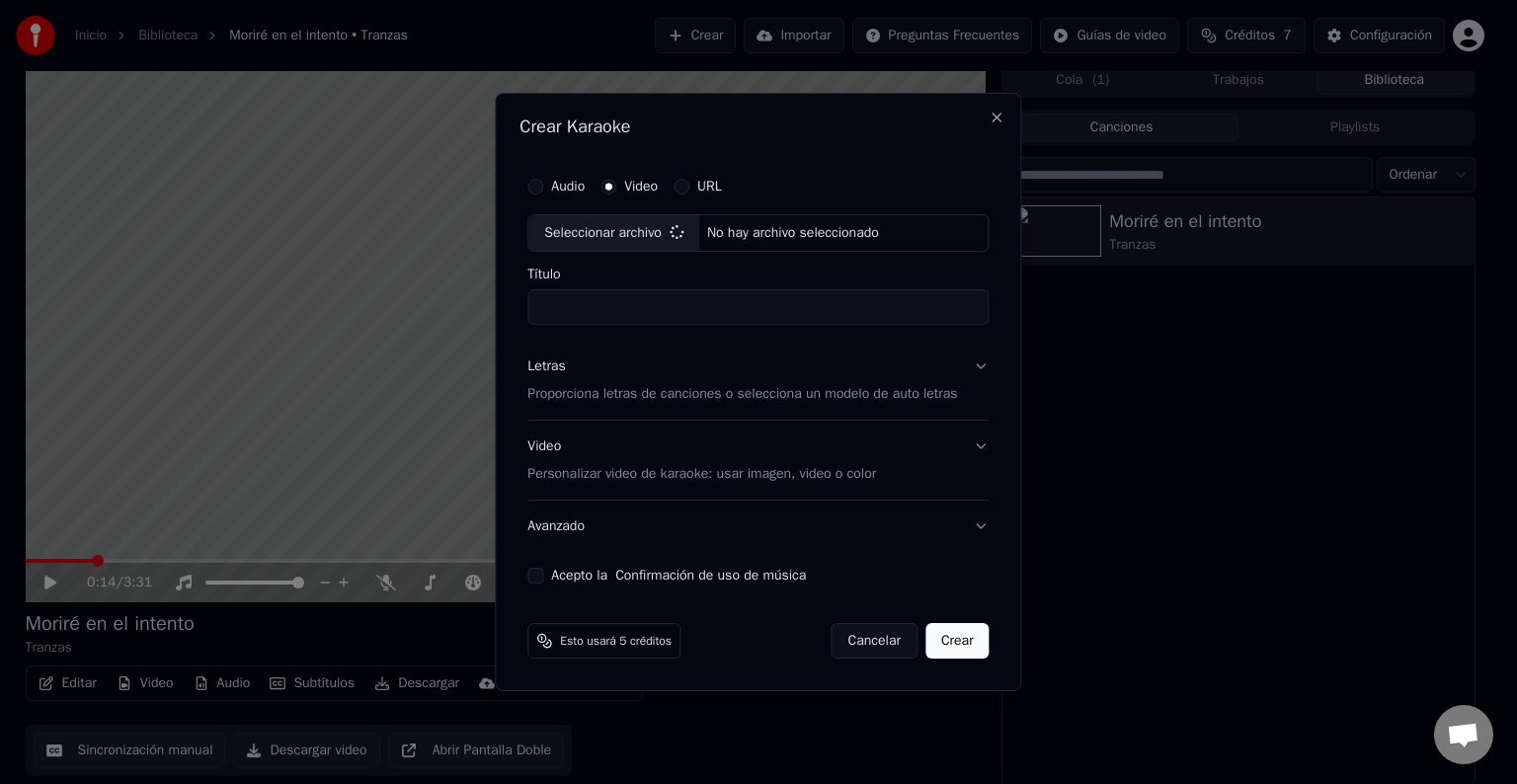 type on "**********" 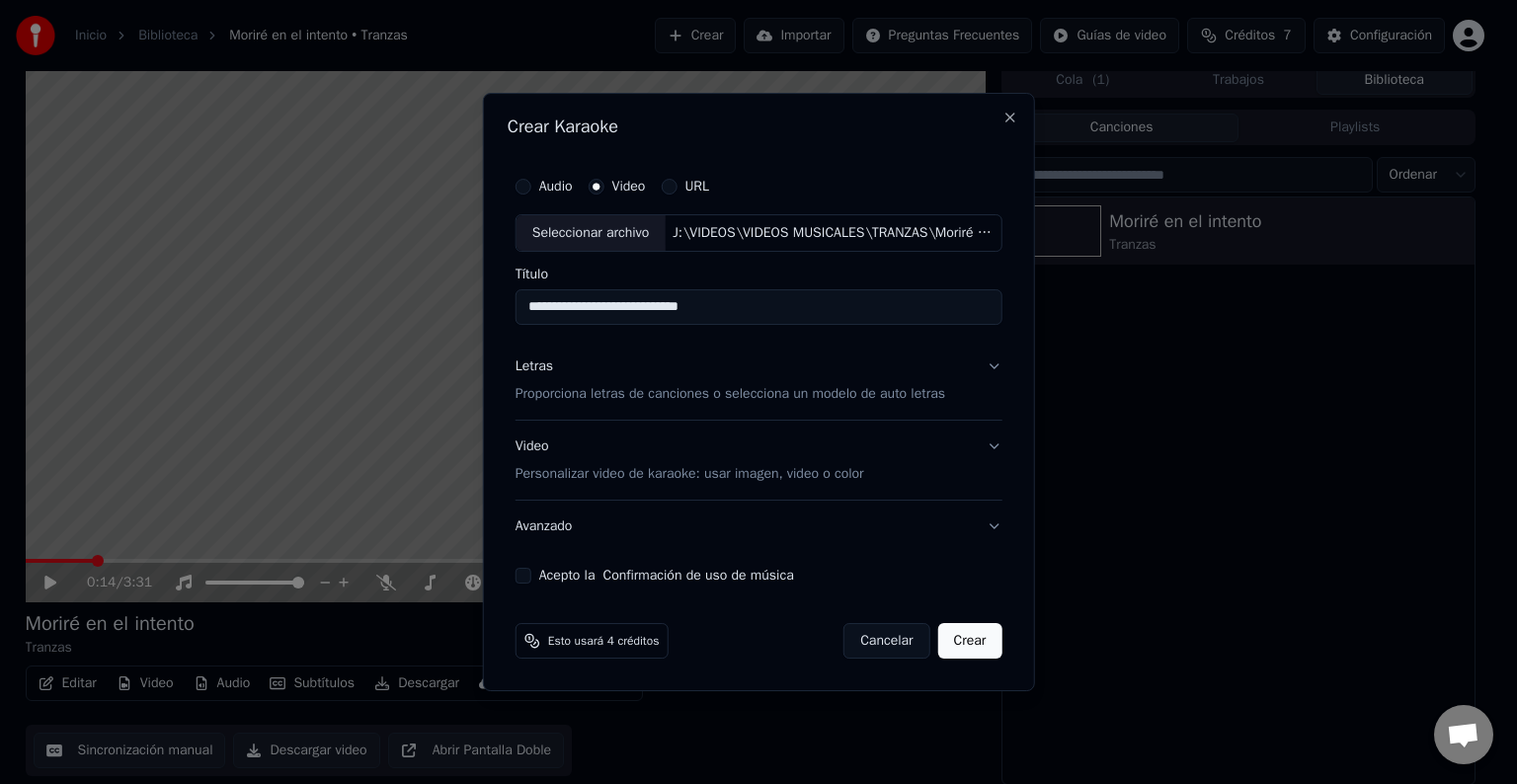 click on "Proporciona letras de canciones o selecciona un modelo de auto letras" at bounding box center (730, 394) 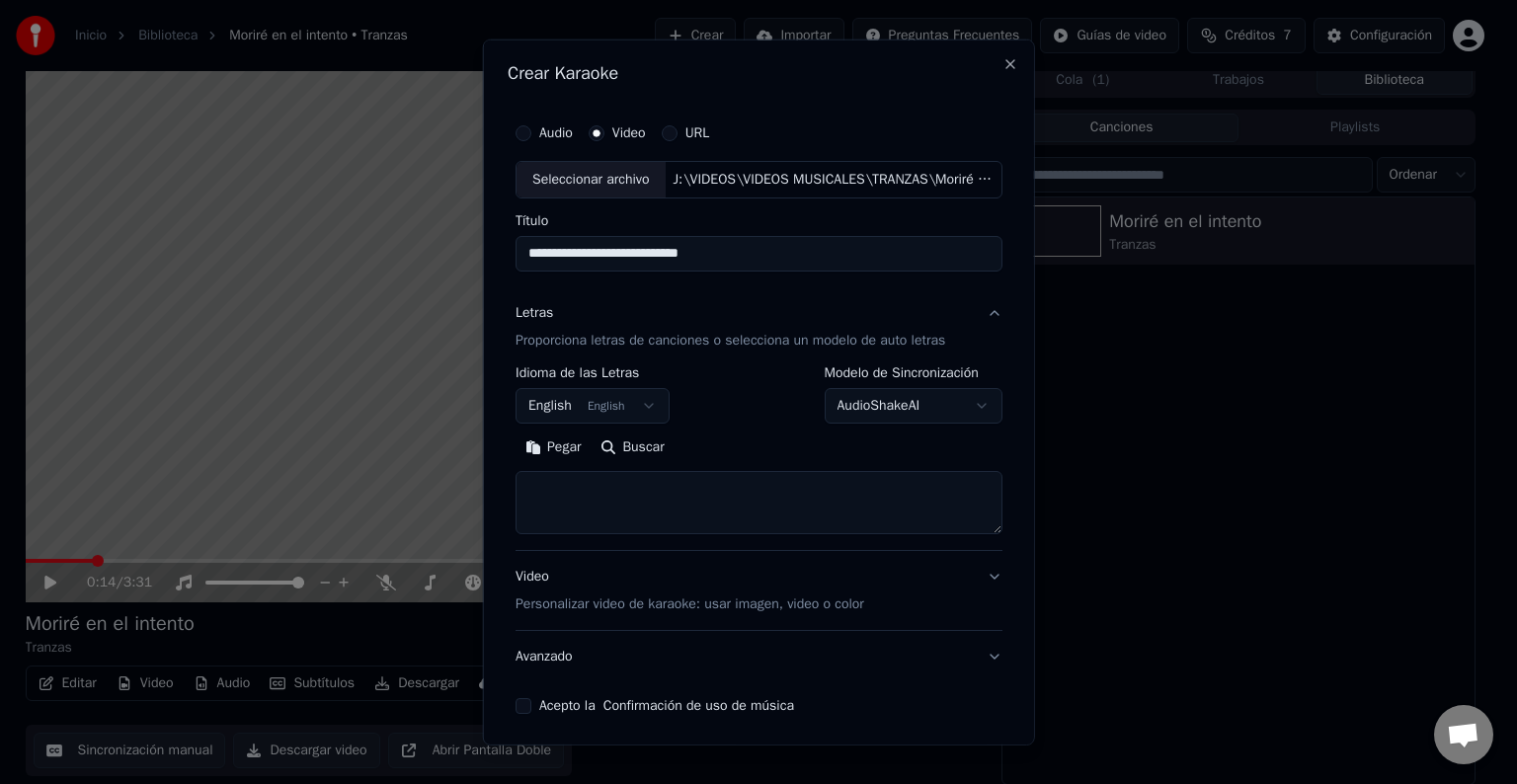 click at bounding box center [758, 503] 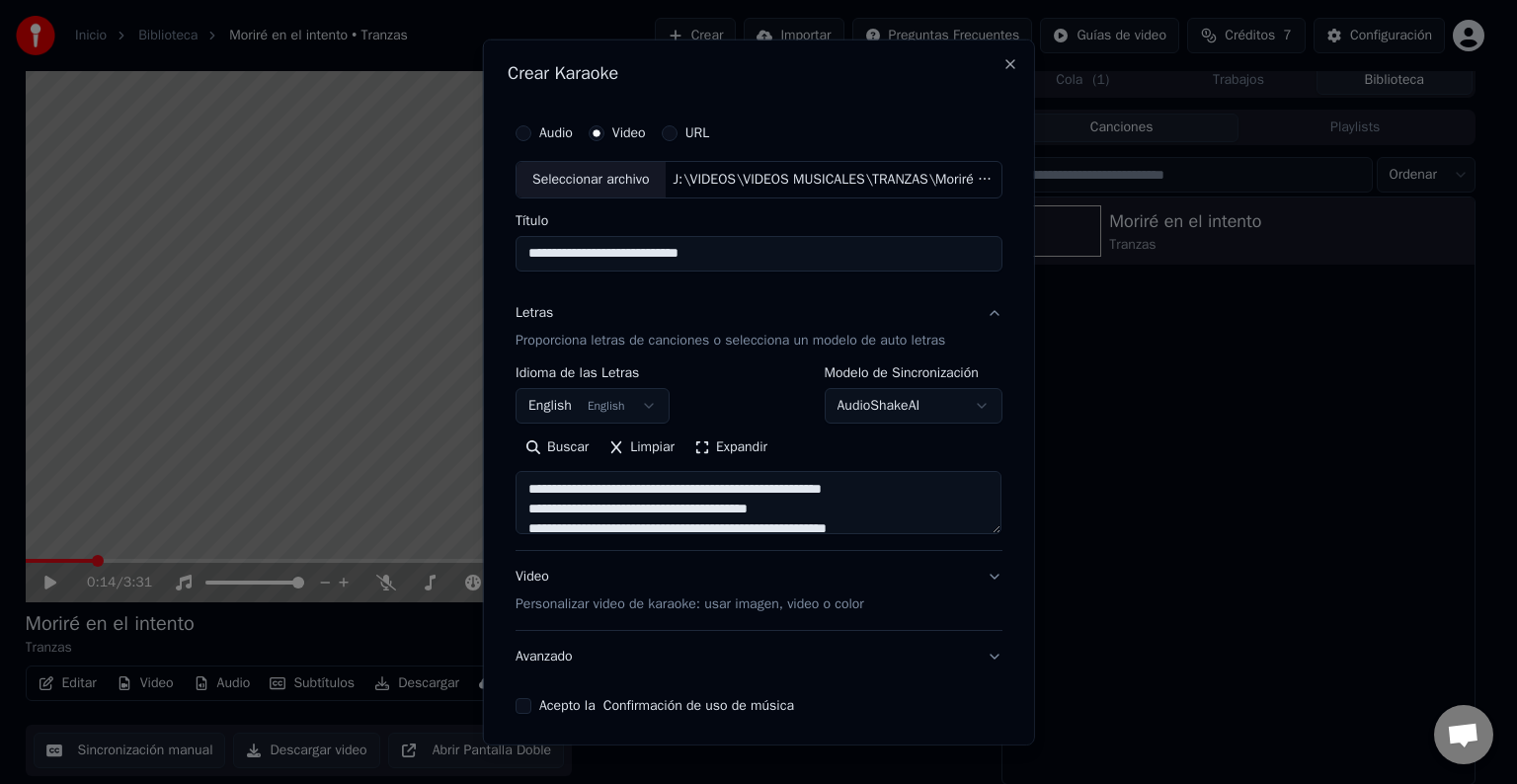 scroll, scrollTop: 596, scrollLeft: 0, axis: vertical 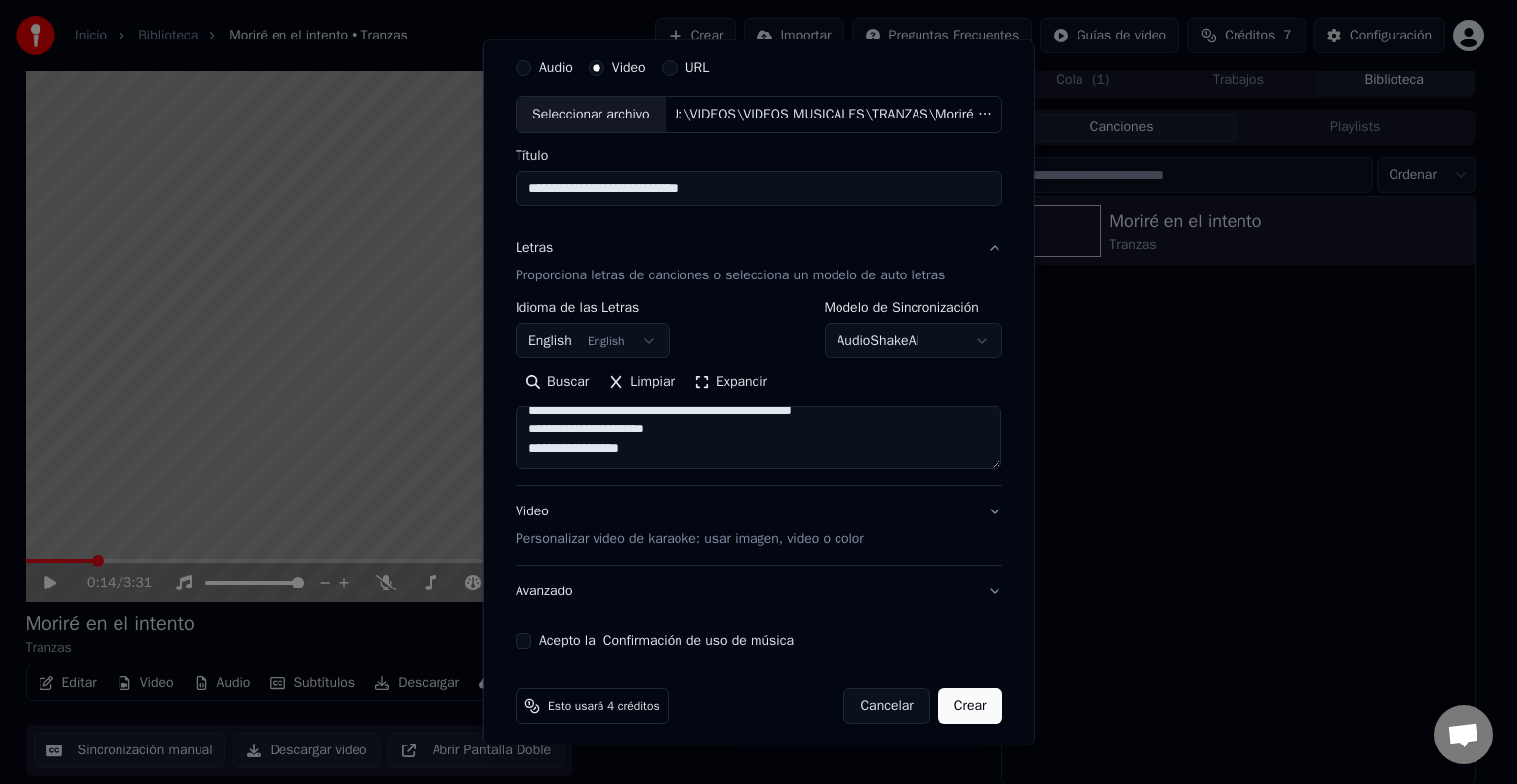 type on "**********" 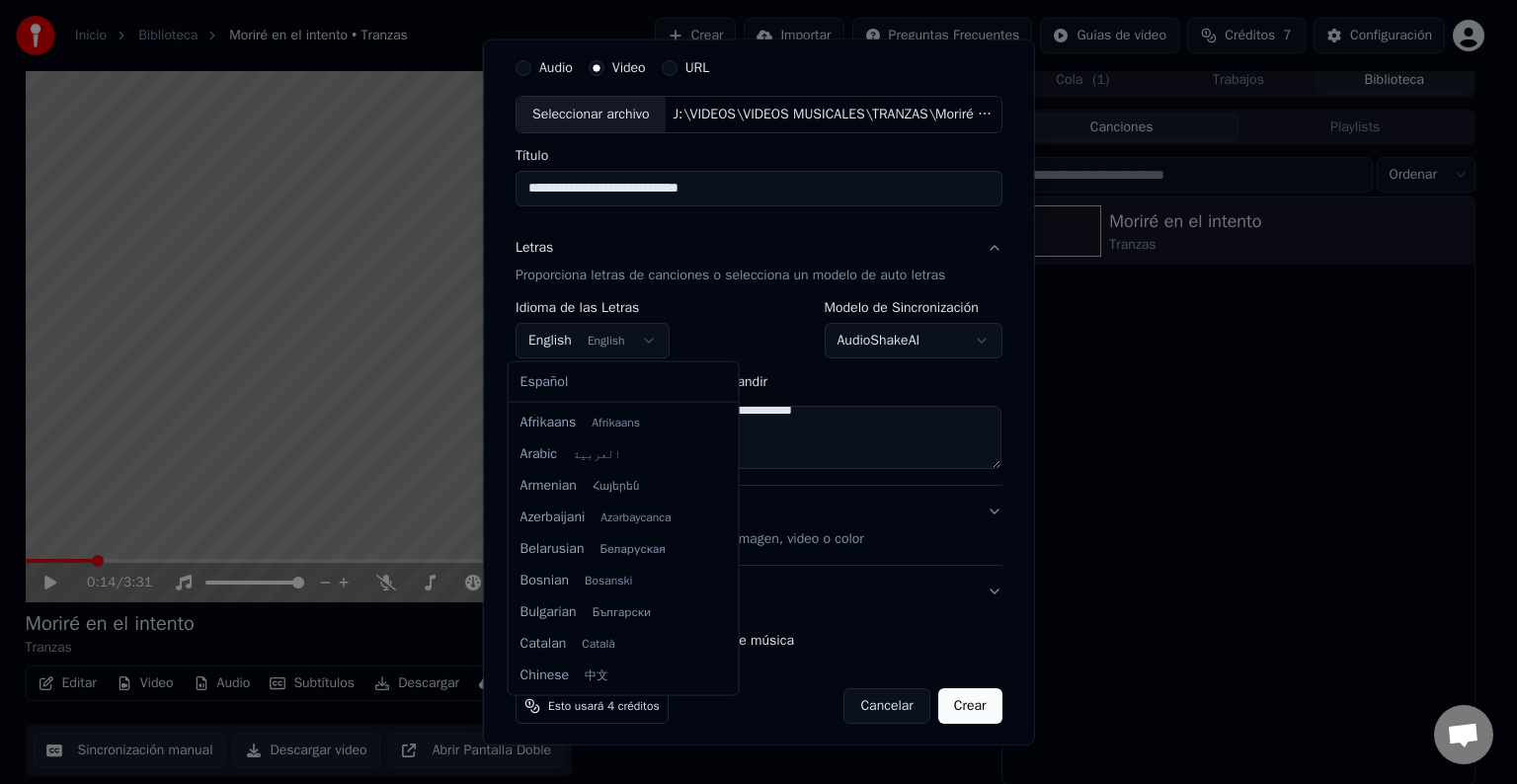 scroll, scrollTop: 158, scrollLeft: 0, axis: vertical 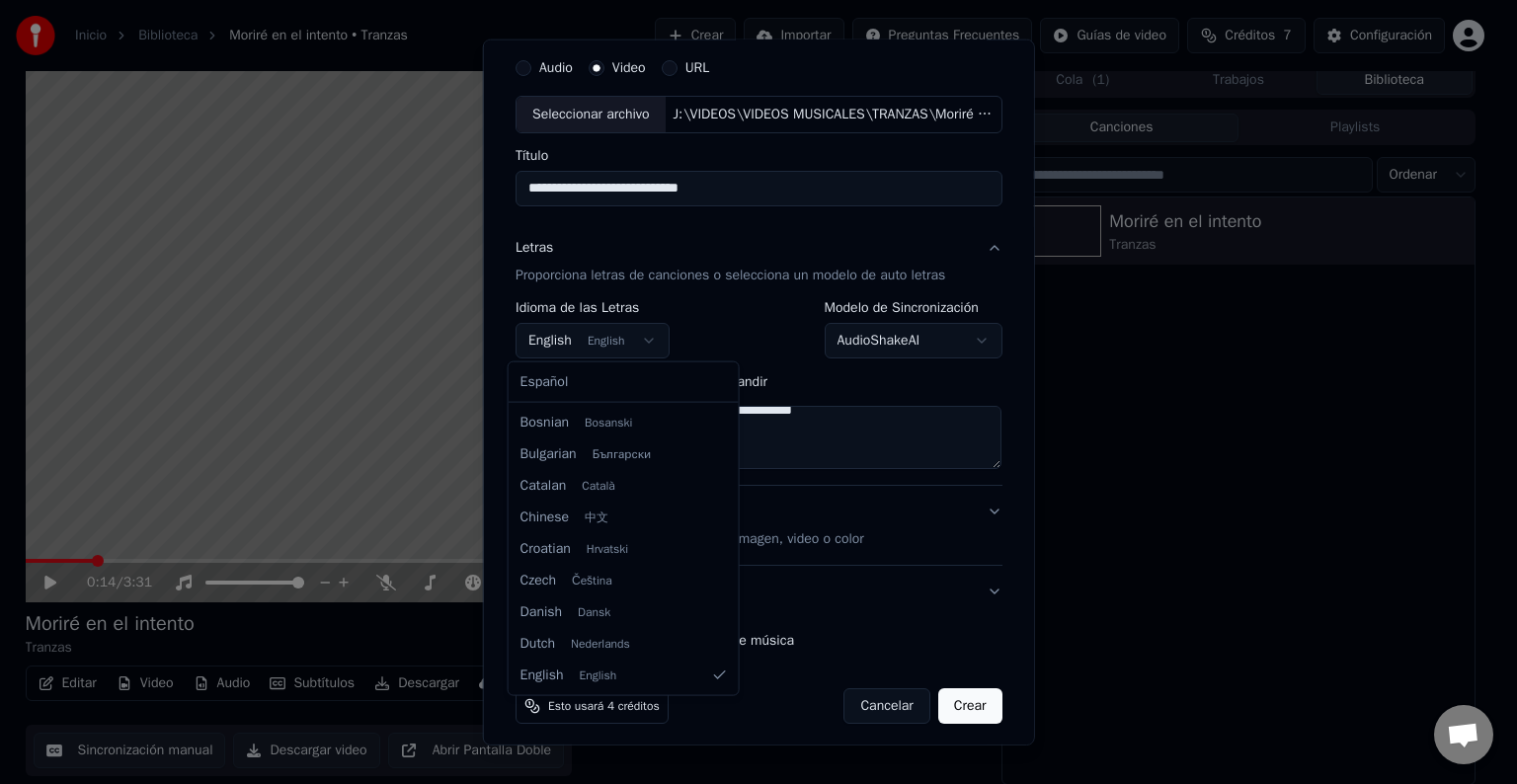 select on "**" 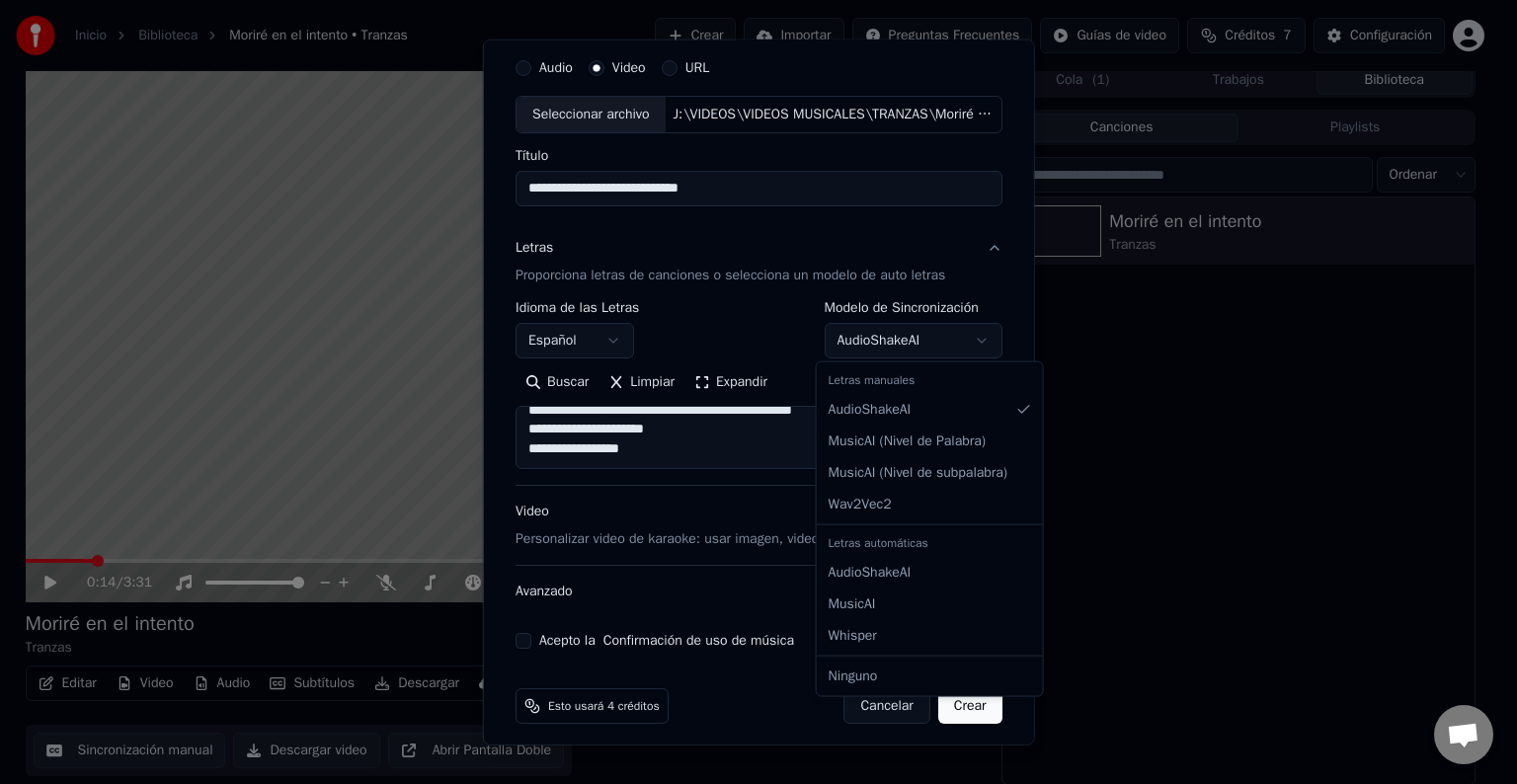 click on "**********" at bounding box center [750, 383] 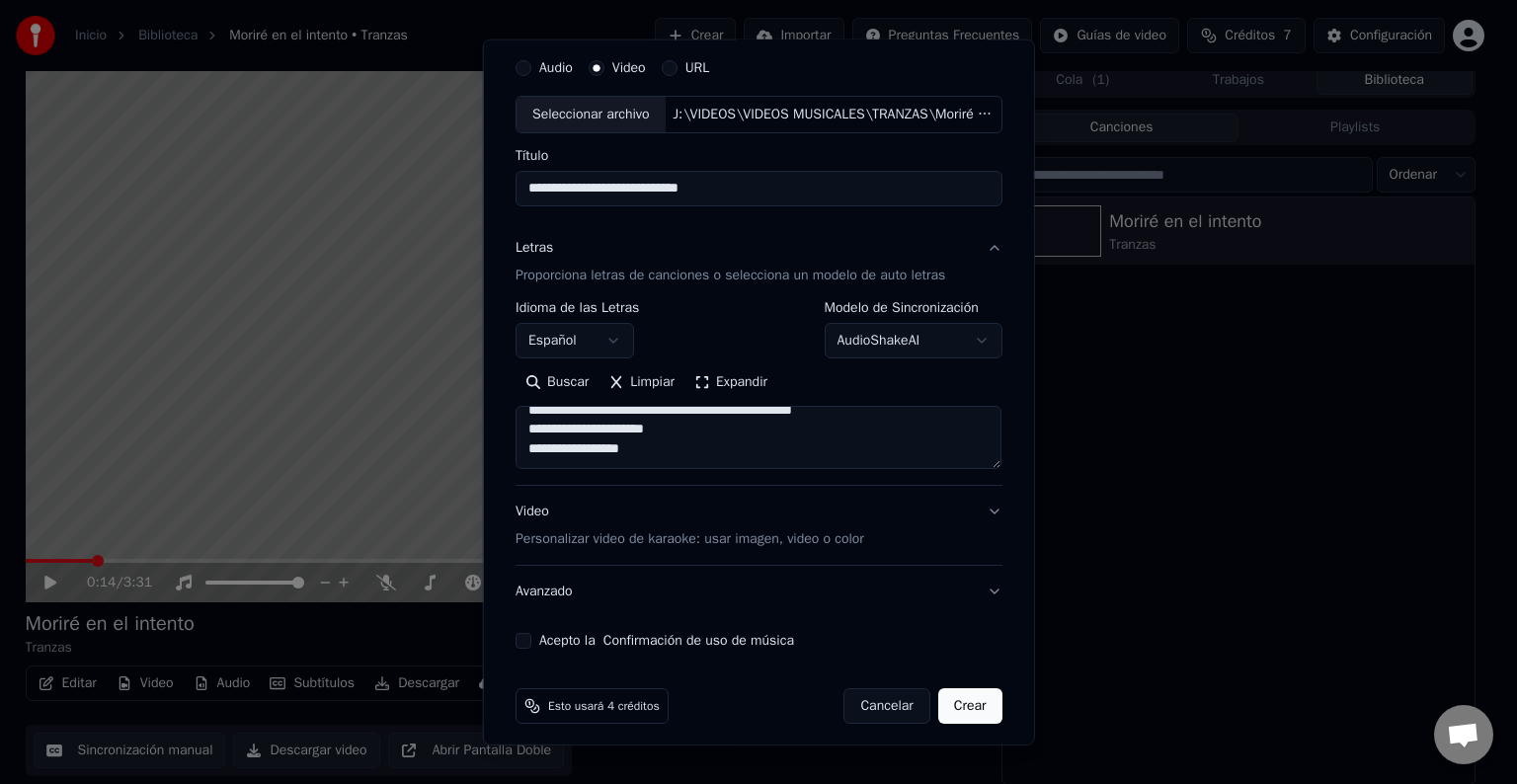 click on "**********" at bounding box center [750, 383] 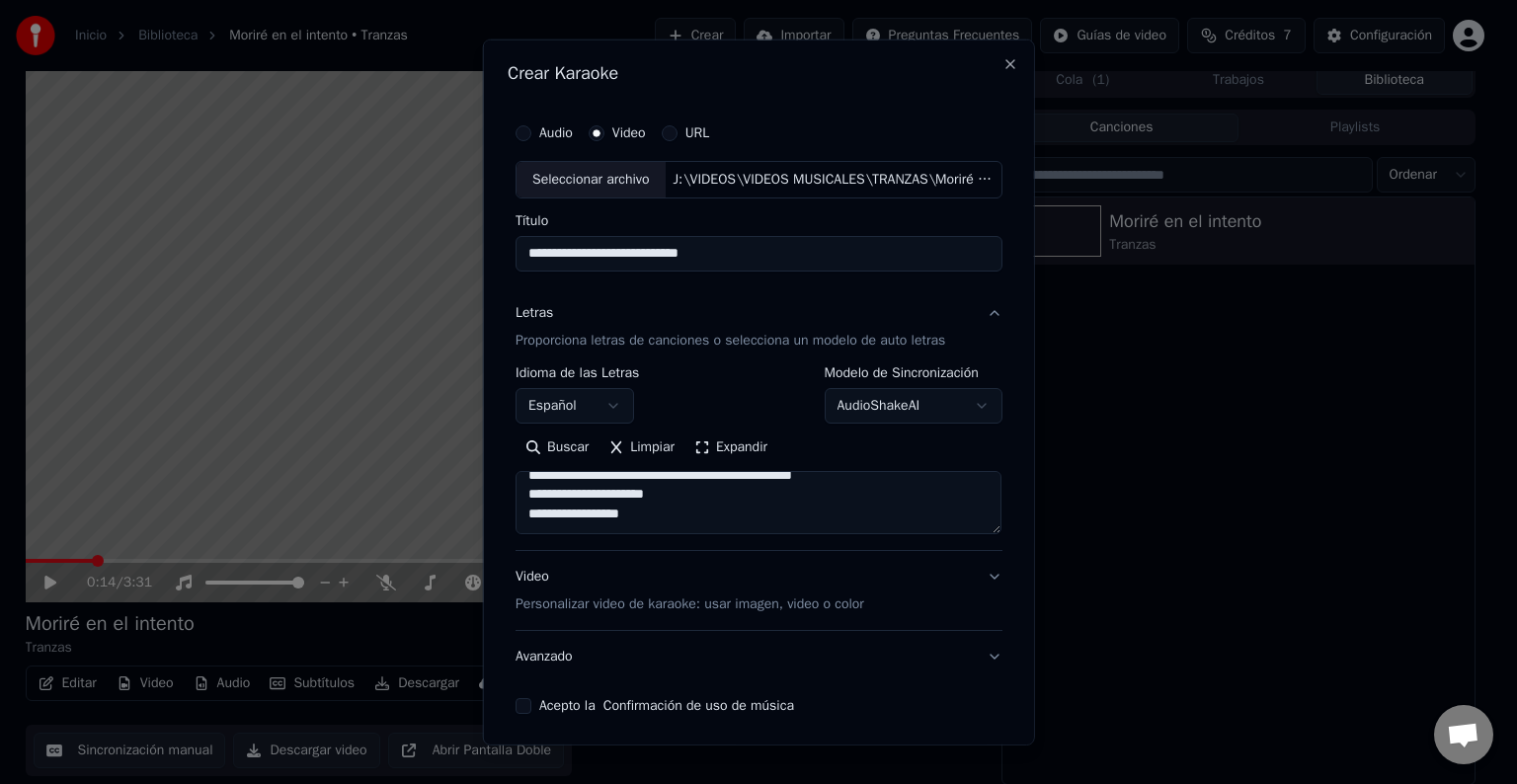 click on "Audio" at bounding box center (544, 133) 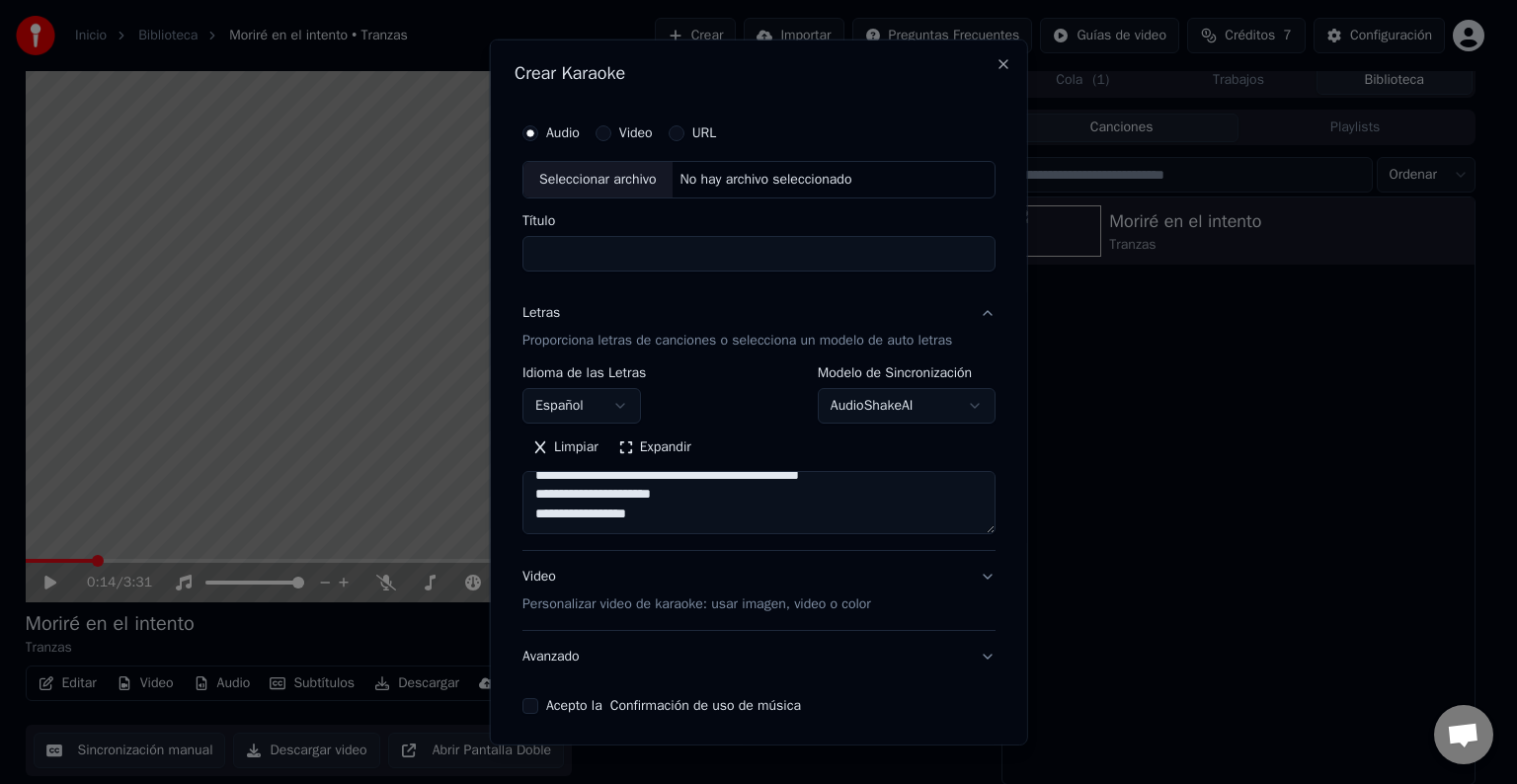 click on "Video" at bounding box center (623, 133) 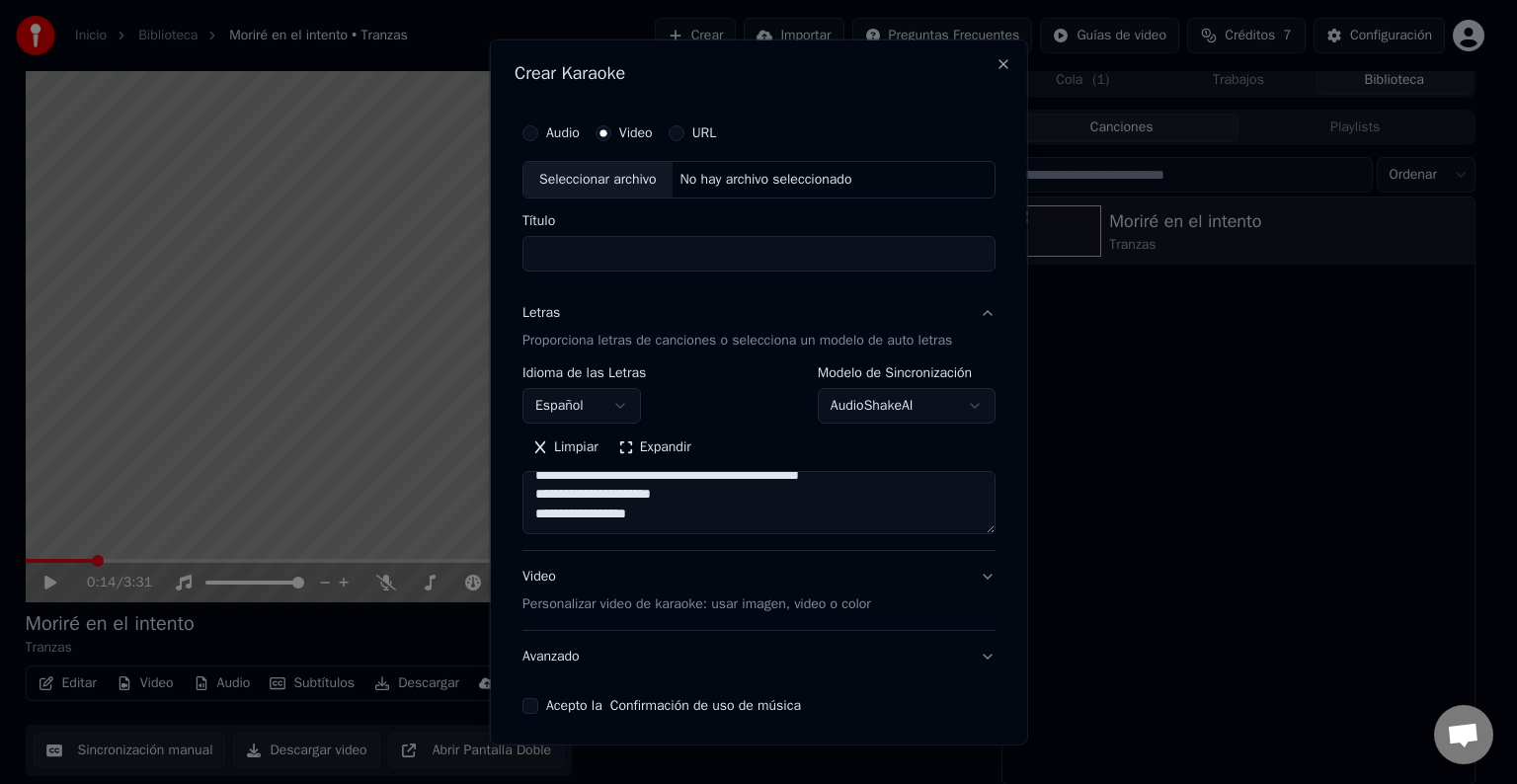 type on "video" 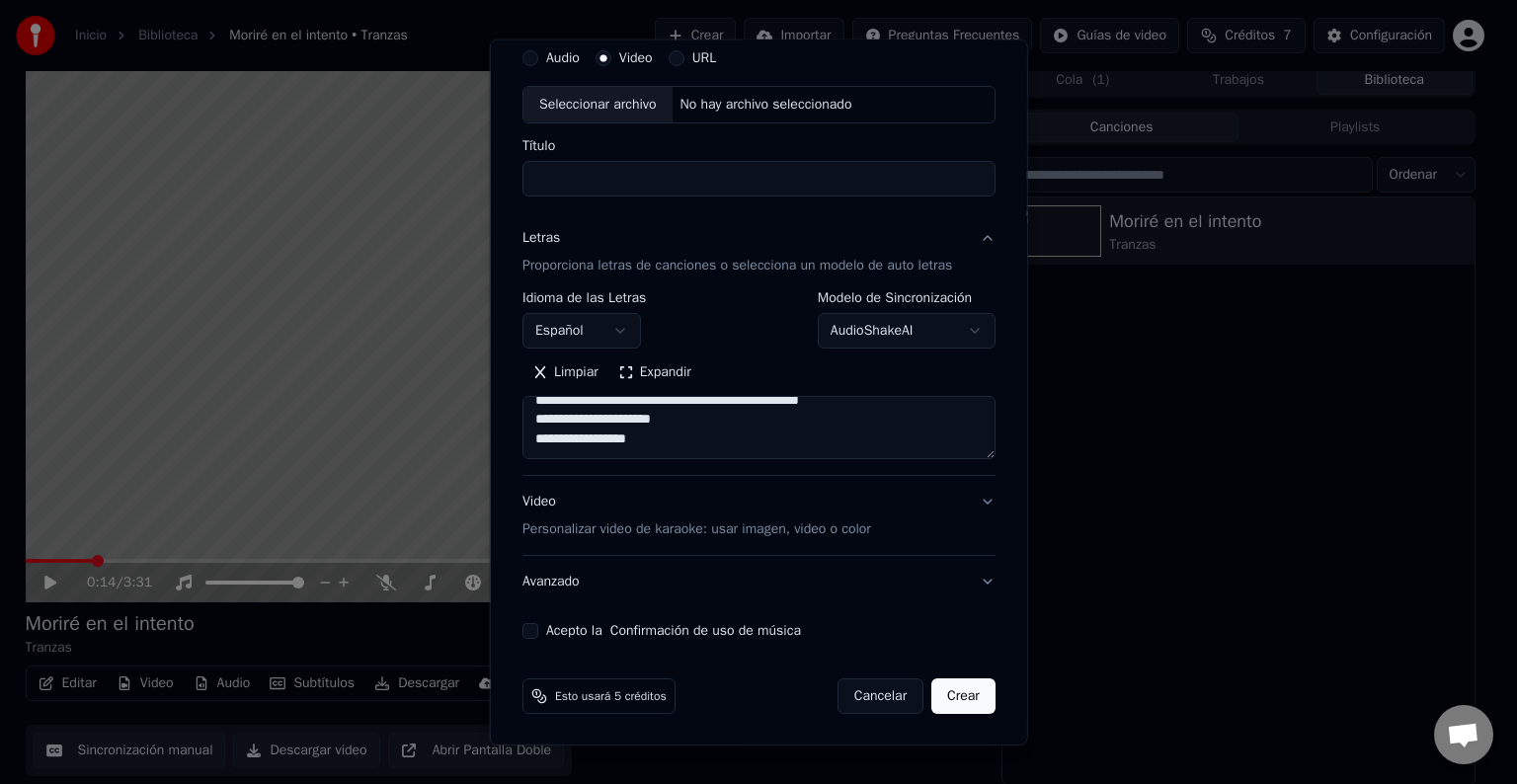 scroll, scrollTop: 0, scrollLeft: 0, axis: both 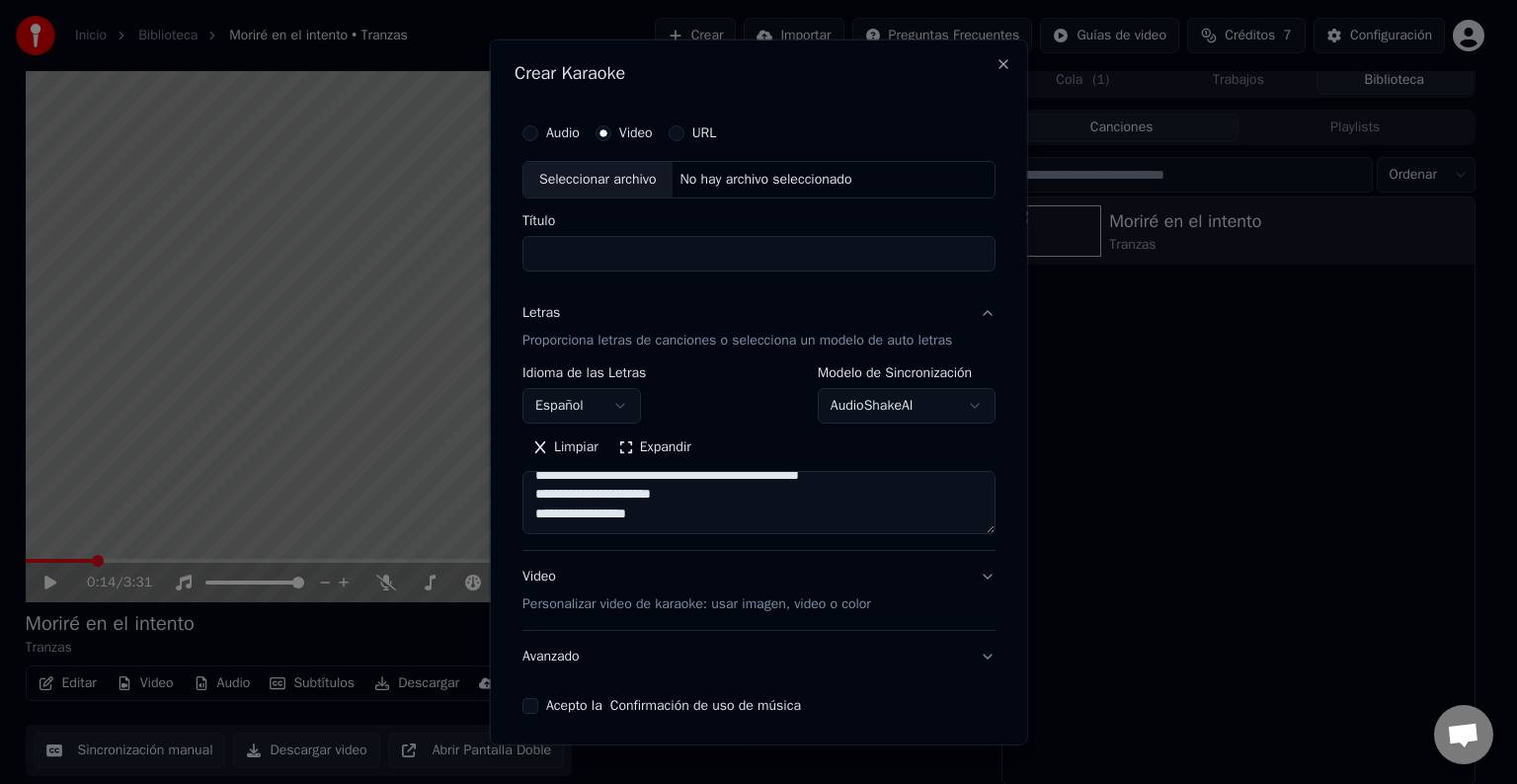 click on "Seleccionar archivo" at bounding box center [598, 180] 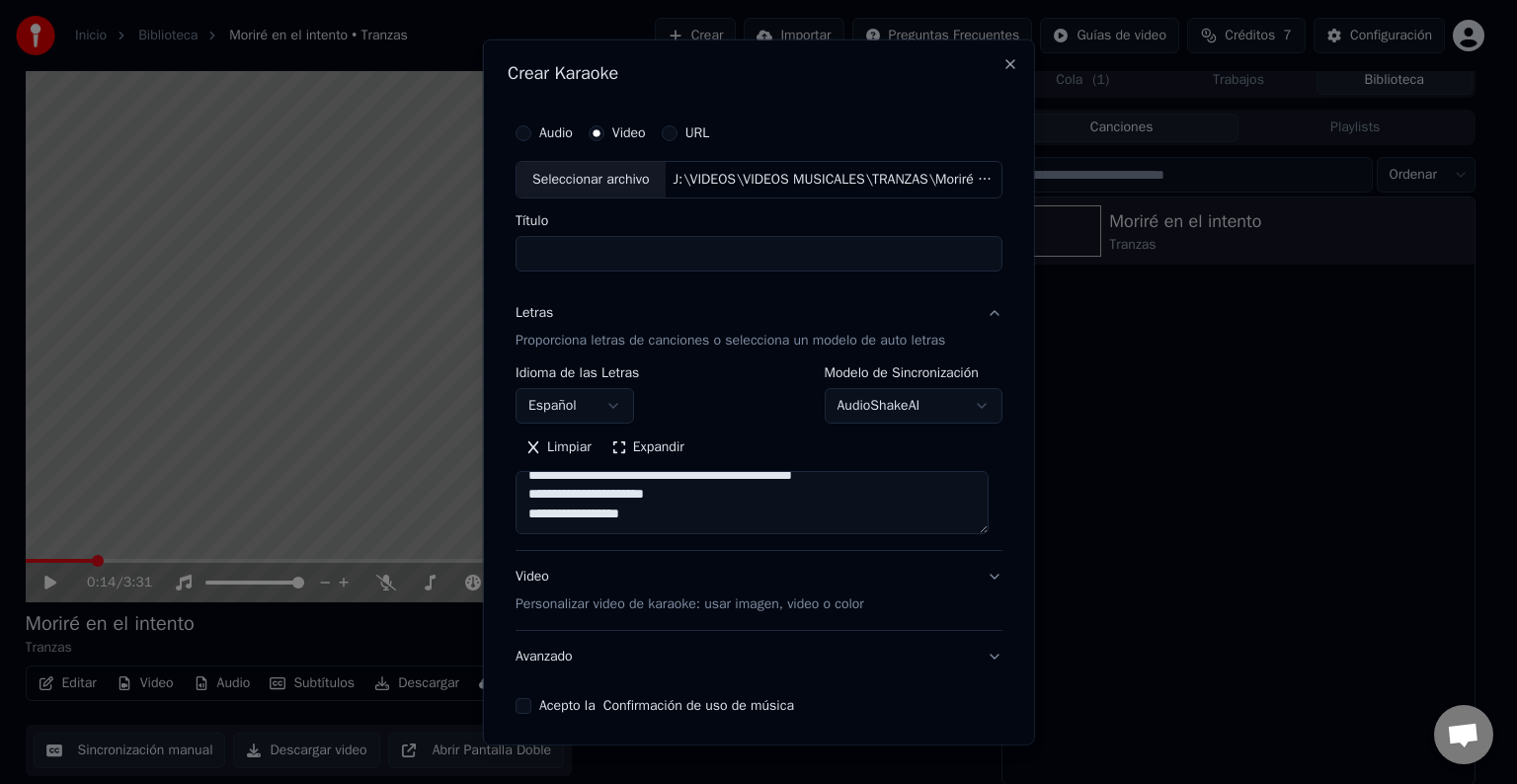 type on "**********" 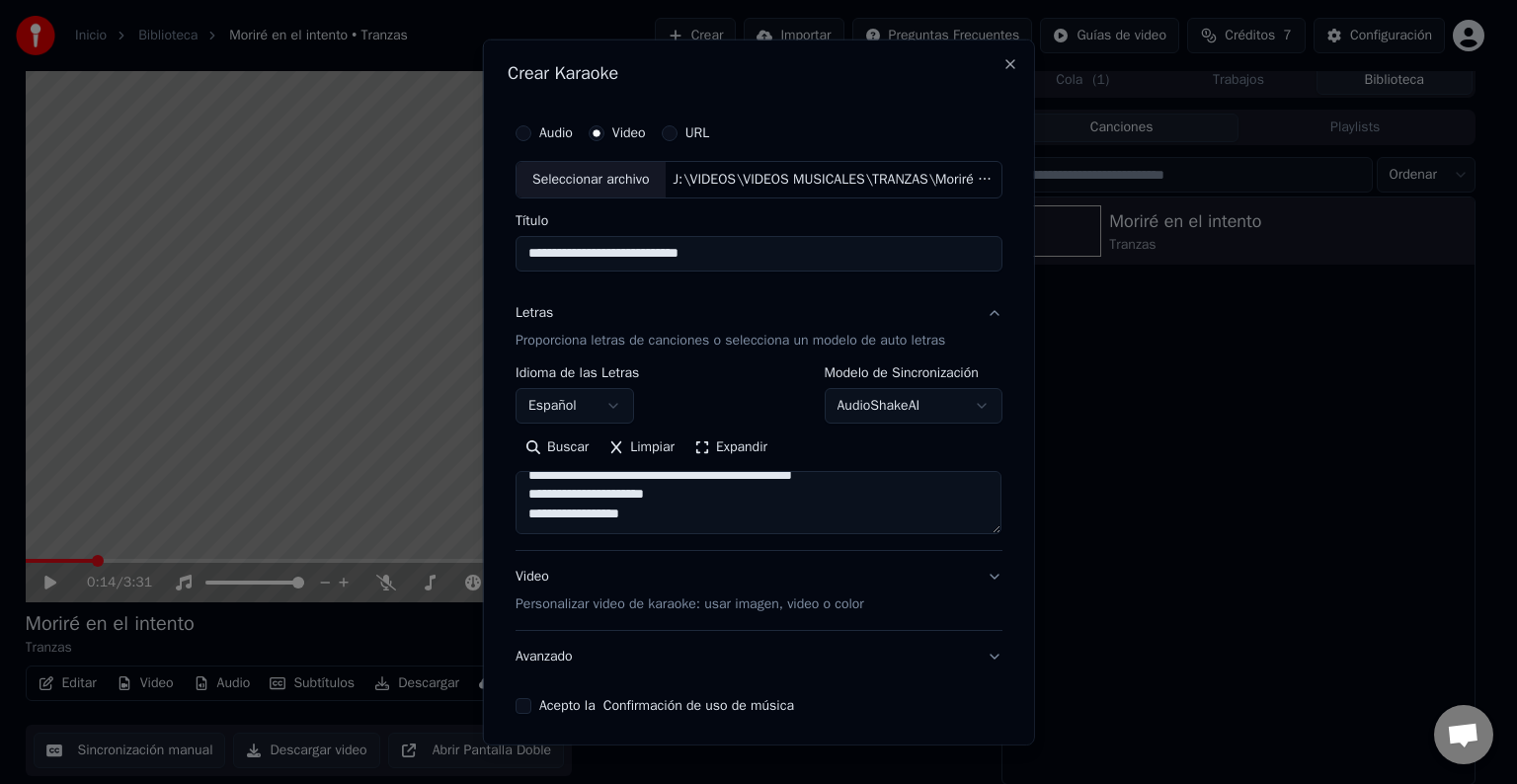 click on "**********" at bounding box center [750, 383] 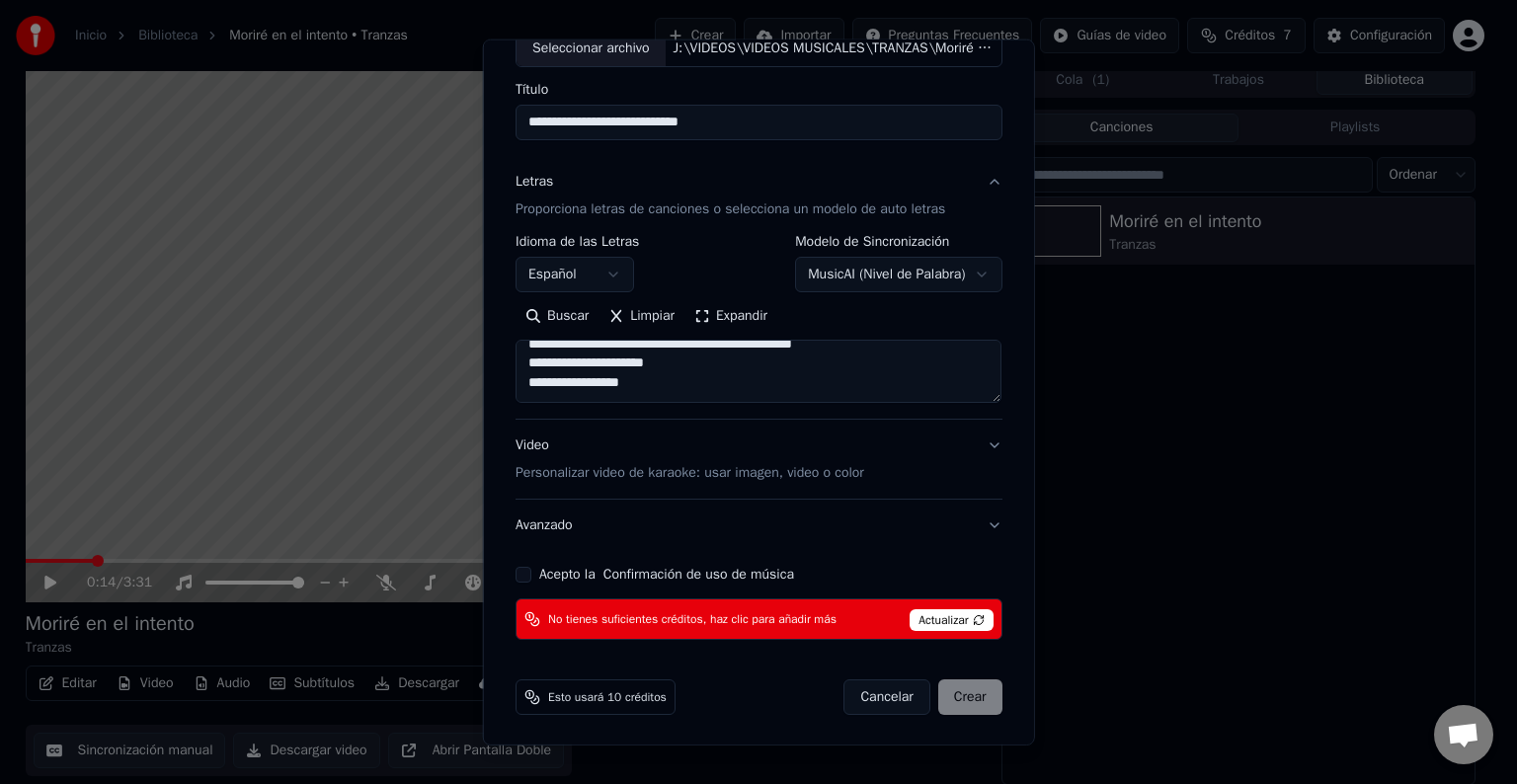 scroll, scrollTop: 132, scrollLeft: 0, axis: vertical 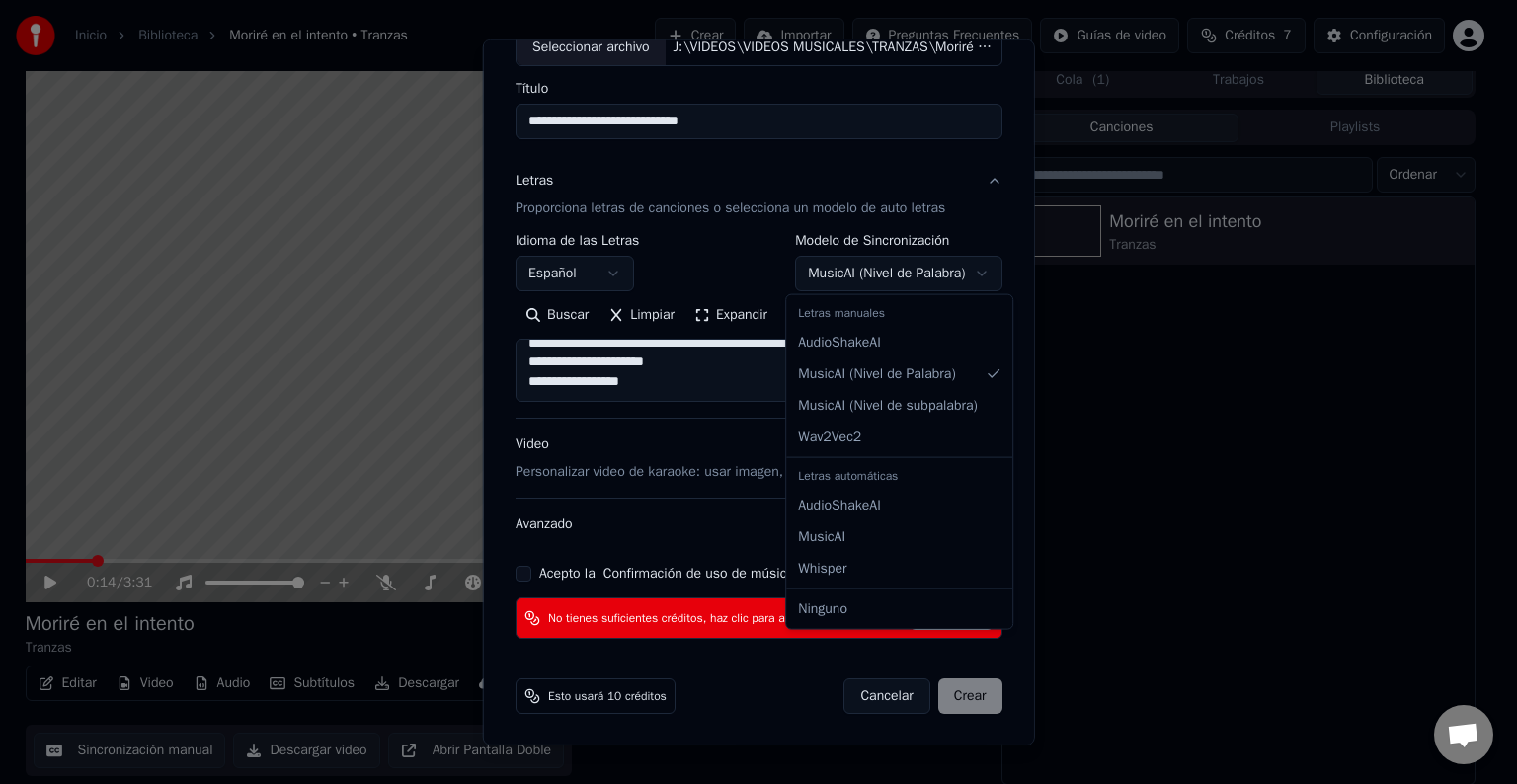 click on "**********" at bounding box center (750, 383) 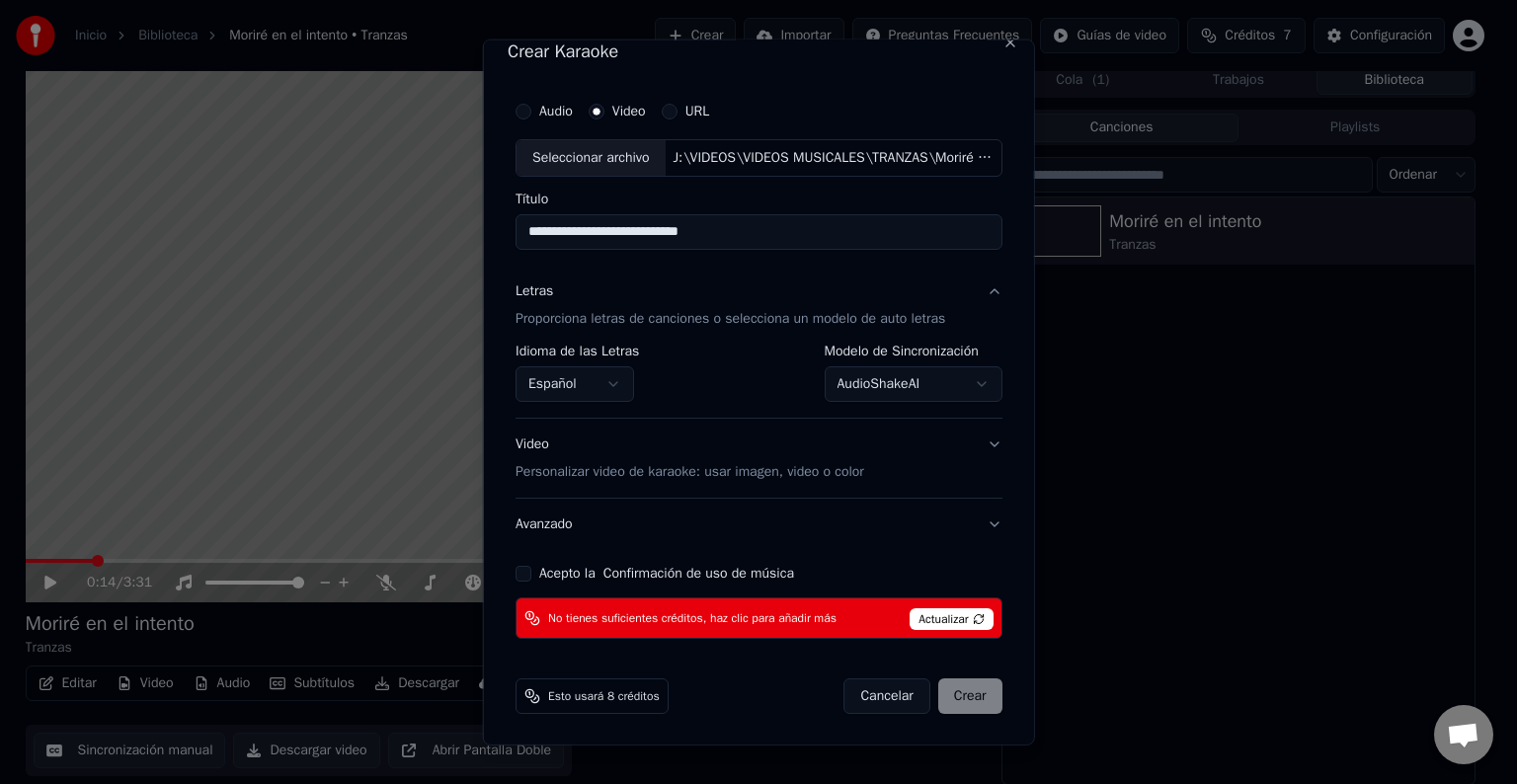 click on "Actualizar" at bounding box center [951, 619] 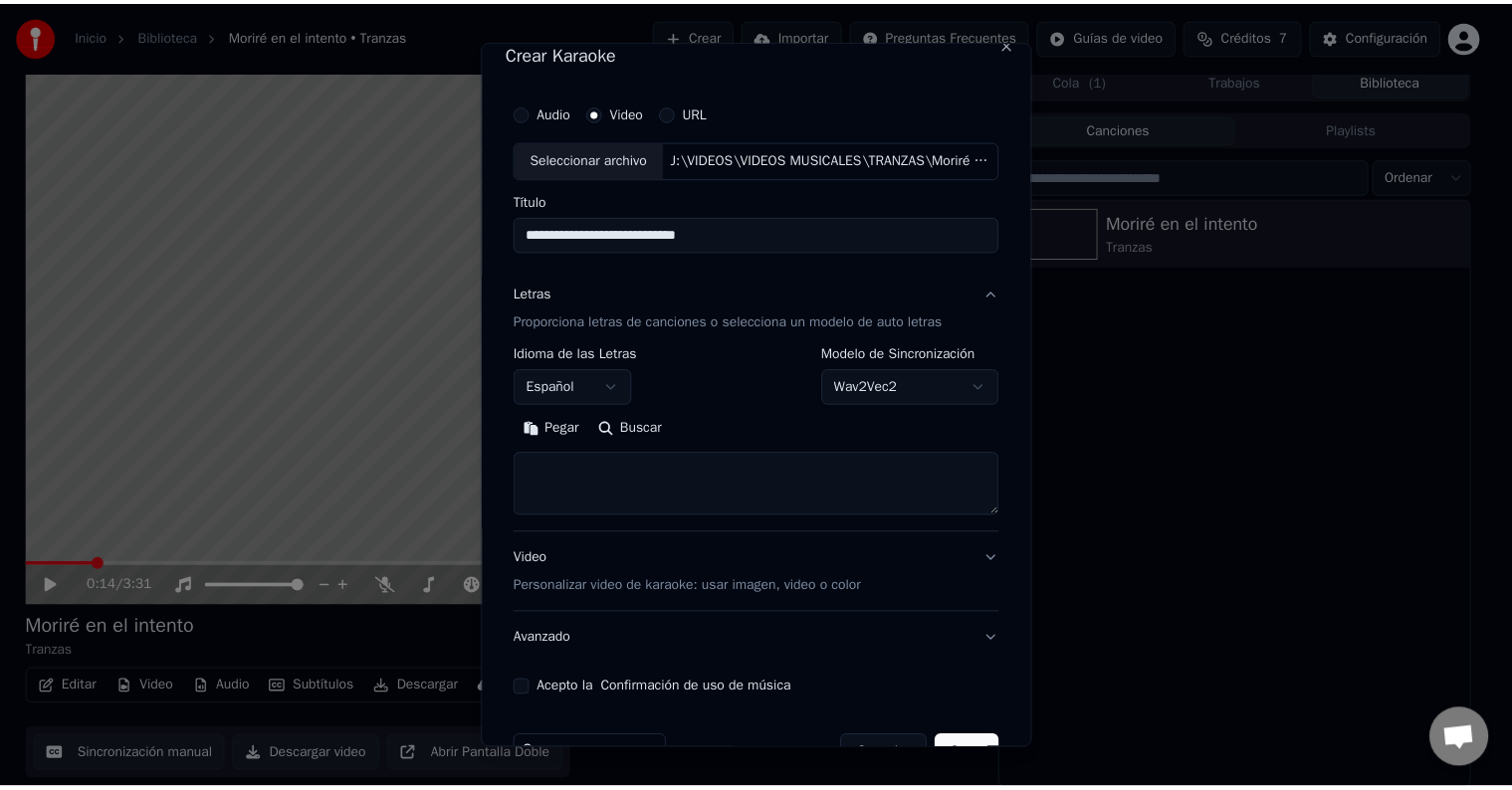 scroll, scrollTop: 76, scrollLeft: 0, axis: vertical 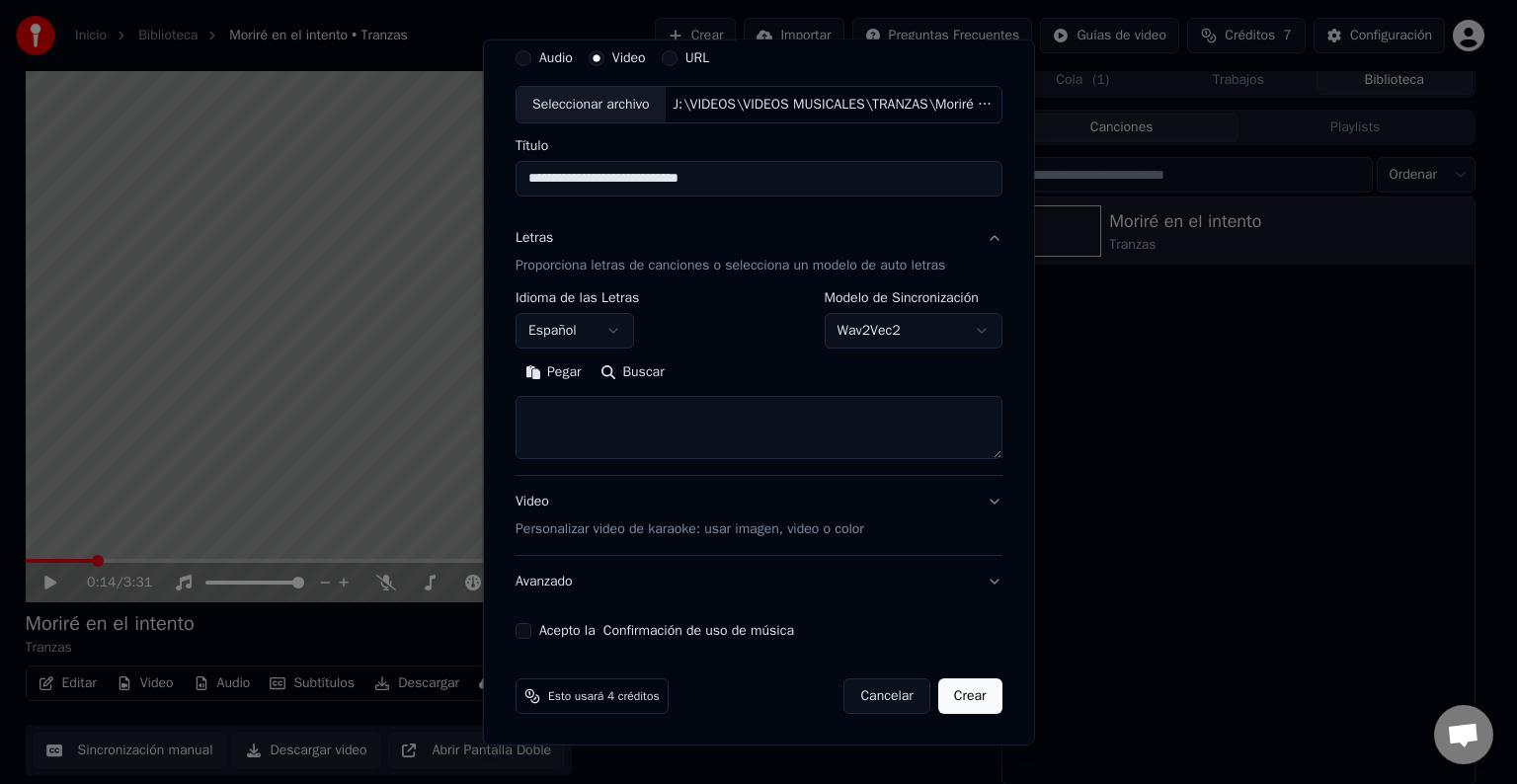 click on "Cancelar" at bounding box center (886, 696) 